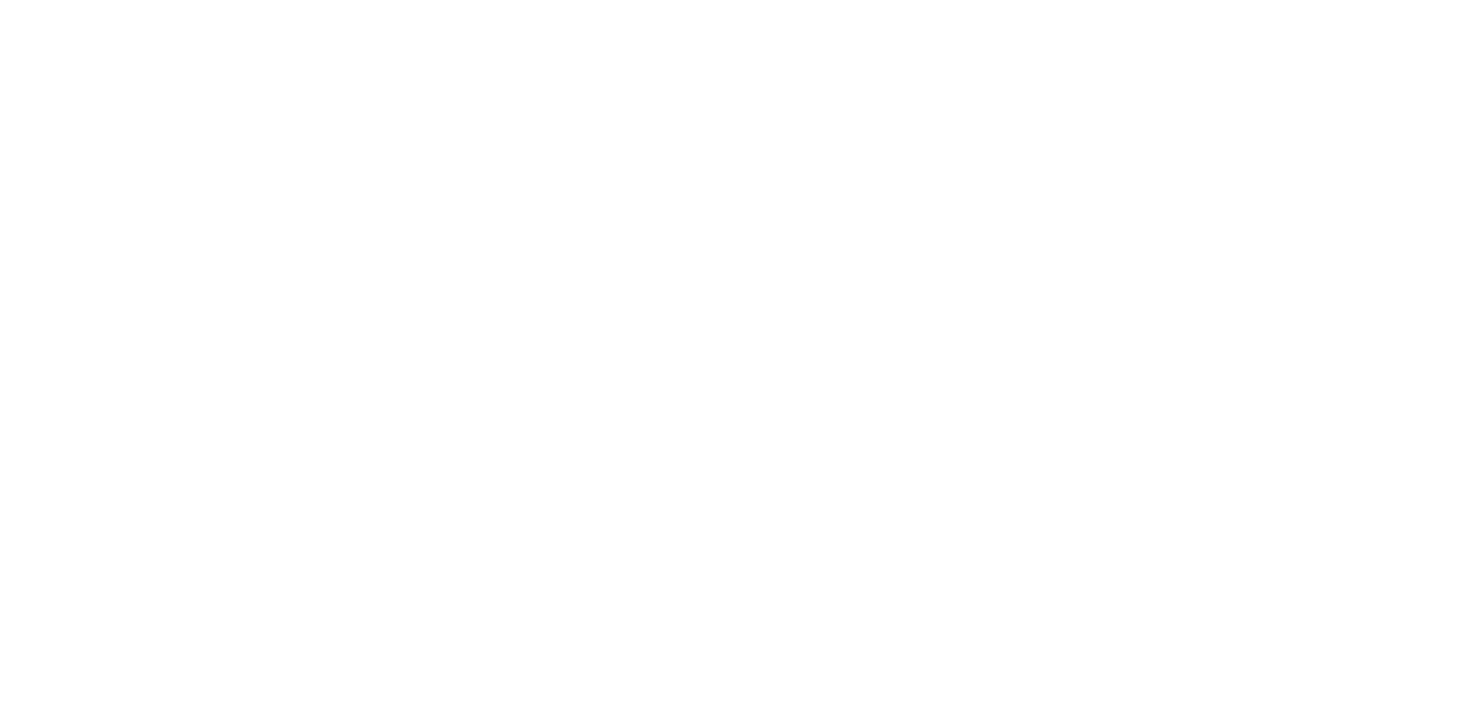 scroll, scrollTop: 0, scrollLeft: 0, axis: both 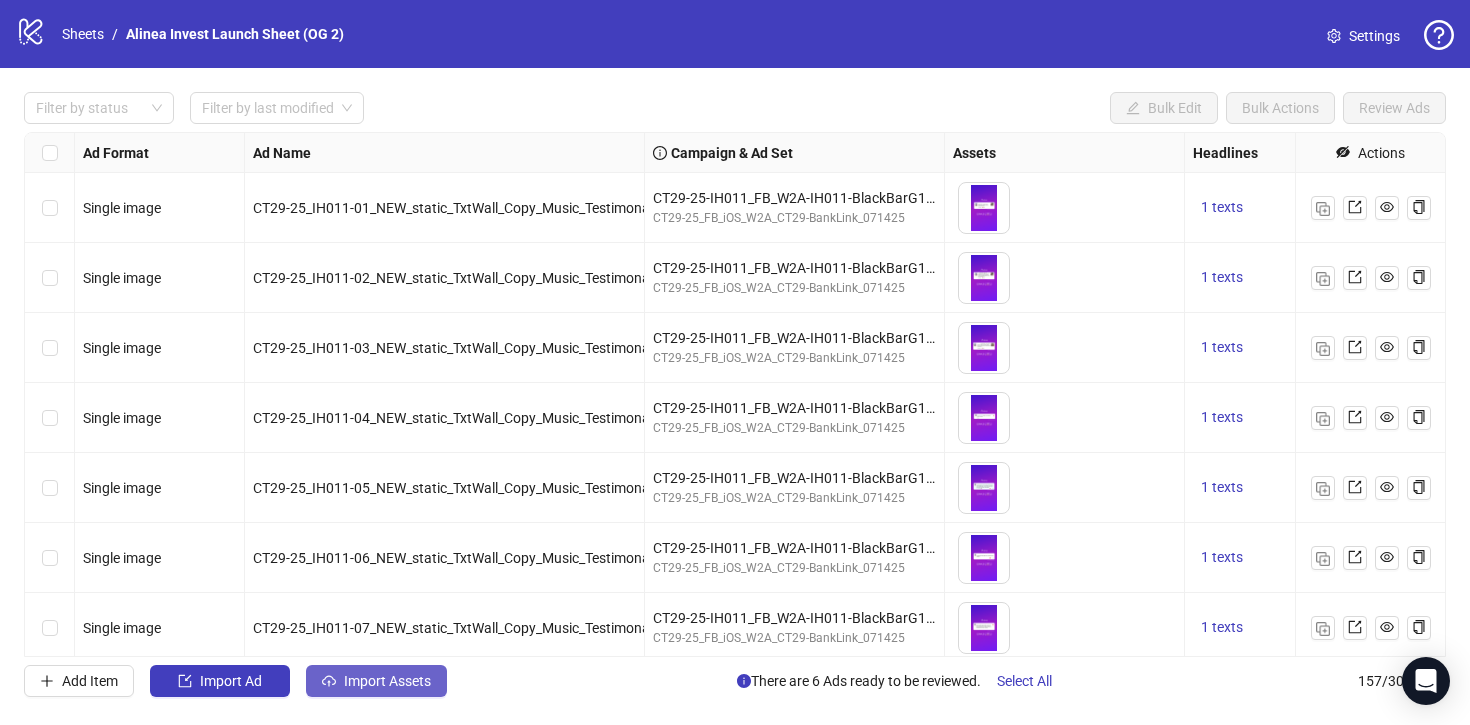 click on "Import Assets" at bounding box center (387, 681) 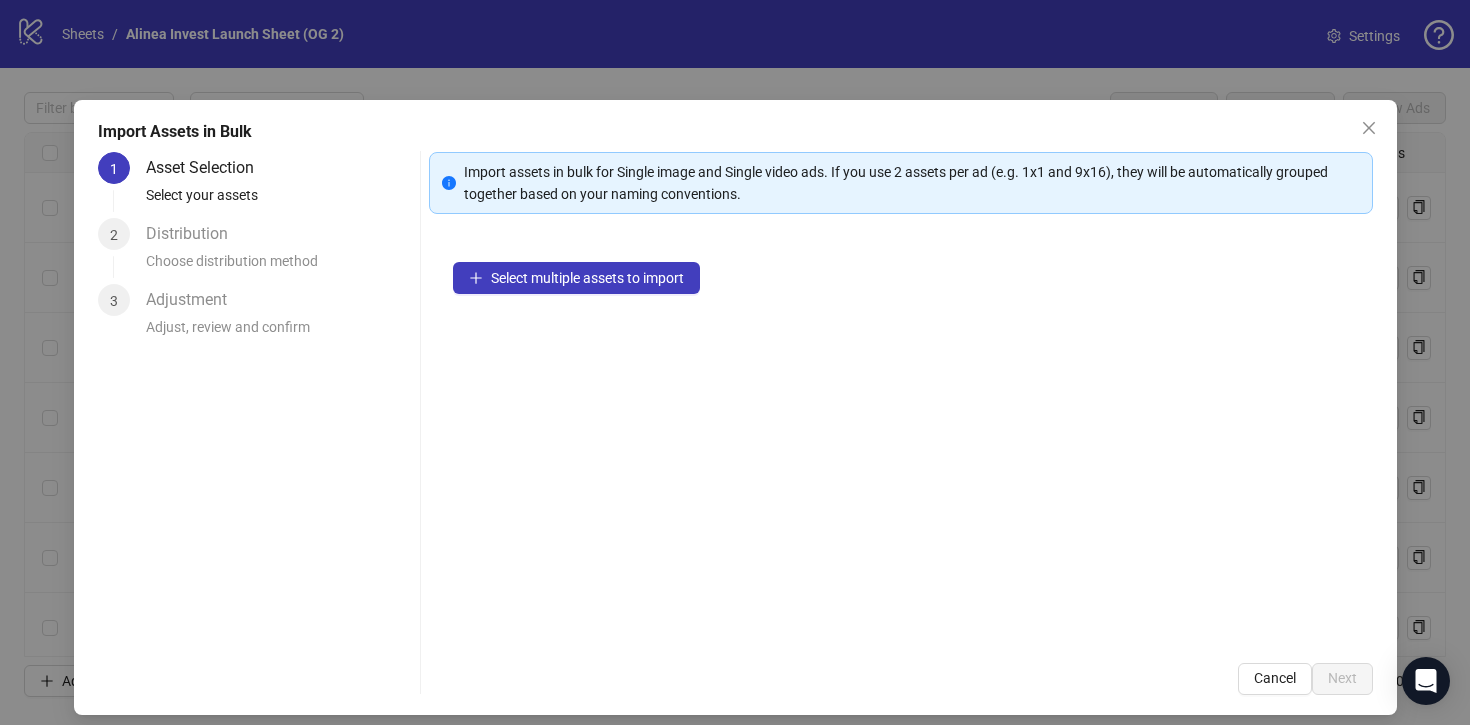click on "Select multiple assets to import" at bounding box center (901, 438) 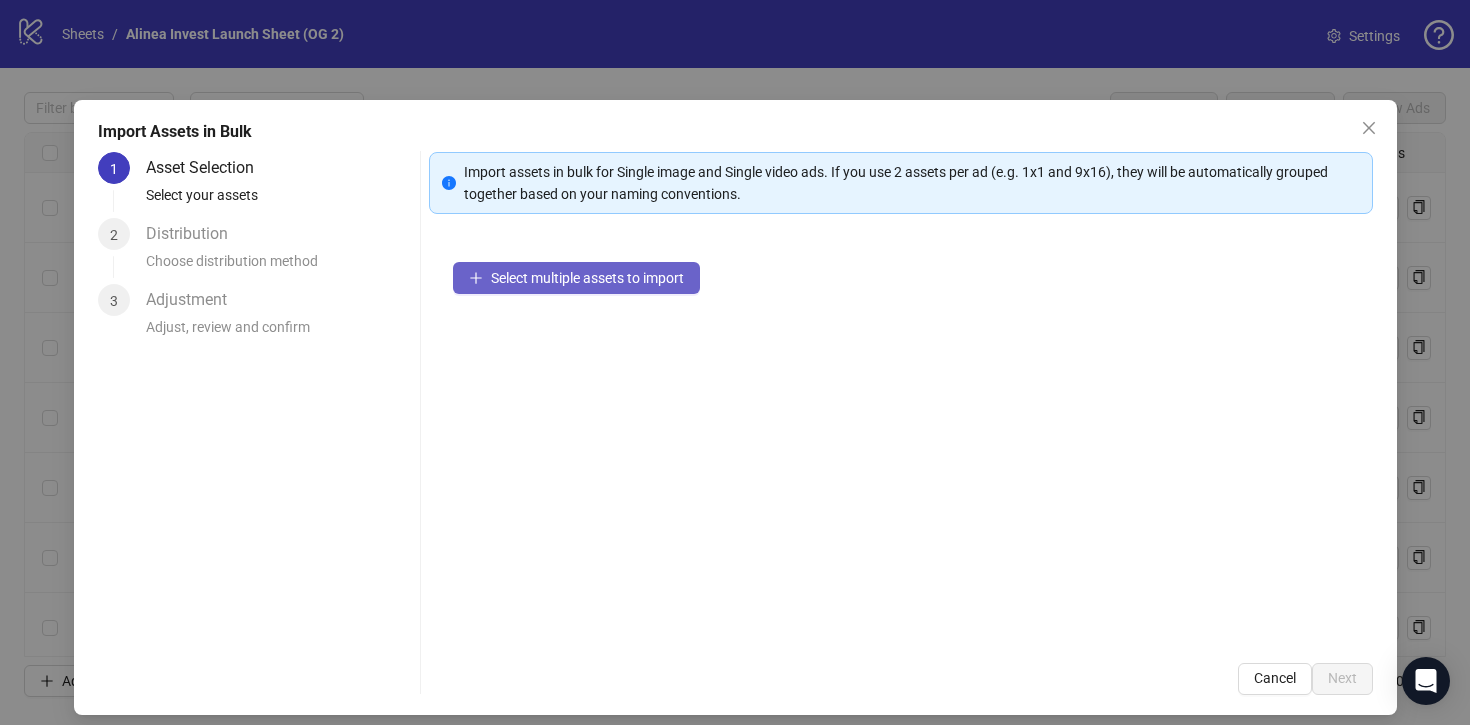 click on "Select multiple assets to import" at bounding box center (587, 278) 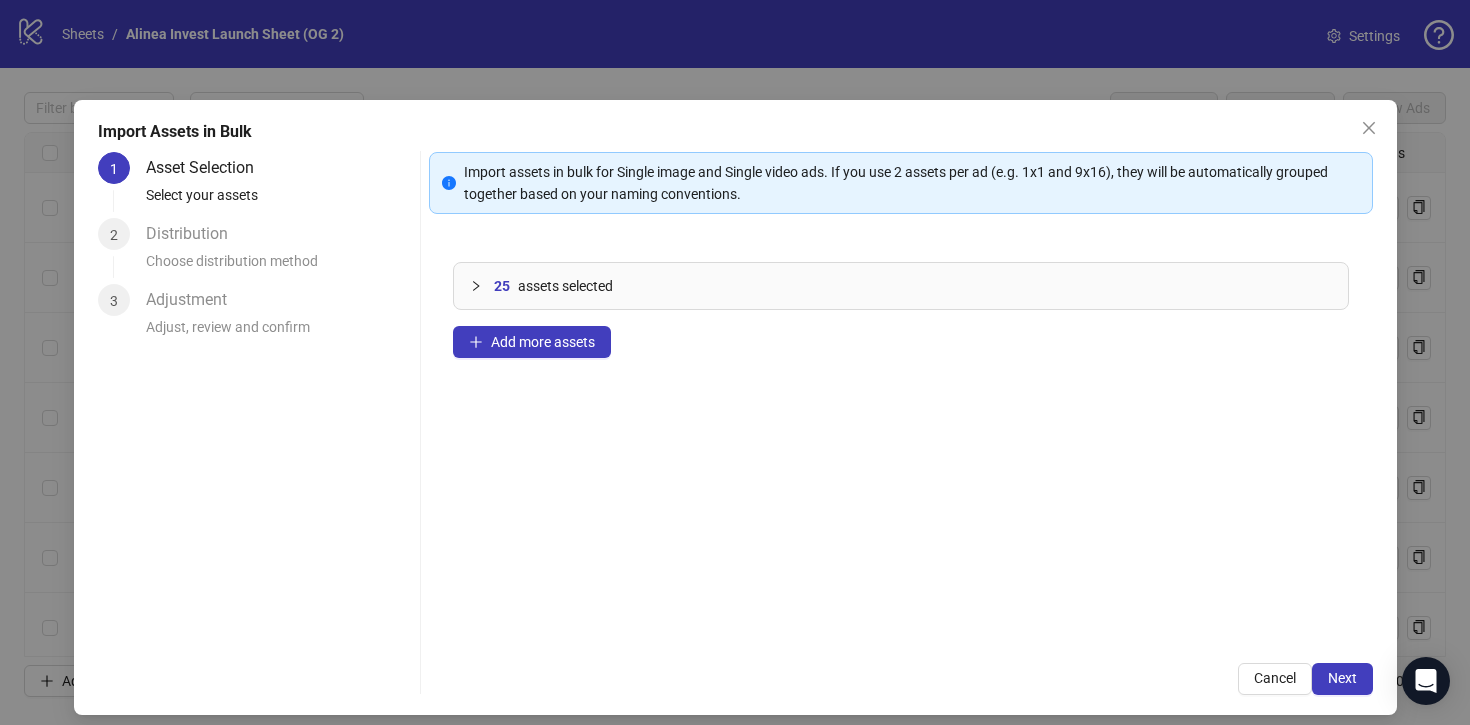 click 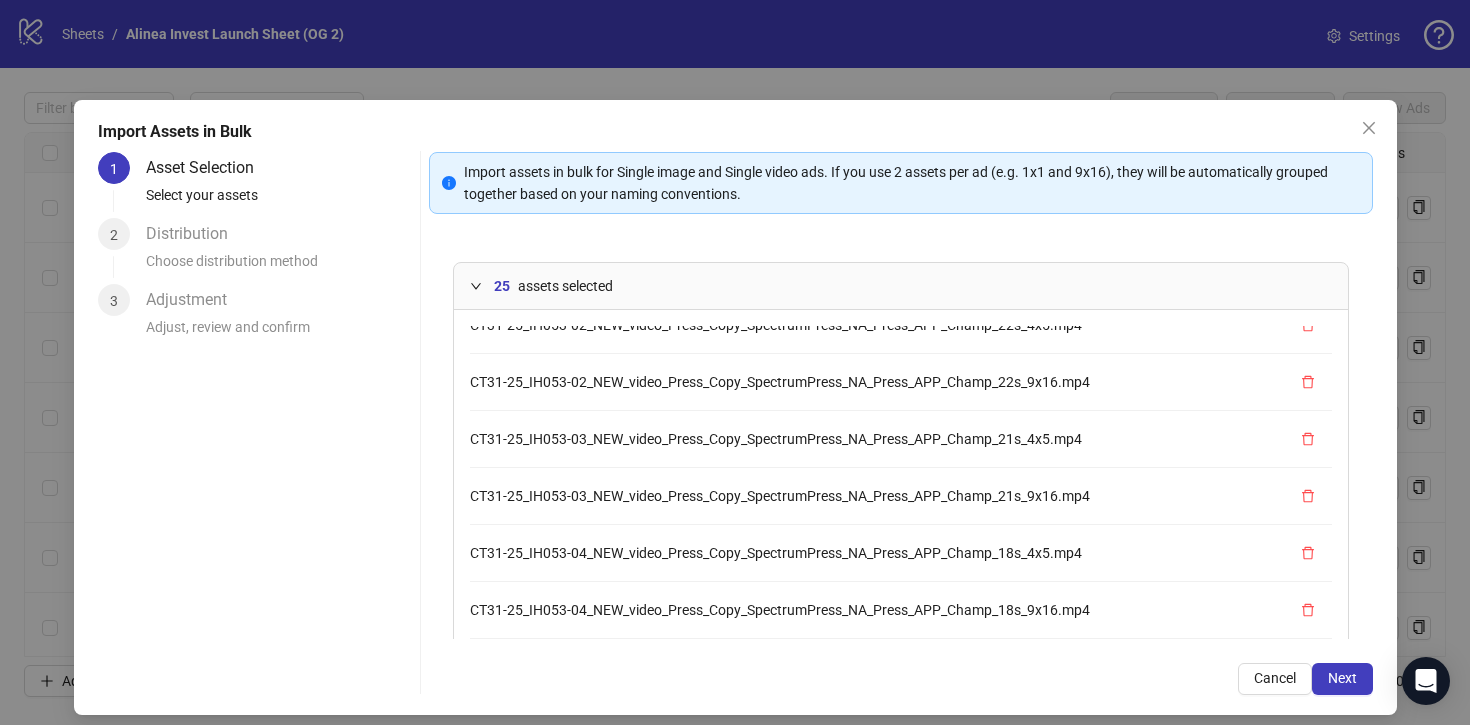 scroll, scrollTop: 1024, scrollLeft: 0, axis: vertical 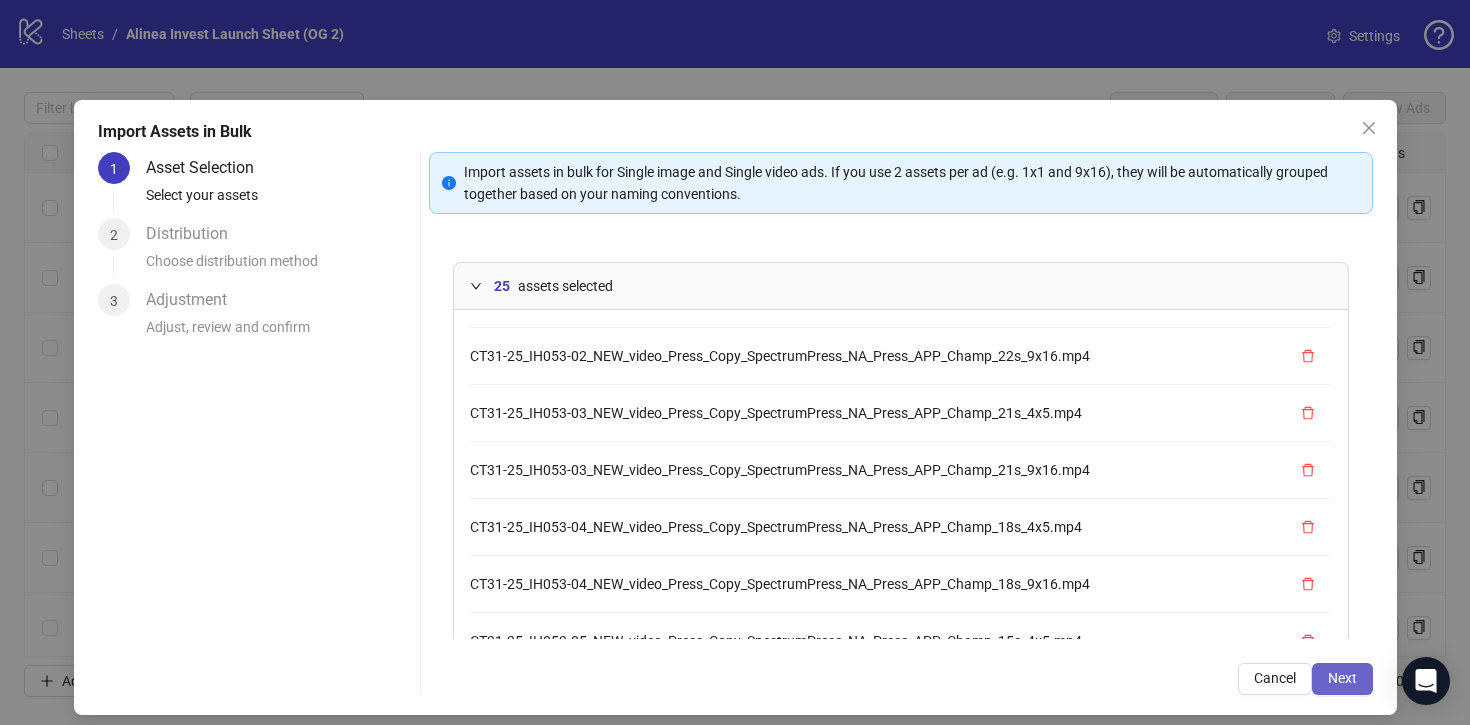click on "Next" at bounding box center (1342, 678) 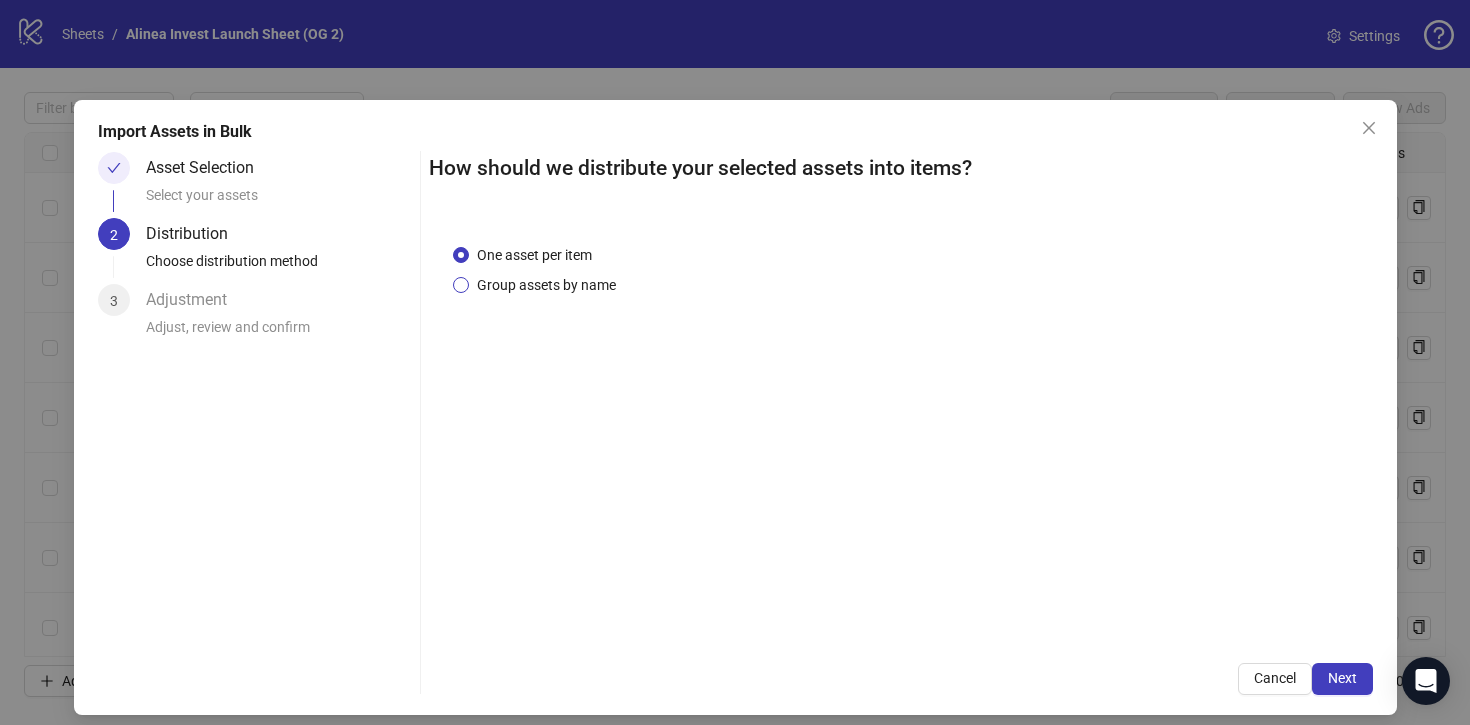 click on "Group assets by name" at bounding box center (546, 285) 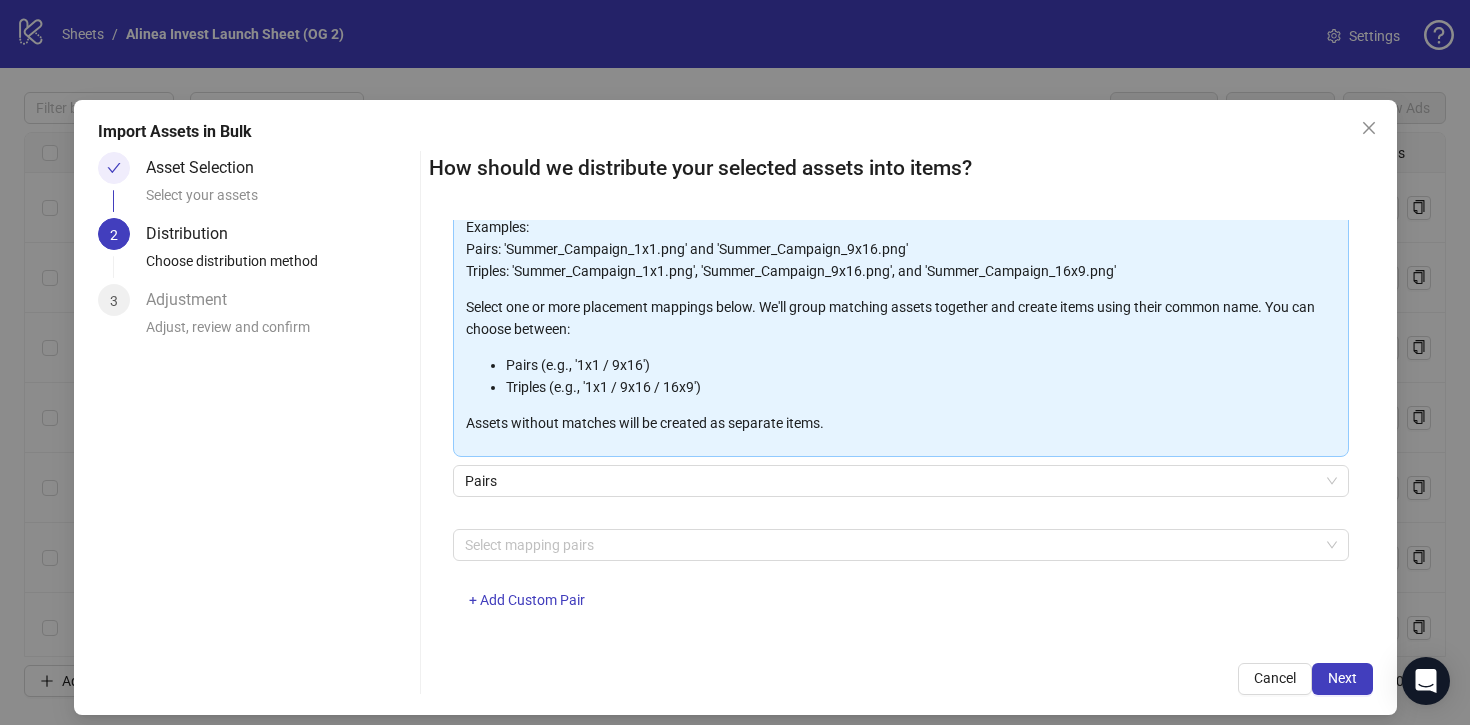 scroll, scrollTop: 161, scrollLeft: 0, axis: vertical 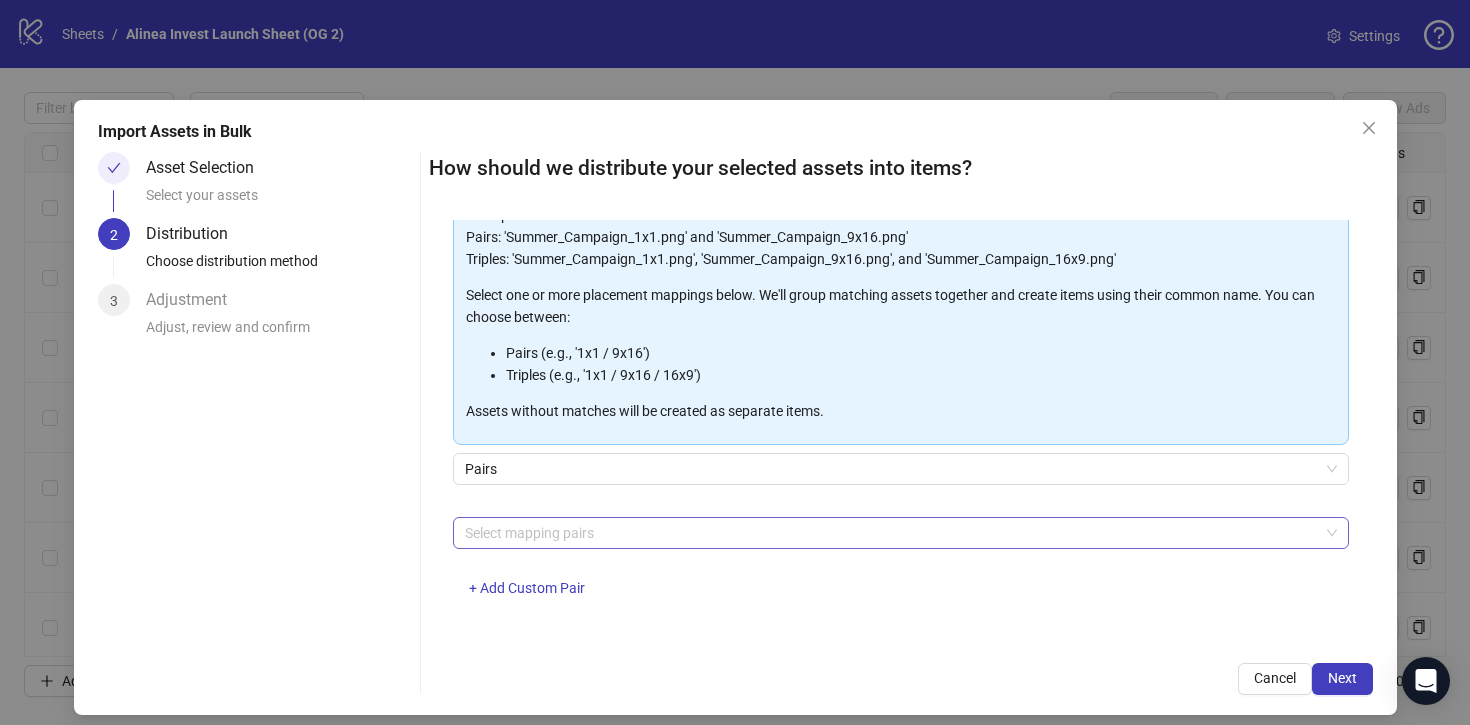 click at bounding box center [890, 533] 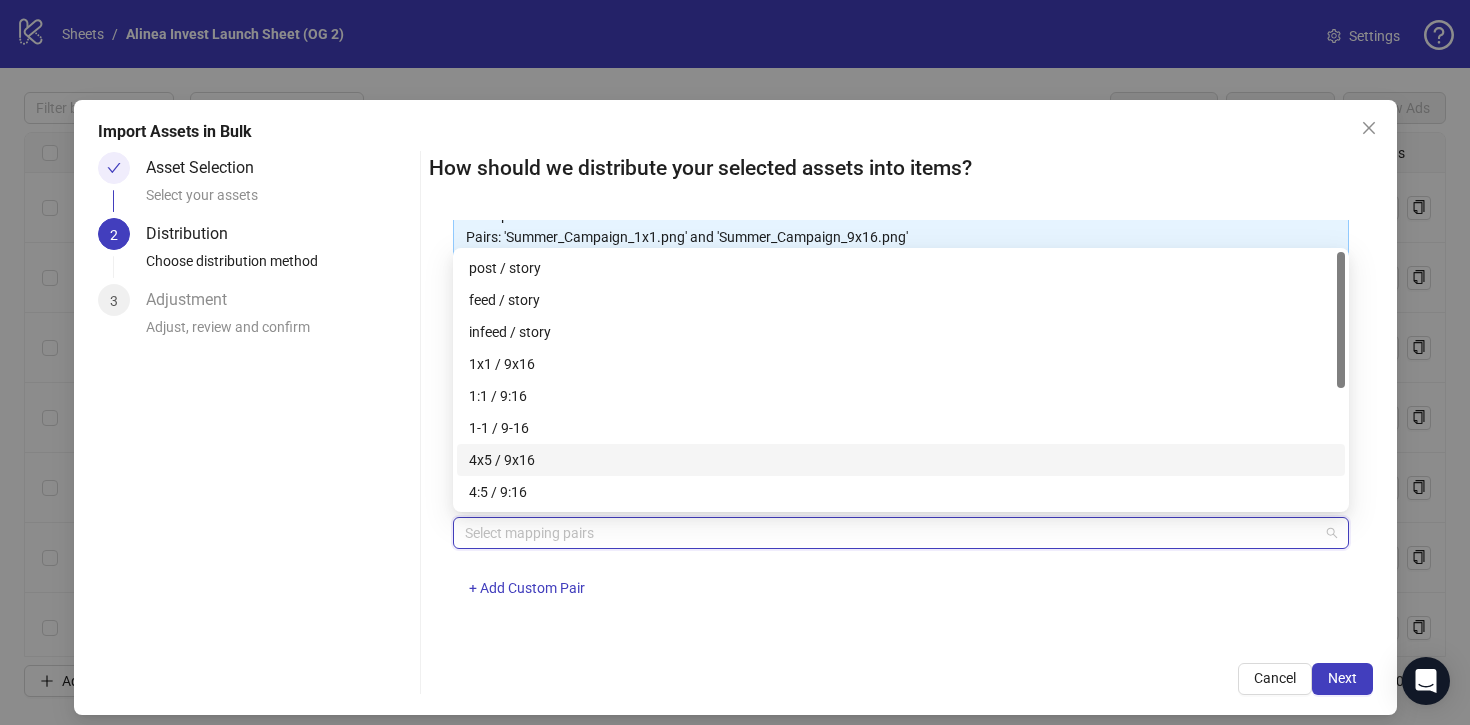 click on "4x5 / 9x16" at bounding box center [901, 460] 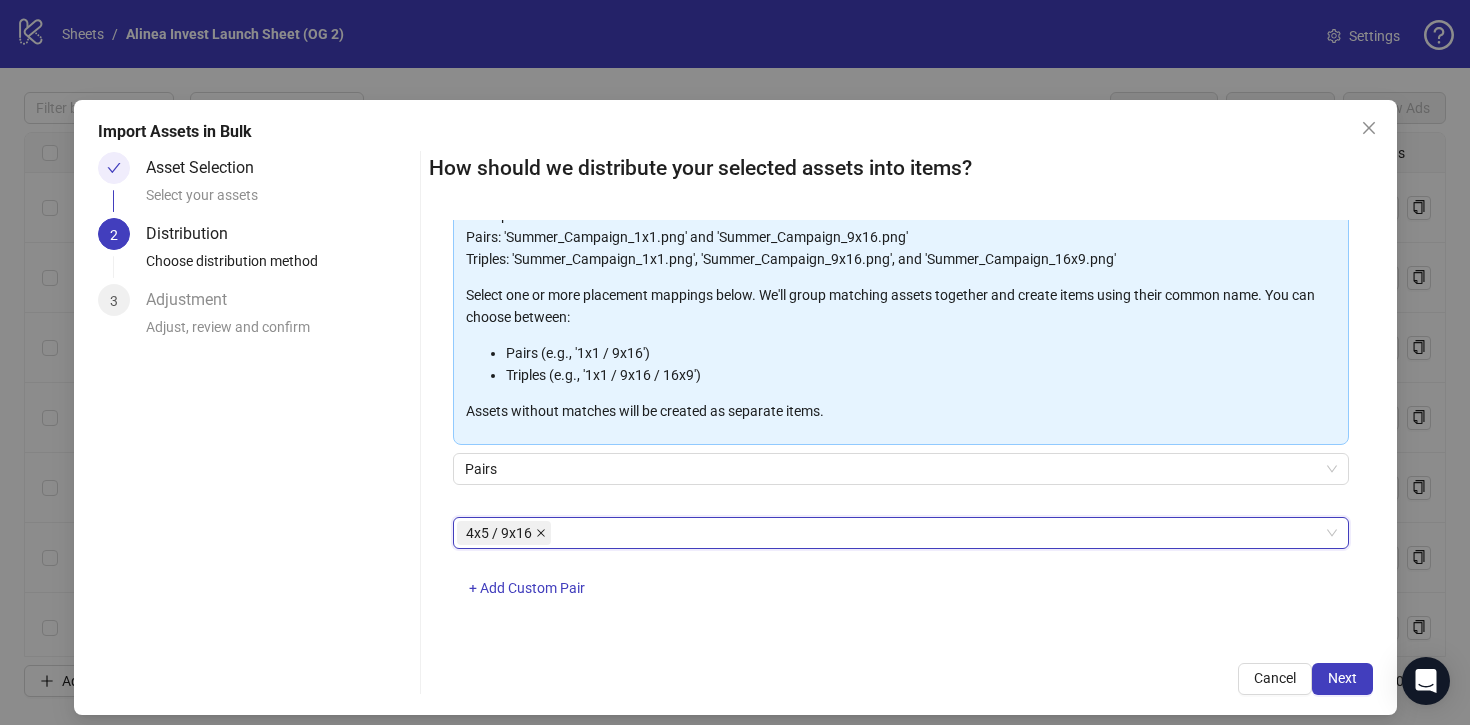 click 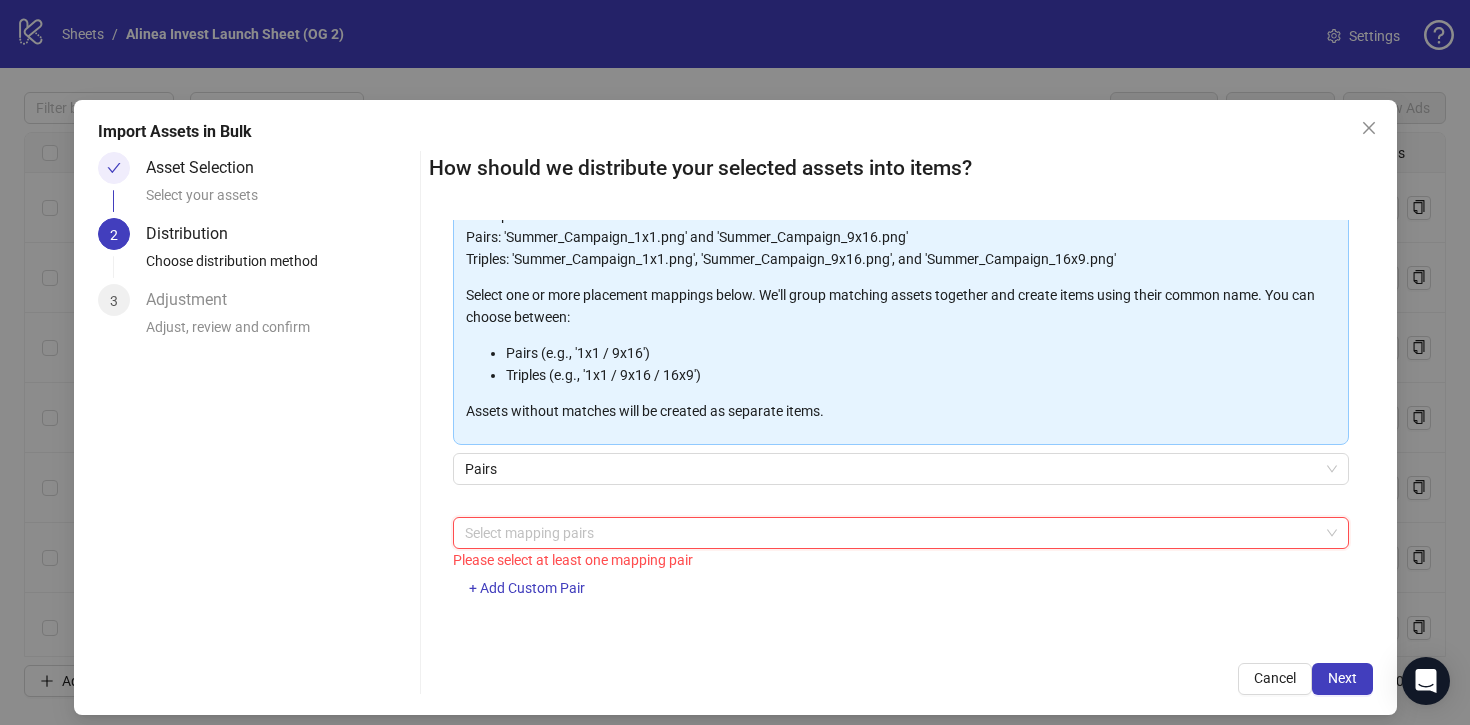 click at bounding box center [890, 533] 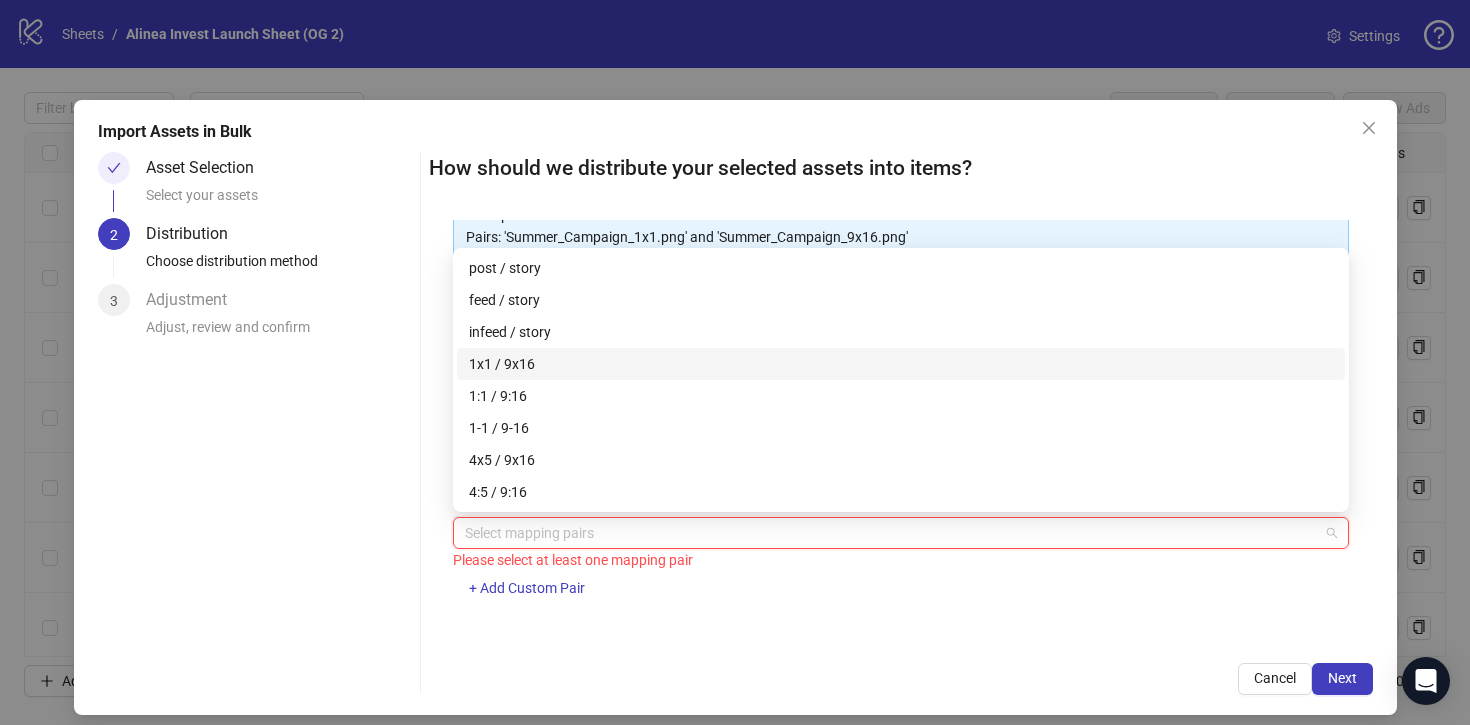 click on "1x1 / 9x16" at bounding box center (901, 364) 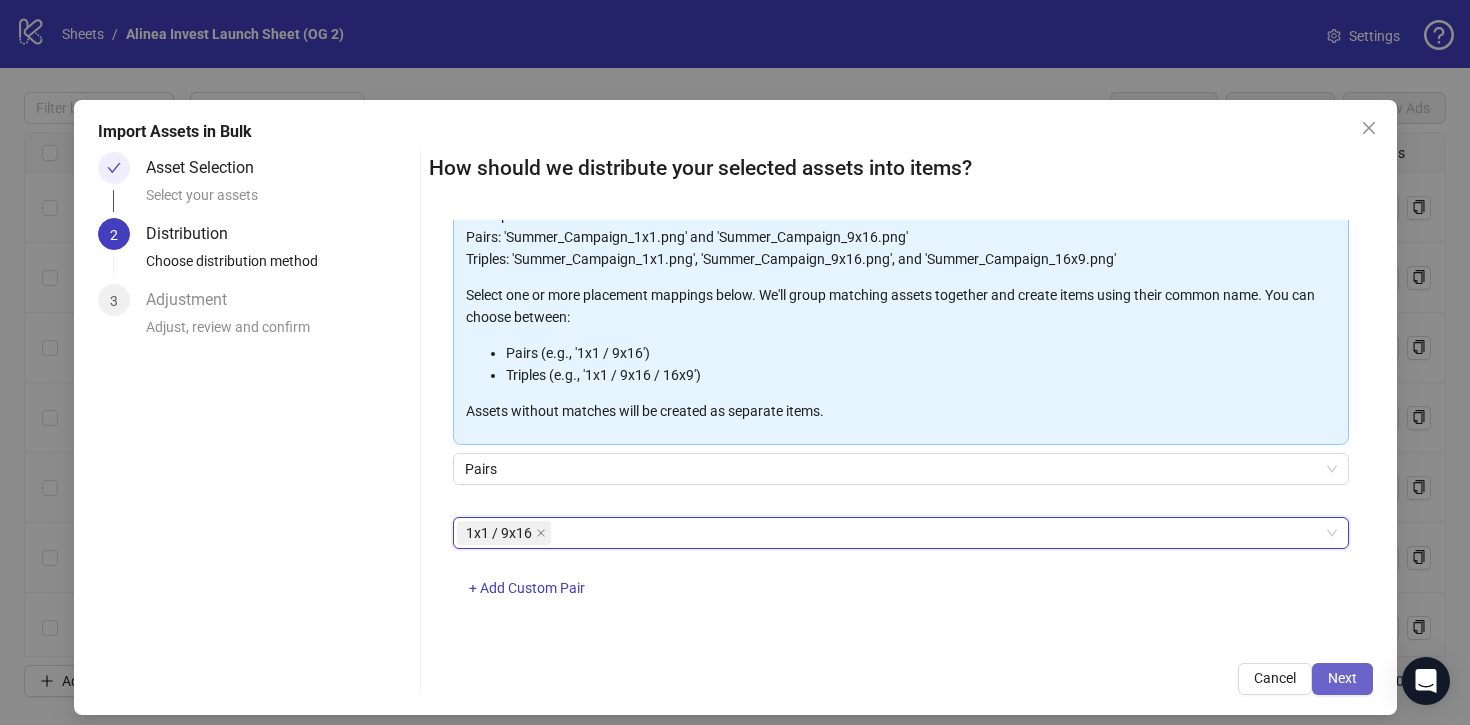 click on "Next" at bounding box center [1342, 678] 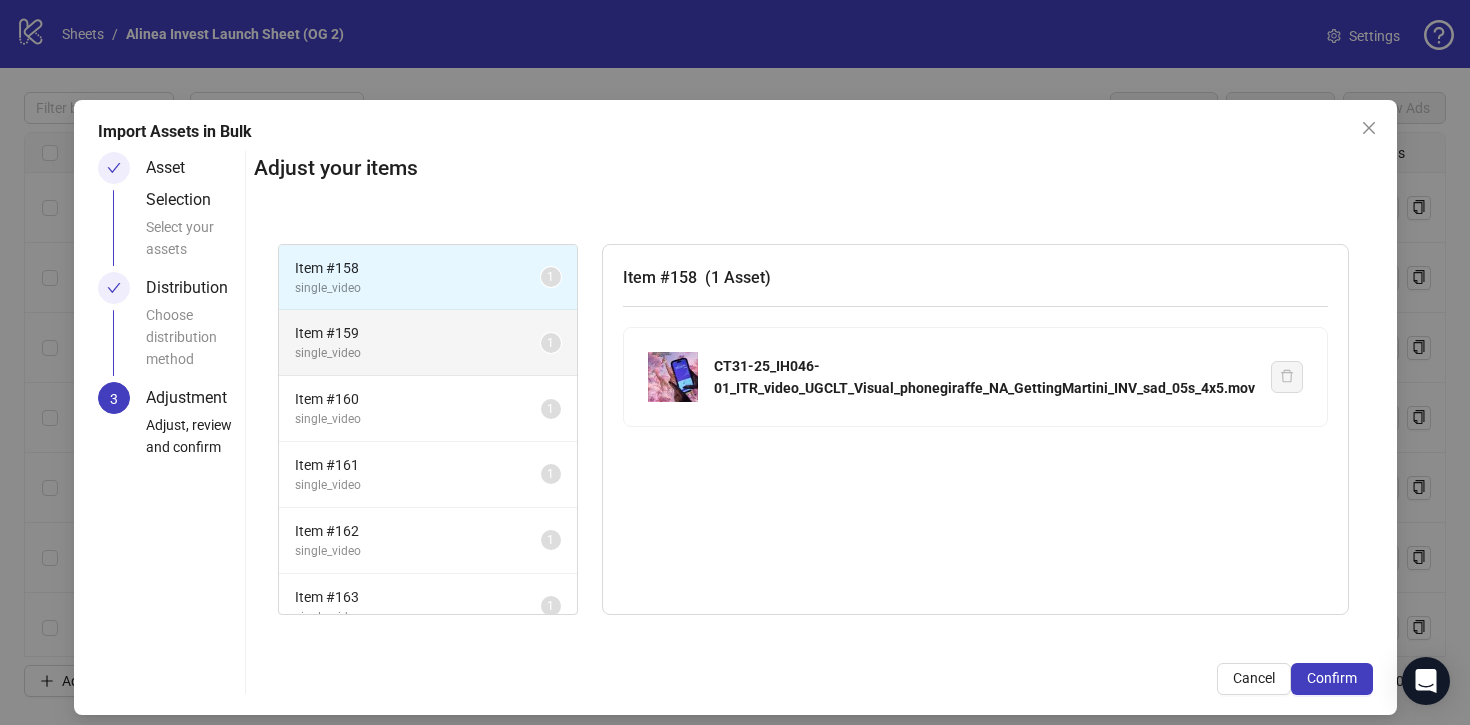 click on "Item # 159 single_video 1" at bounding box center [428, 343] 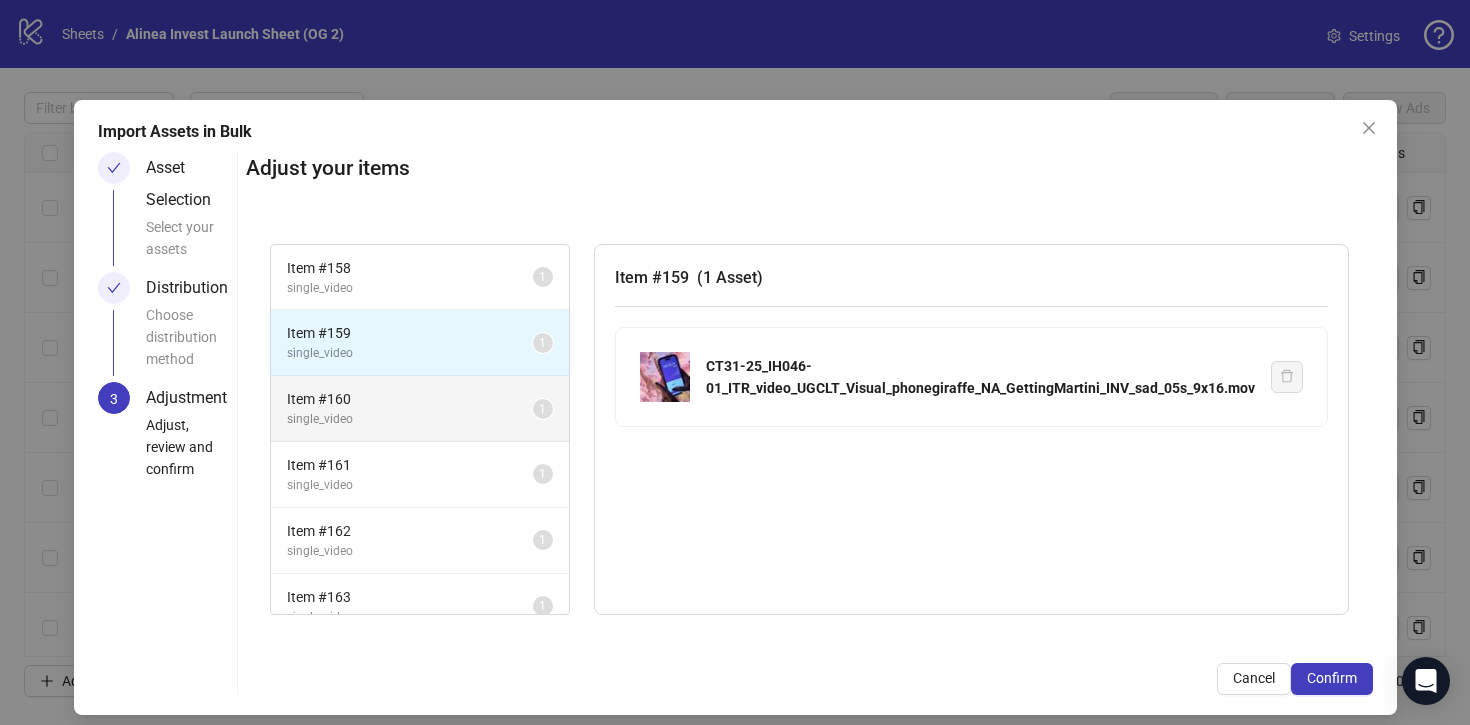 click on "single_video" at bounding box center (410, 419) 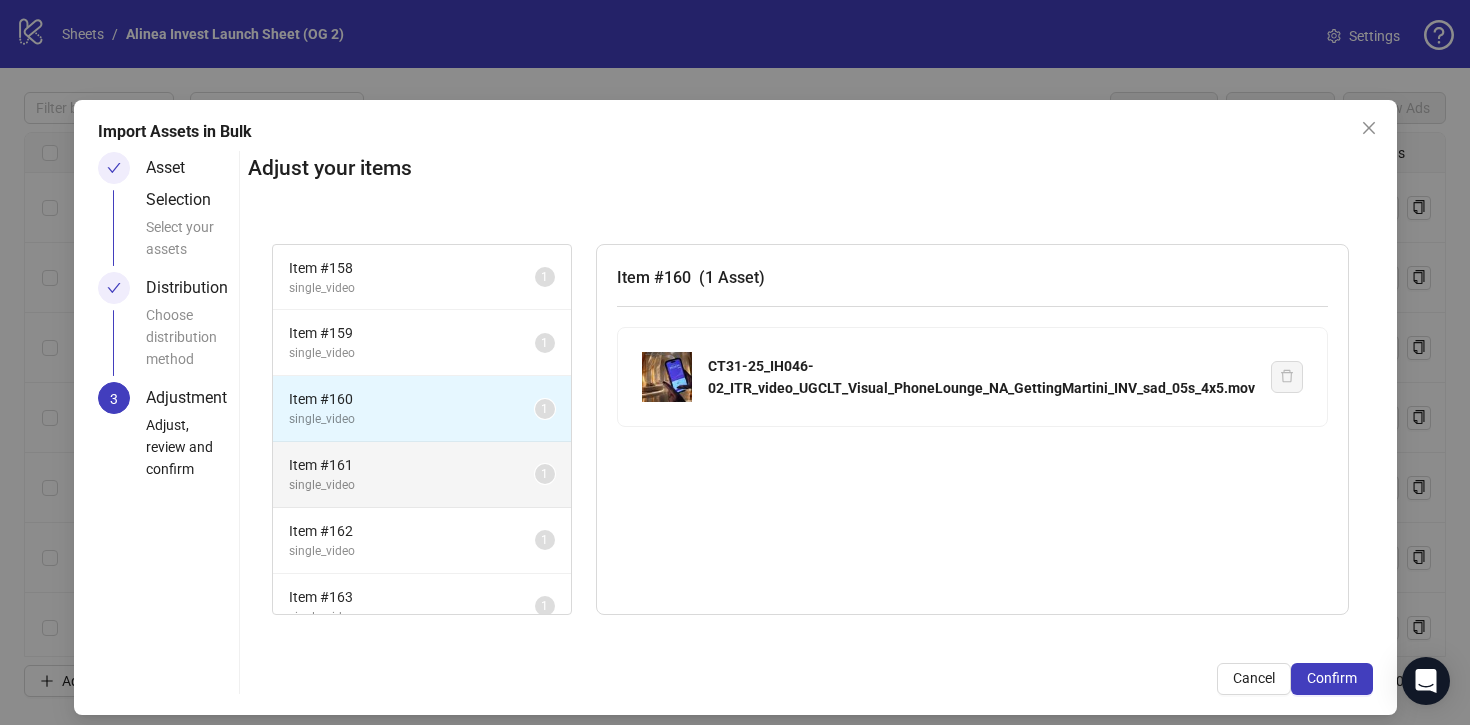 click on "Item # 161 single_video 1" at bounding box center [422, 475] 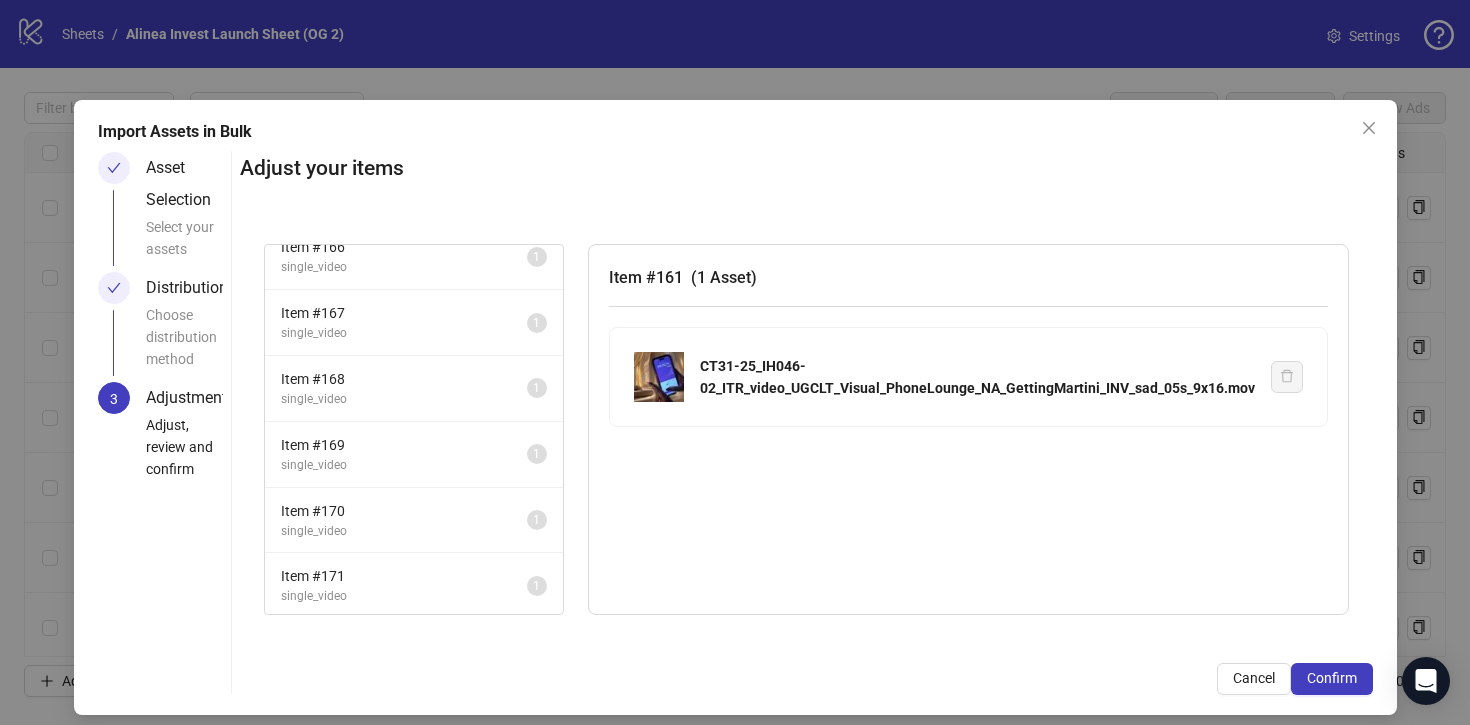 scroll, scrollTop: 729, scrollLeft: 0, axis: vertical 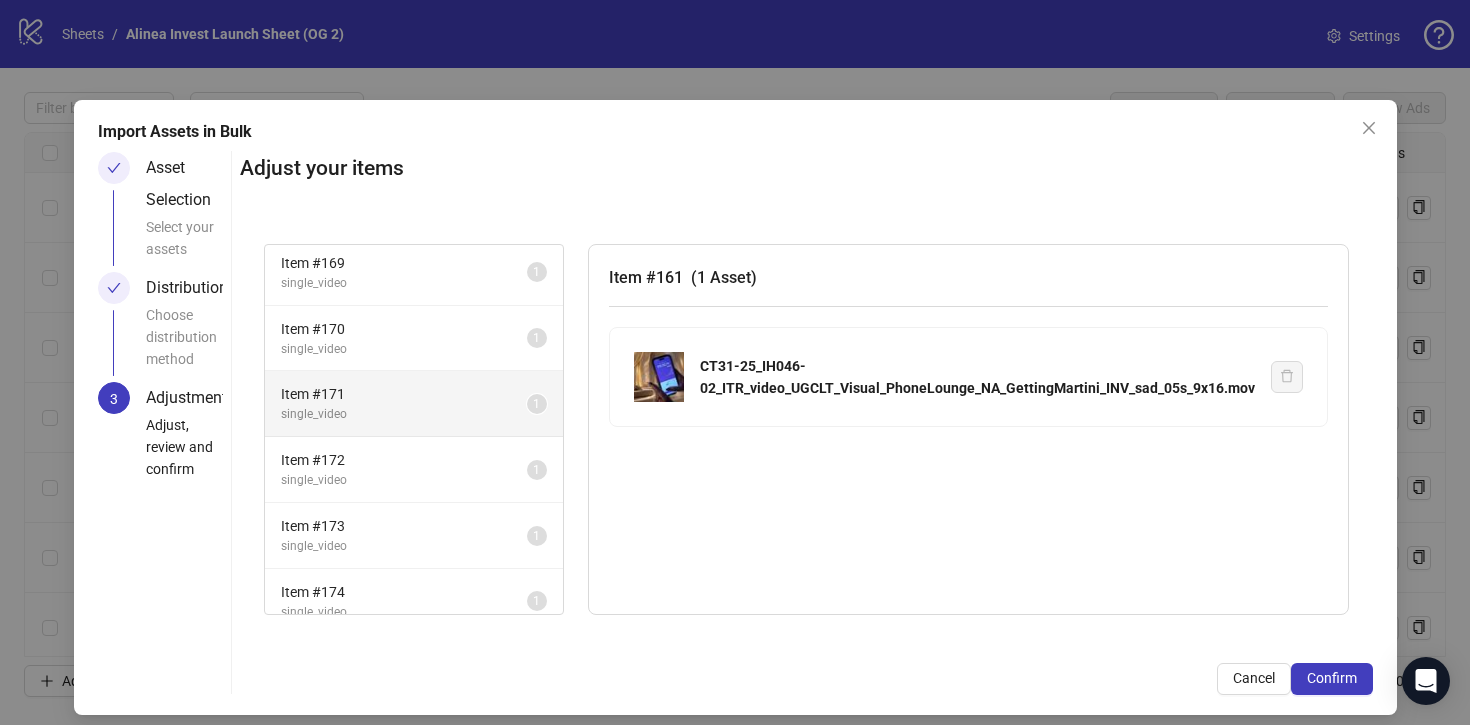 click on "single_video" at bounding box center (404, 414) 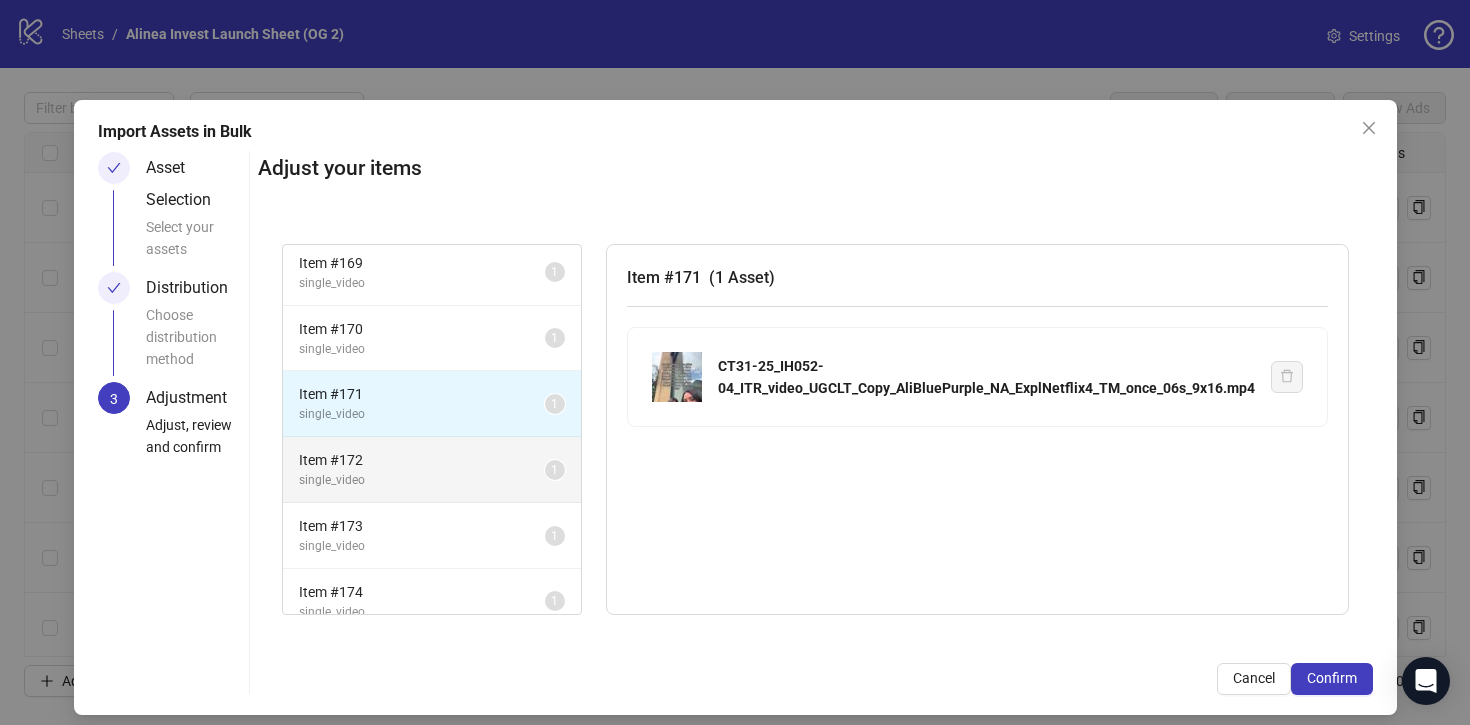 click on "Item # 172" at bounding box center (422, 460) 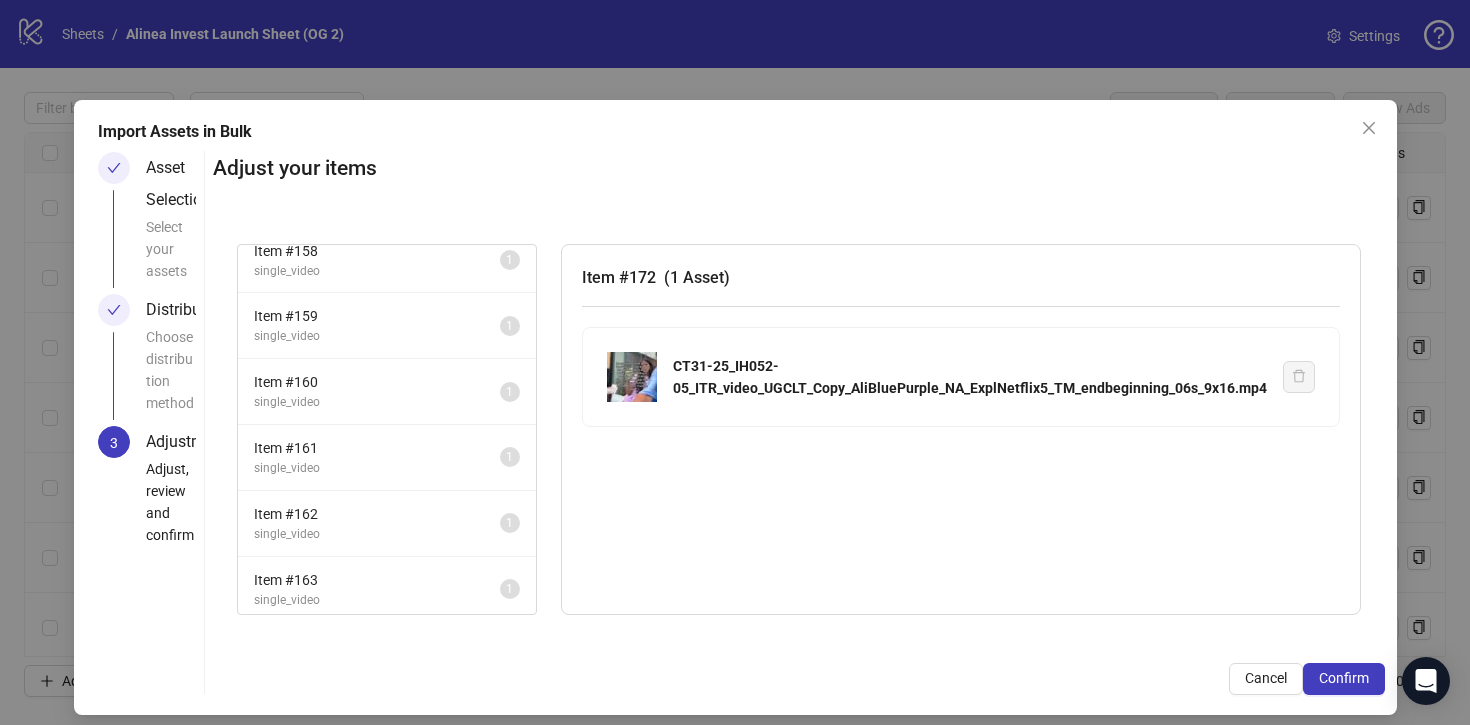 scroll, scrollTop: 0, scrollLeft: 0, axis: both 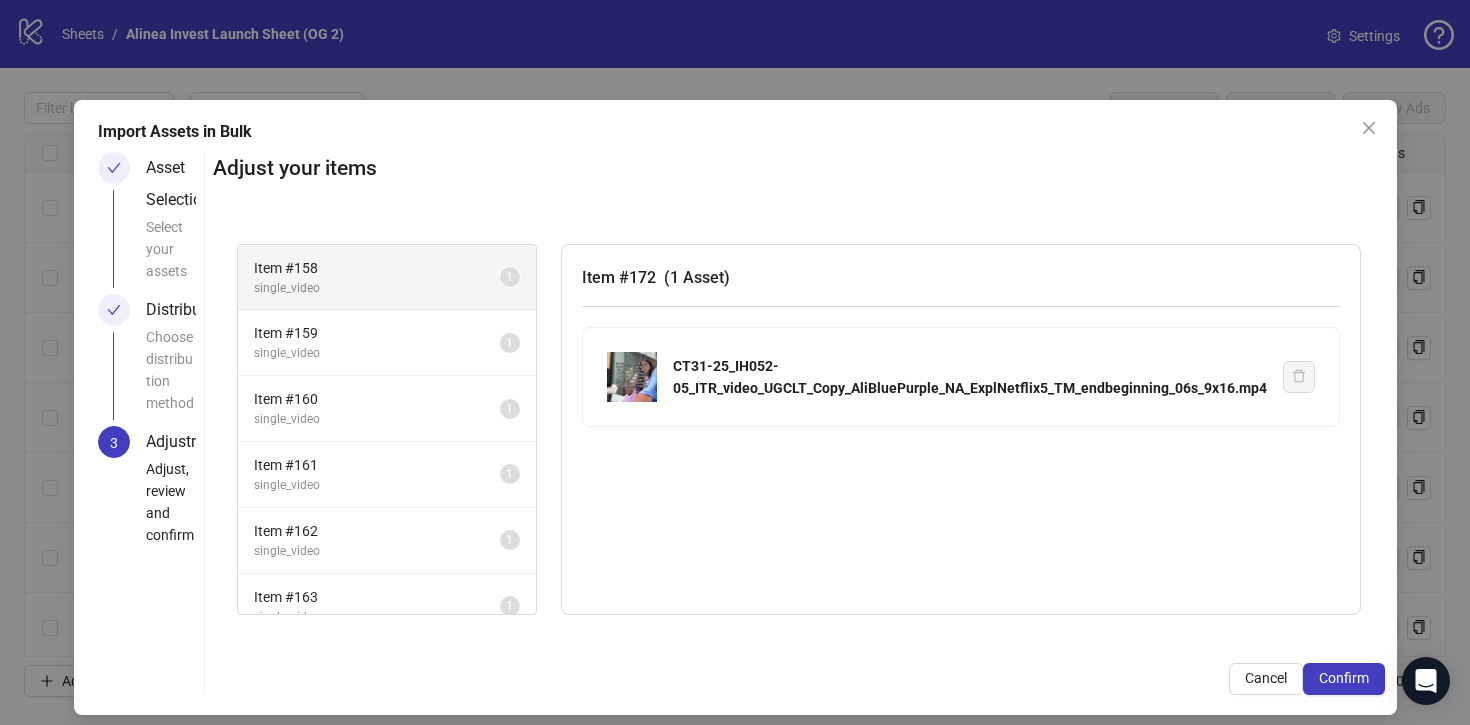 click on "Item # 158" at bounding box center (377, 268) 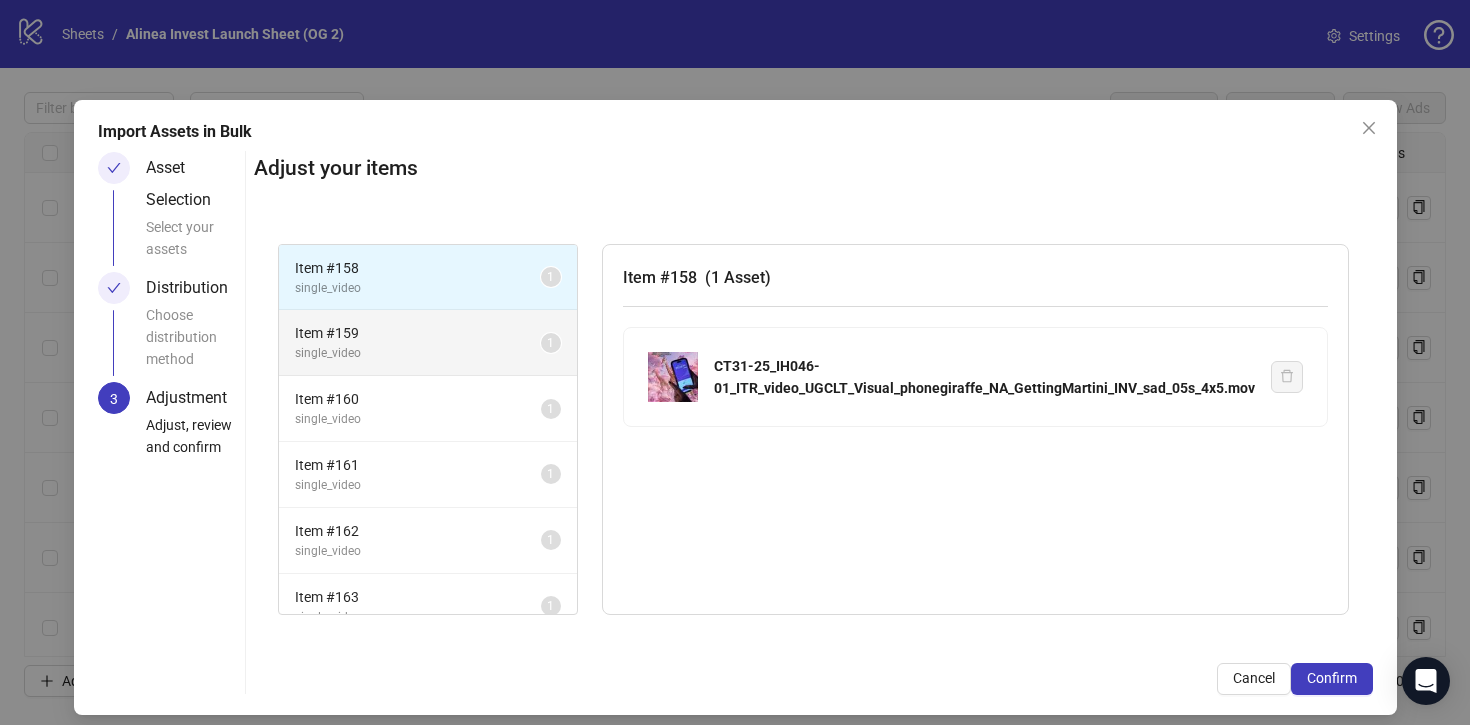 click on "single_video" at bounding box center (418, 353) 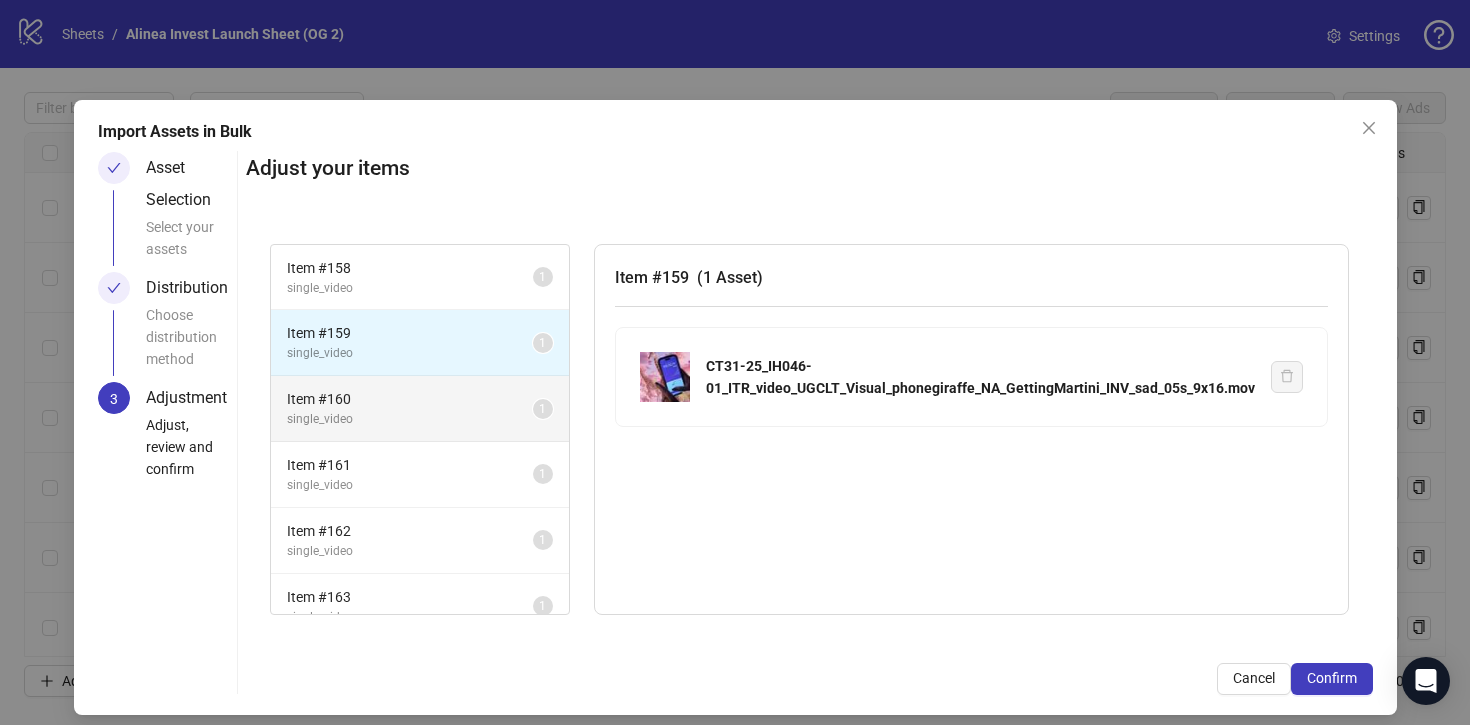 click on "single_video" at bounding box center (410, 419) 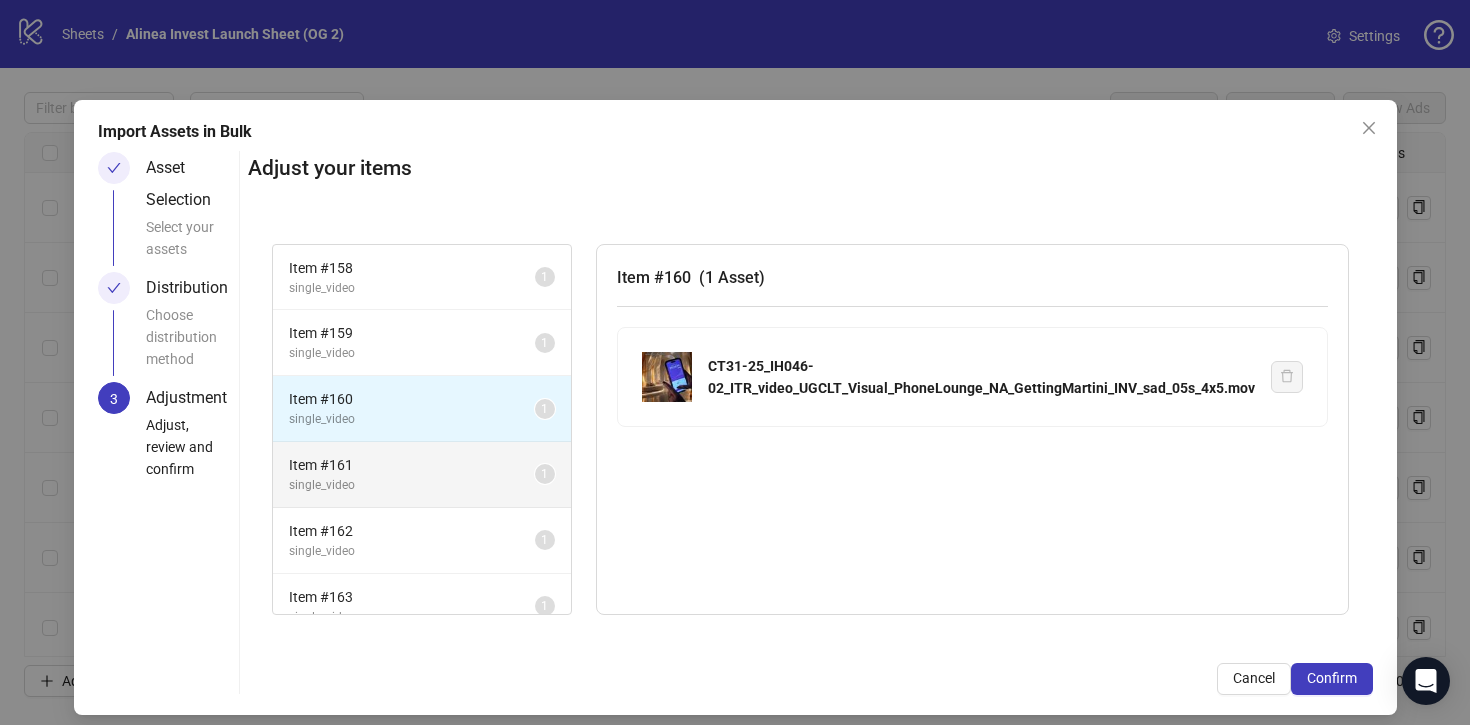 click on "single_video" at bounding box center (412, 485) 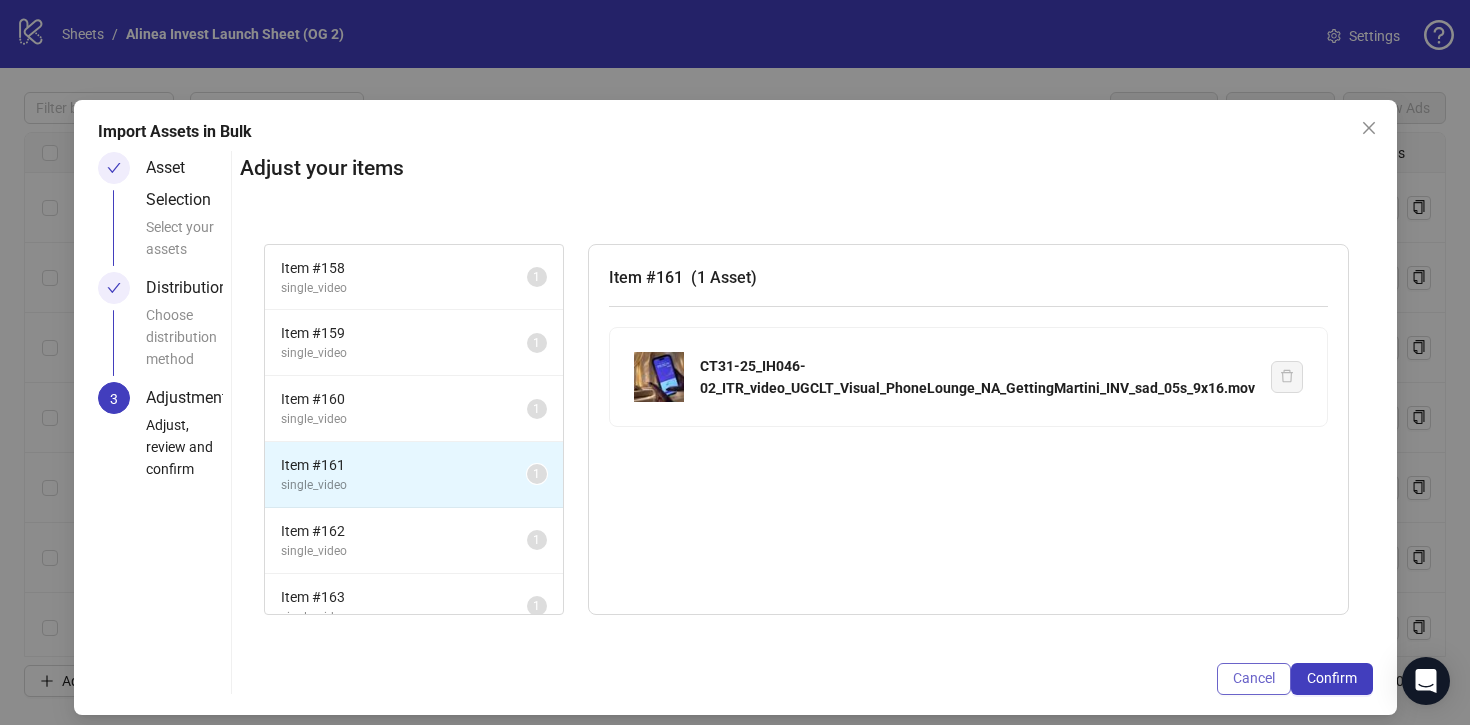 click on "Cancel" at bounding box center [1254, 678] 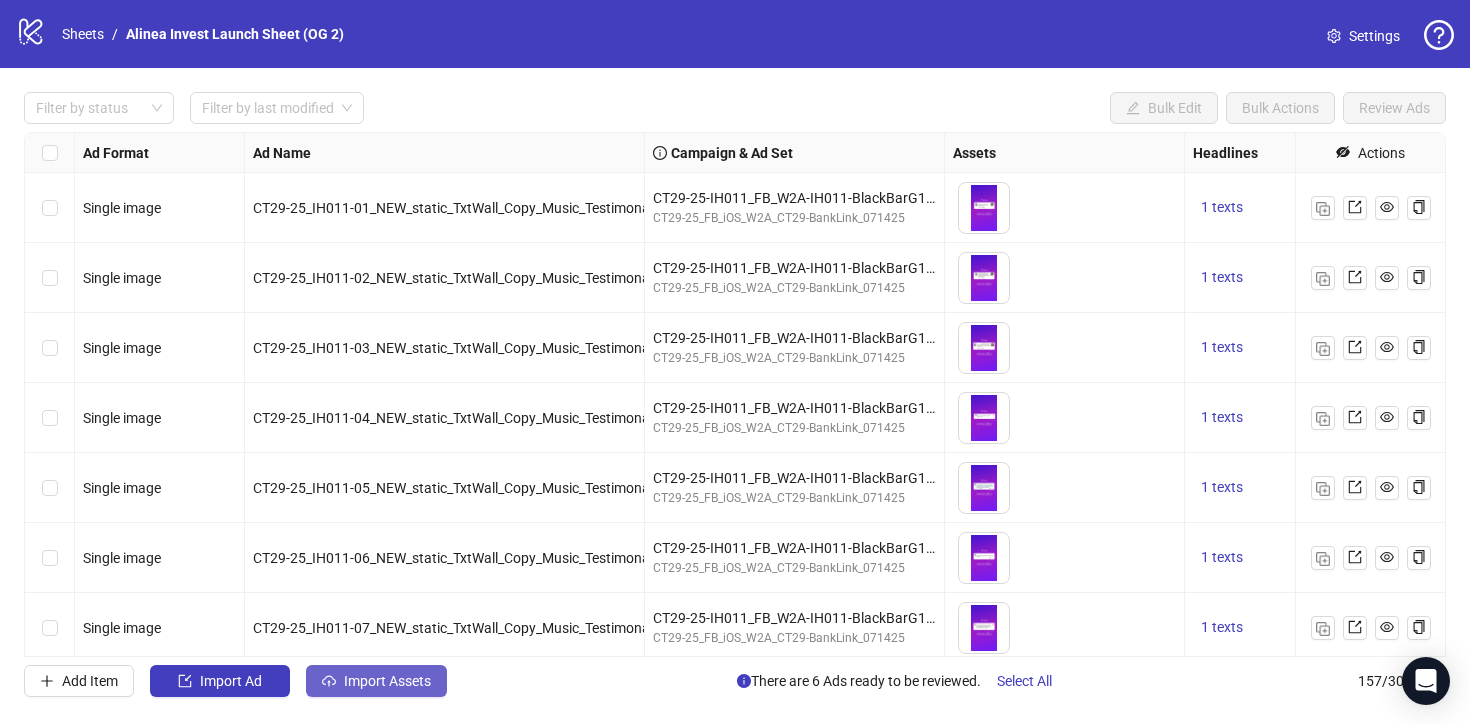 click on "Import Assets" at bounding box center [387, 681] 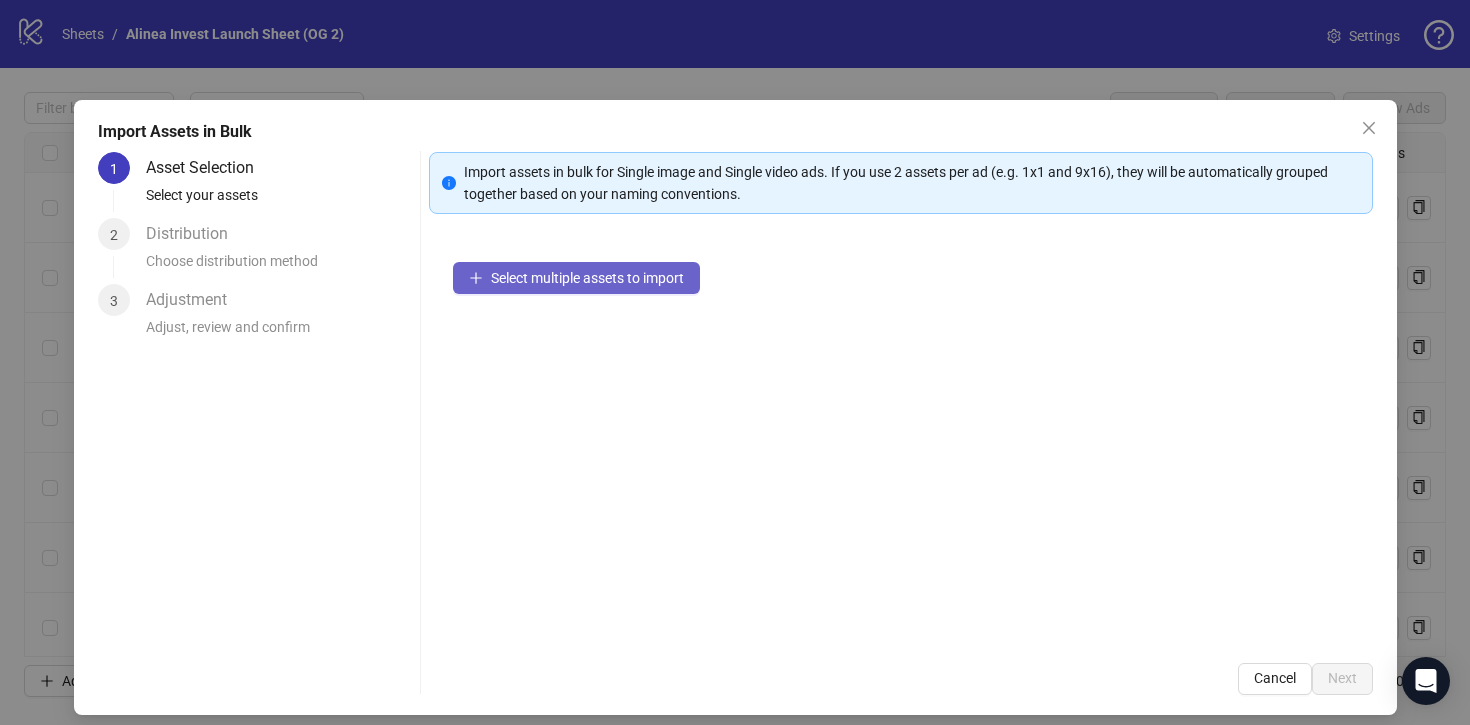 click on "Select multiple assets to import" at bounding box center [587, 278] 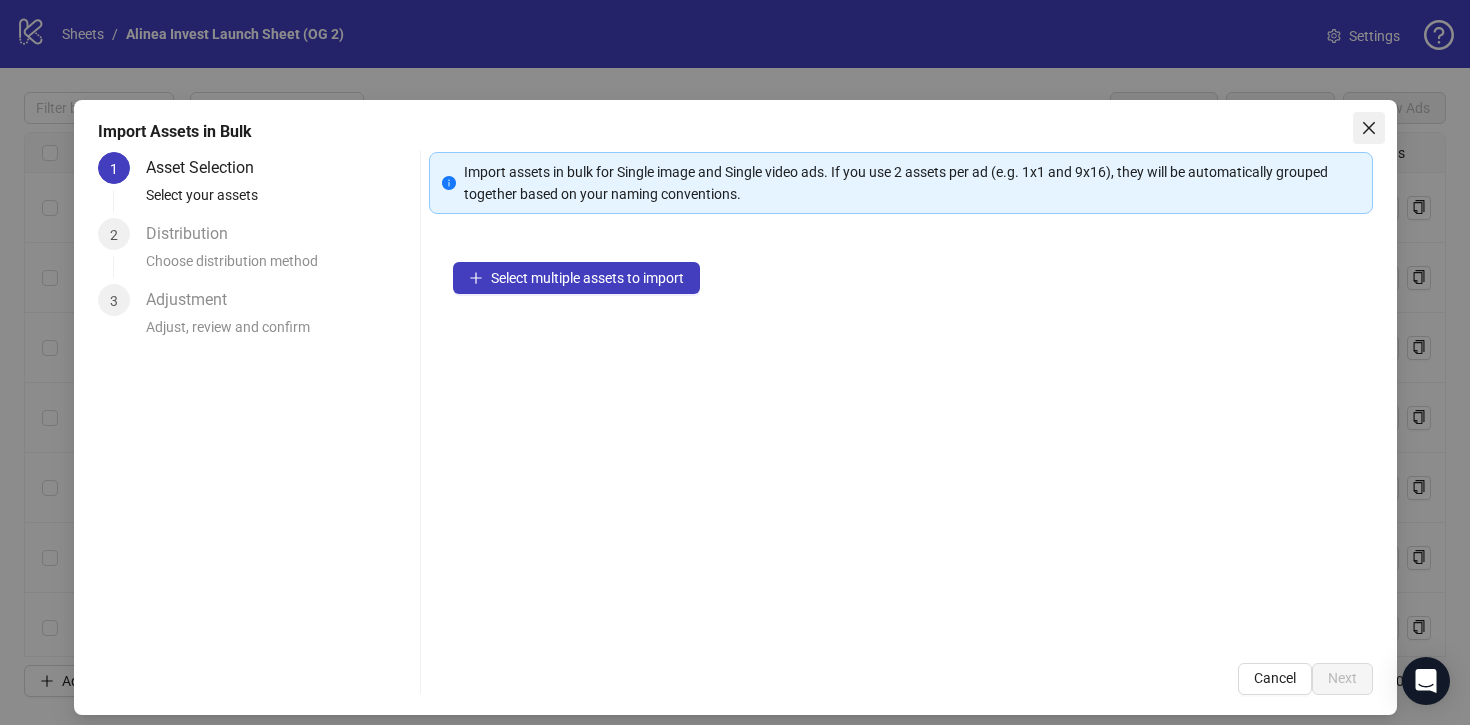 click at bounding box center (1369, 128) 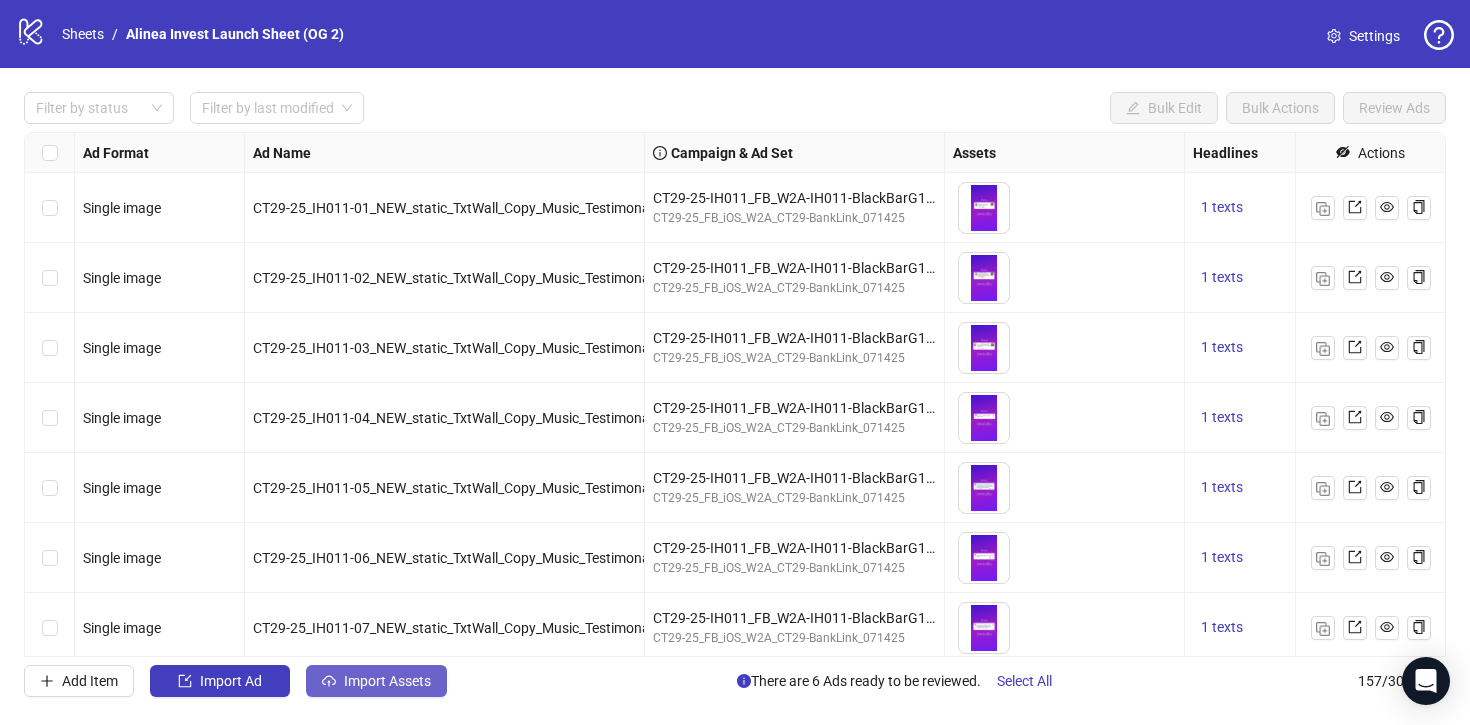 click on "Import Assets" at bounding box center (387, 681) 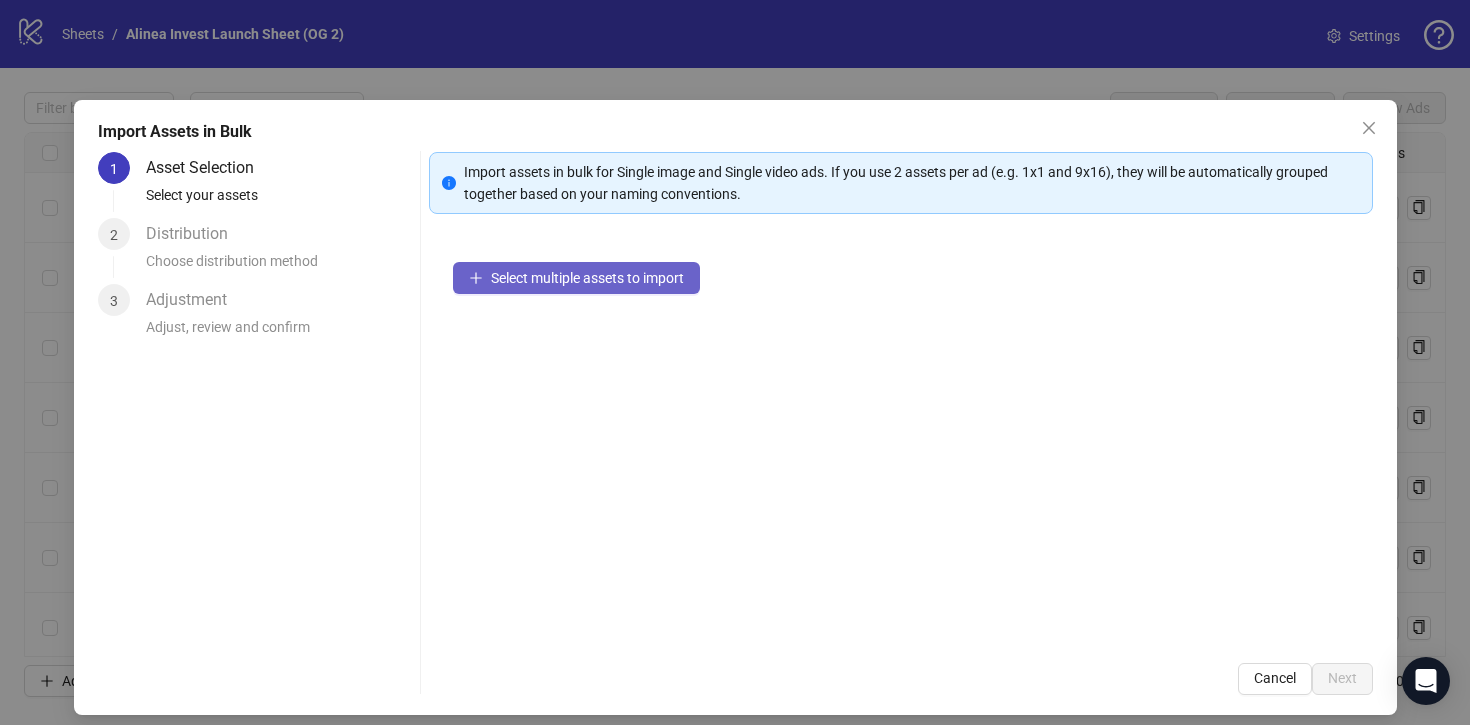 click on "Select multiple assets to import" at bounding box center [587, 278] 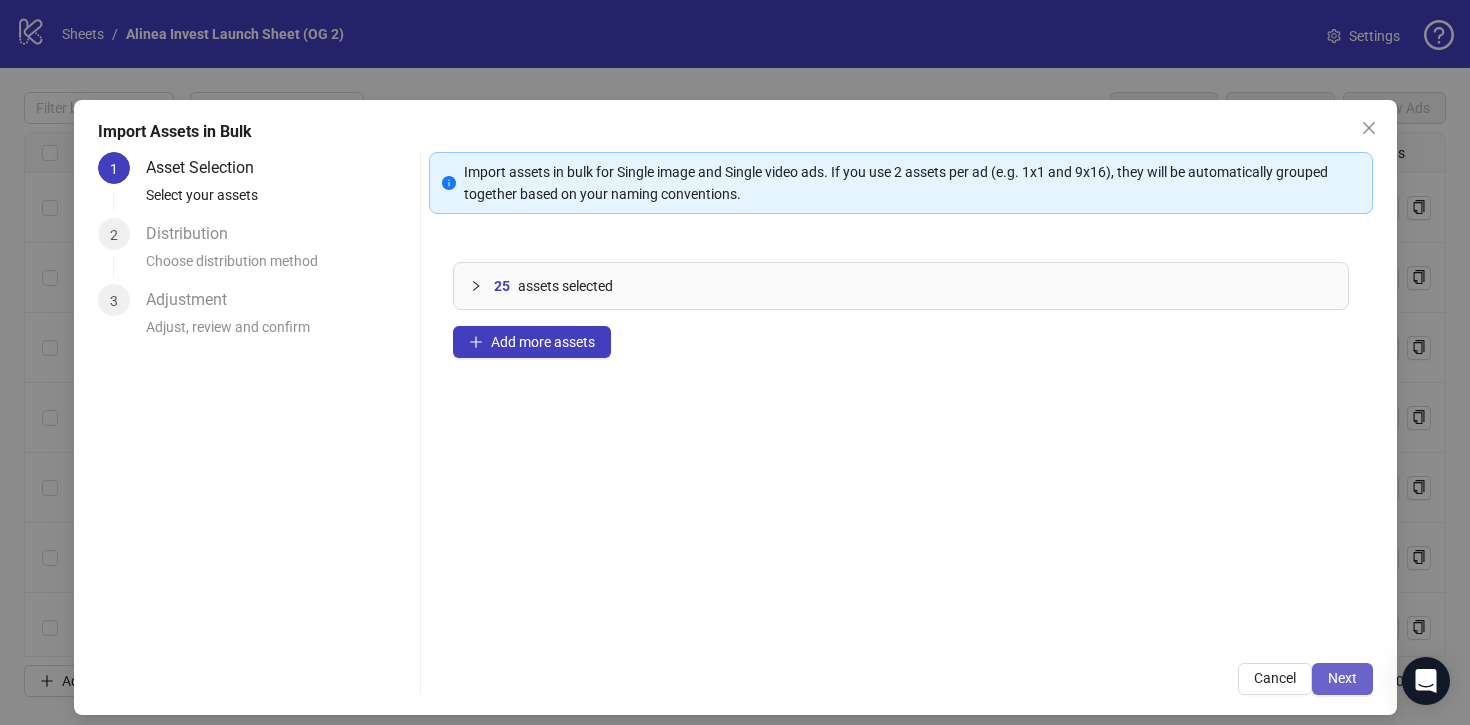 click on "Next" at bounding box center [1342, 678] 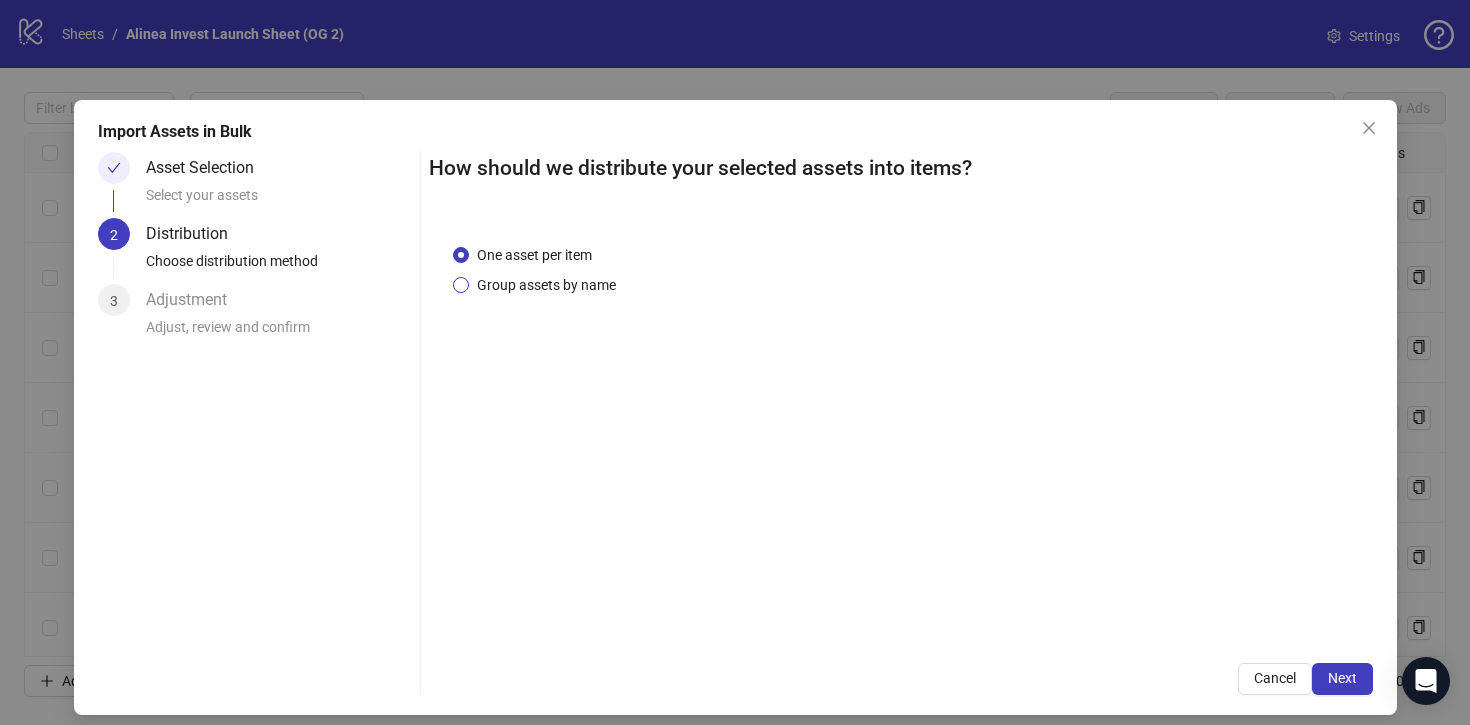 click on "Group assets by name" at bounding box center [546, 285] 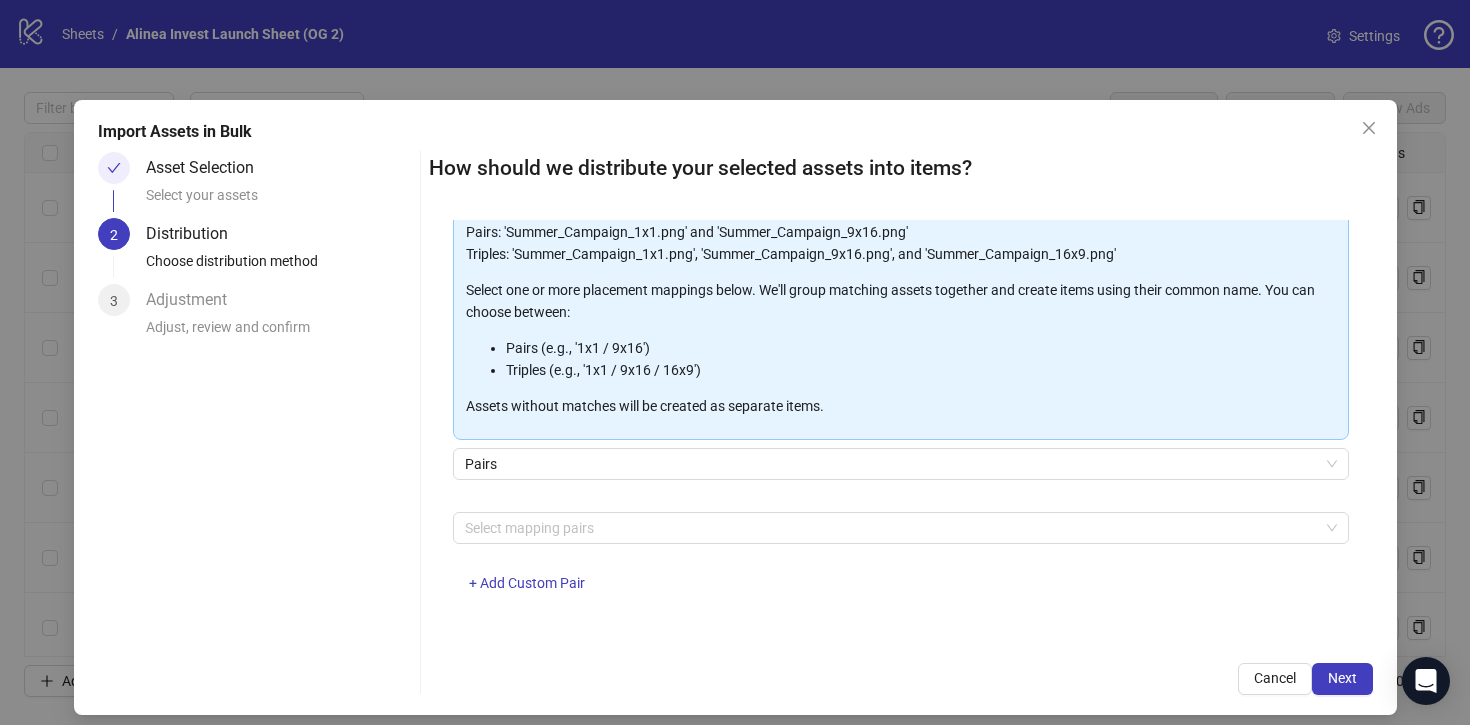 scroll, scrollTop: 167, scrollLeft: 0, axis: vertical 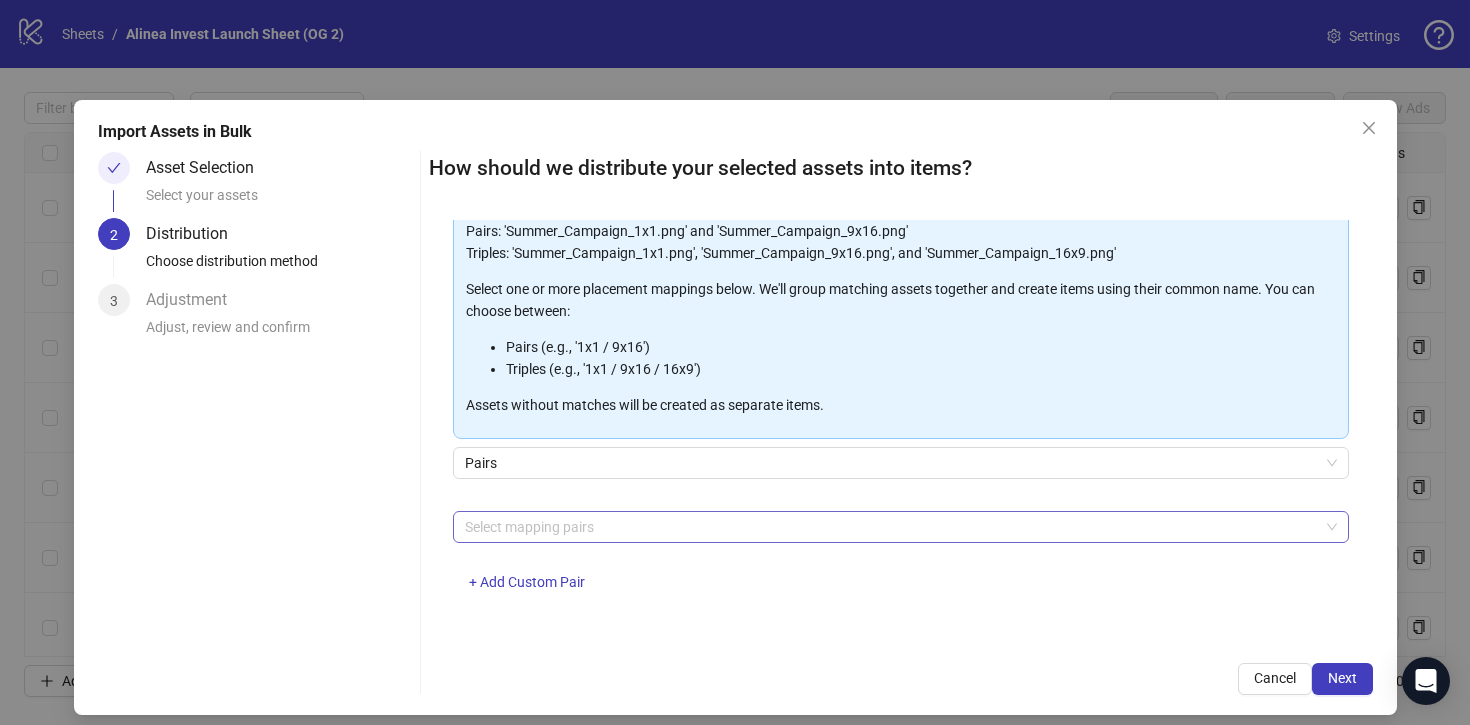 click at bounding box center (890, 527) 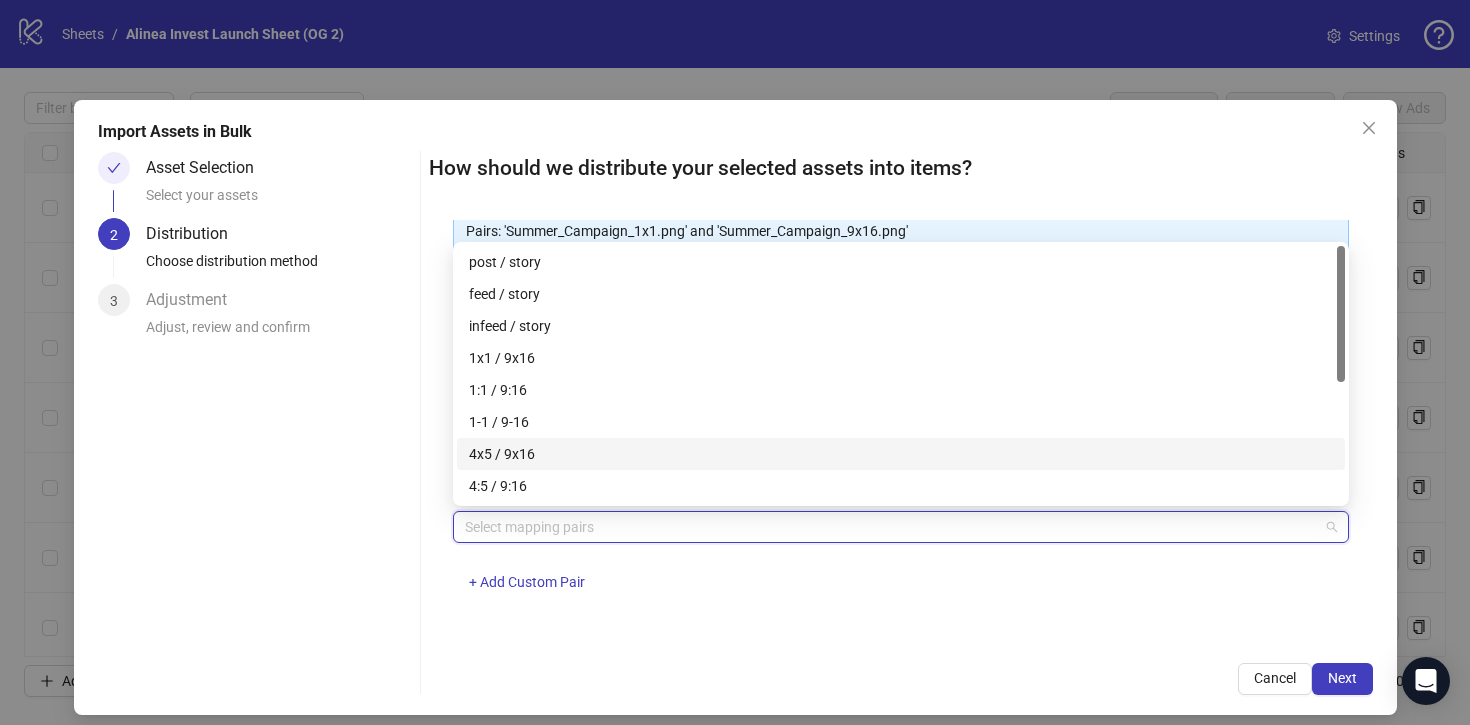 click on "4x5 / 9x16" at bounding box center [901, 454] 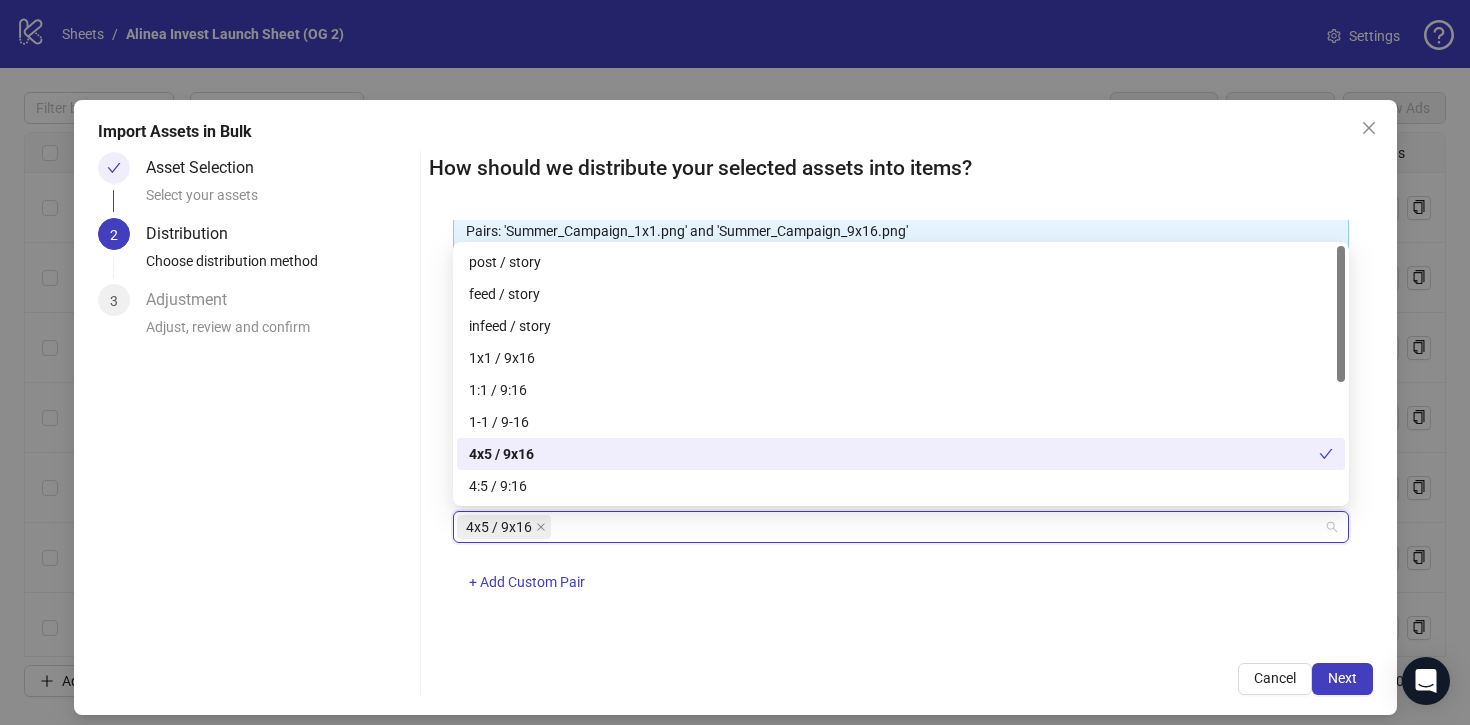 click on "4x5 / 9x16" at bounding box center (894, 454) 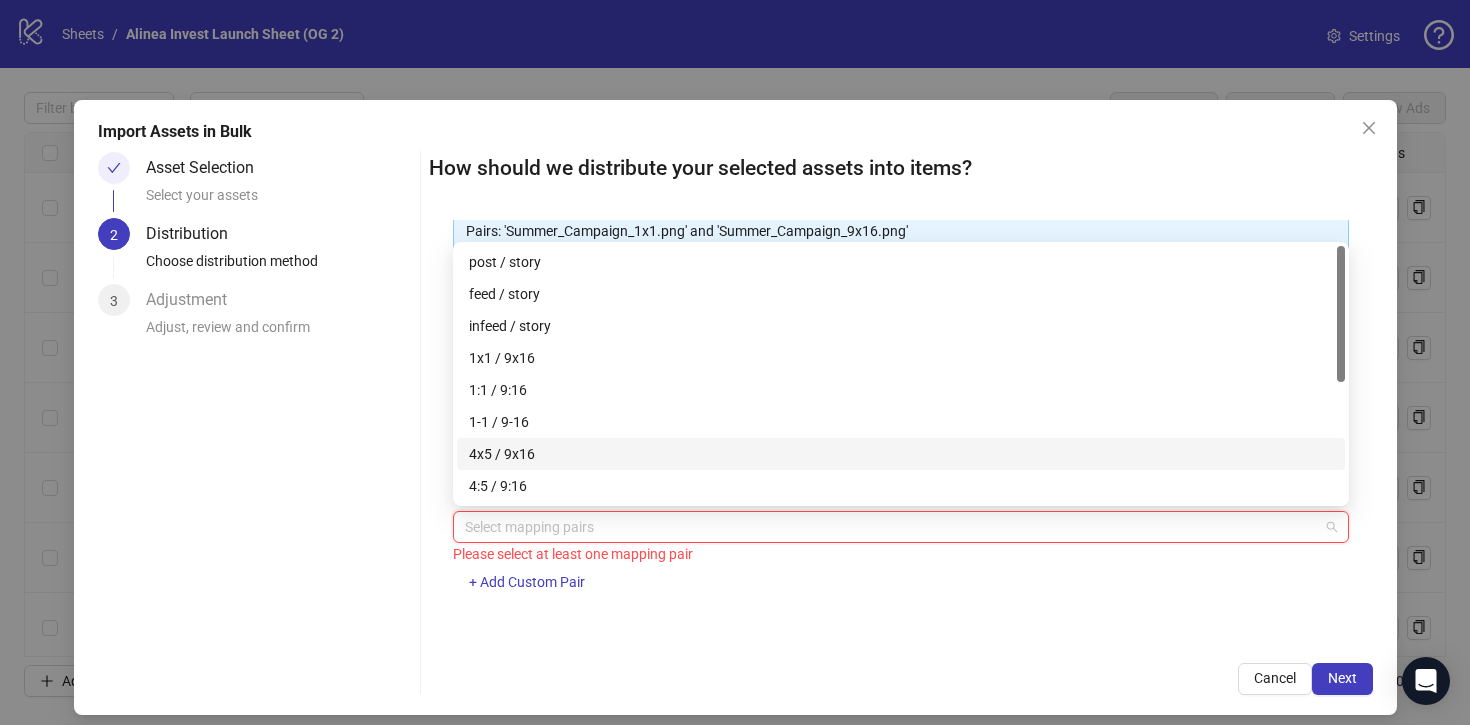 click on "4x5 / 9x16" at bounding box center [901, 454] 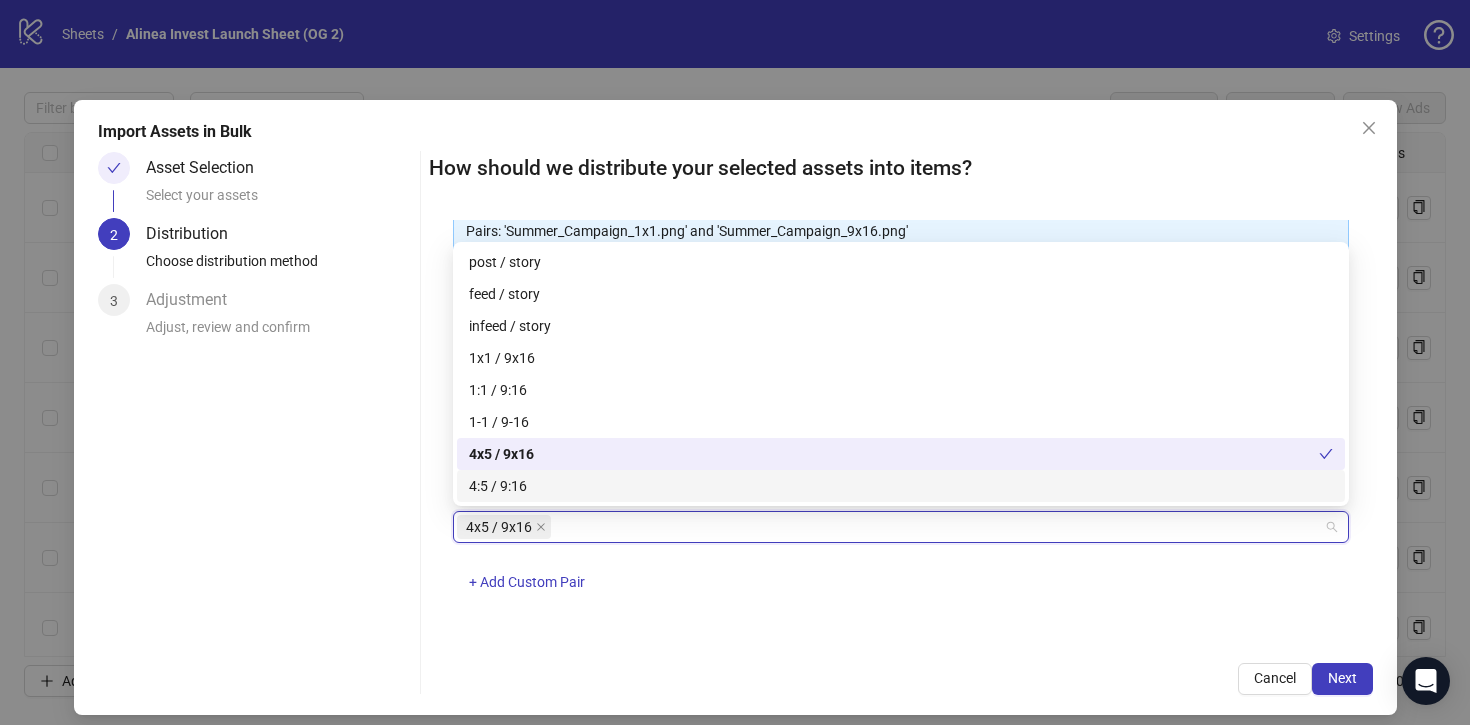 click on "How should we distribute your selected assets into items? One asset per item Group assets by name Assets must follow a consistent naming pattern to use this feature. Examples: Pairs: 'Summer_Campaign_1x1.png' and 'Summer_Campaign_9x16.png' Triples: 'Summer_Campaign_1x1.png', 'Summer_Campaign_9x16.png', and 'Summer_Campaign_16x9.png' Select one or more placement mappings below. We'll group matching assets together and create items using their common name. You can choose between: Pairs (e.g., '1x1 / 9x16') Triples (e.g., '1x1 / 9x16 / 16x9') Assets without matches will be created as separate items. Pairs 4x5 / 9x16   + Add Custom Pair Cancel Next" at bounding box center [901, 423] 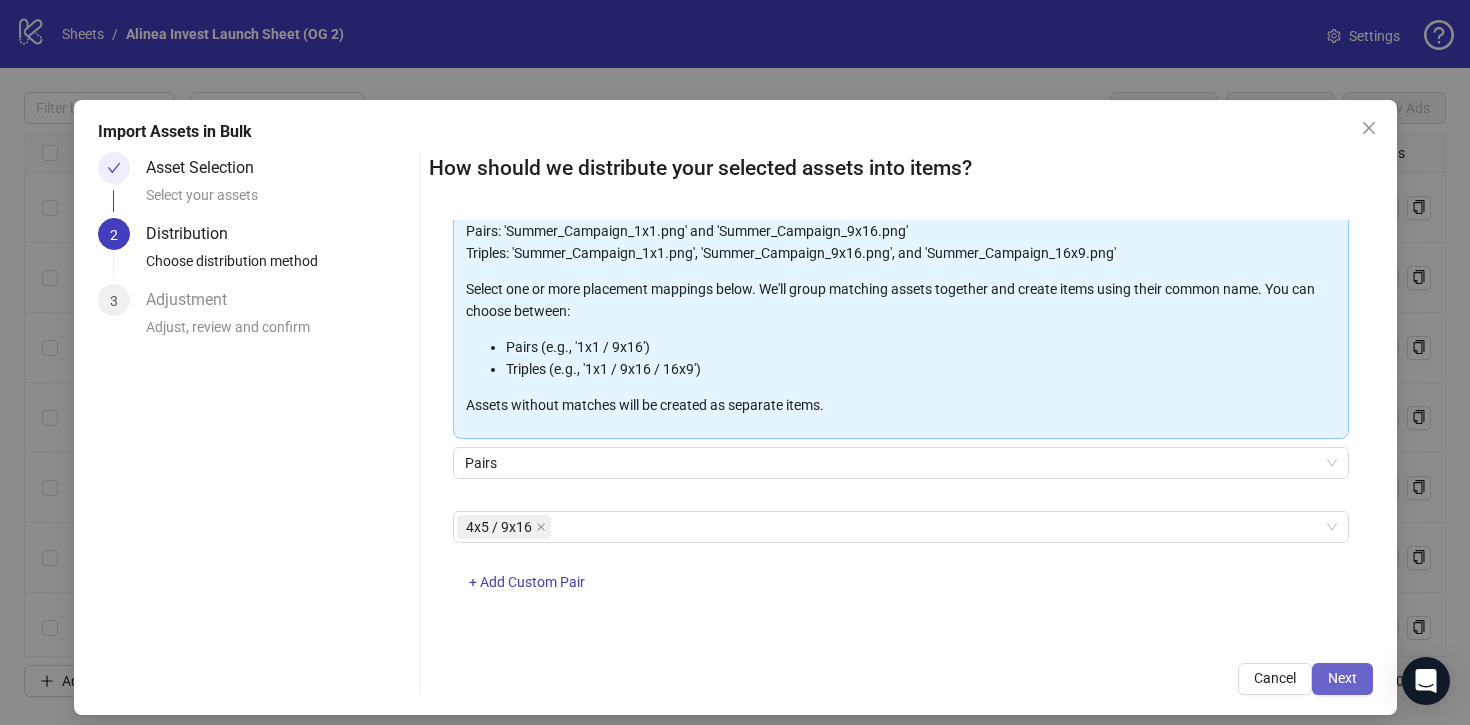click on "Next" at bounding box center [1342, 679] 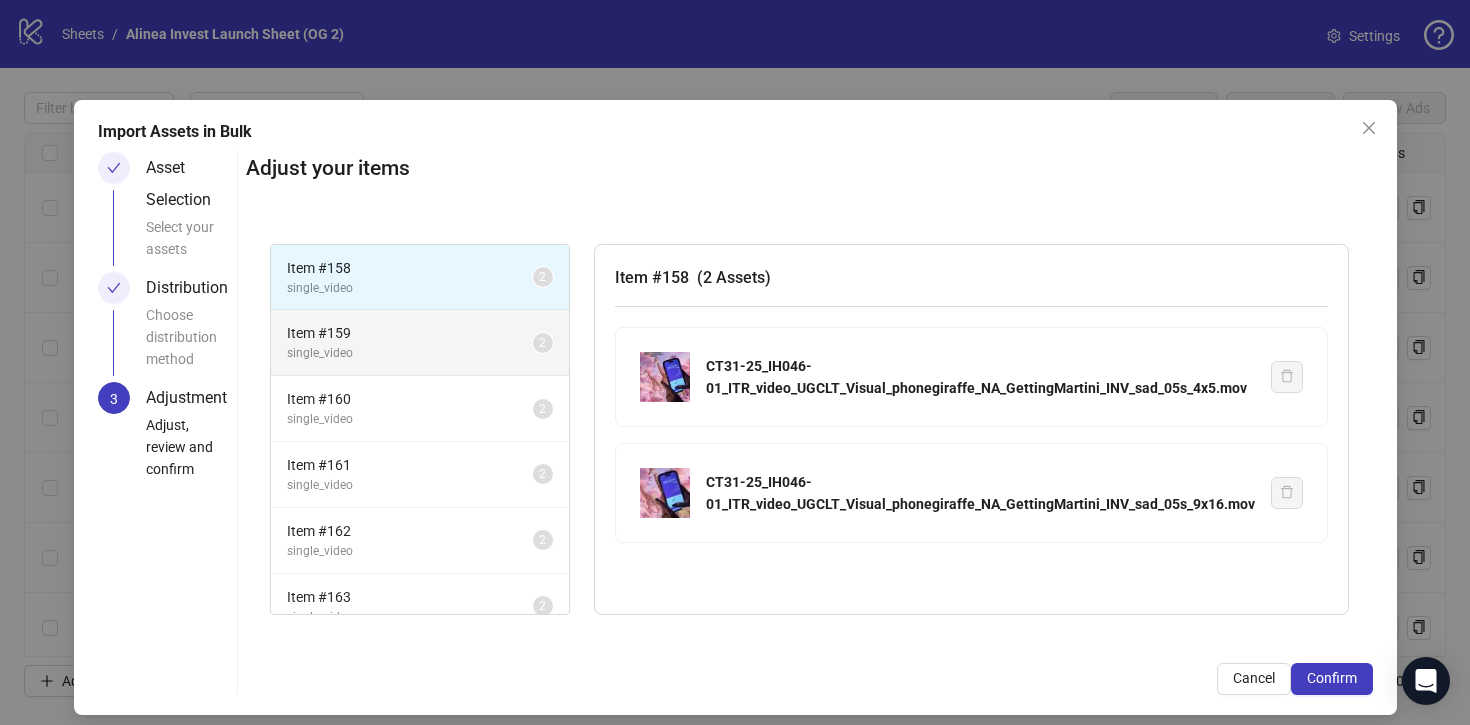 click on "Item # 159" at bounding box center [410, 333] 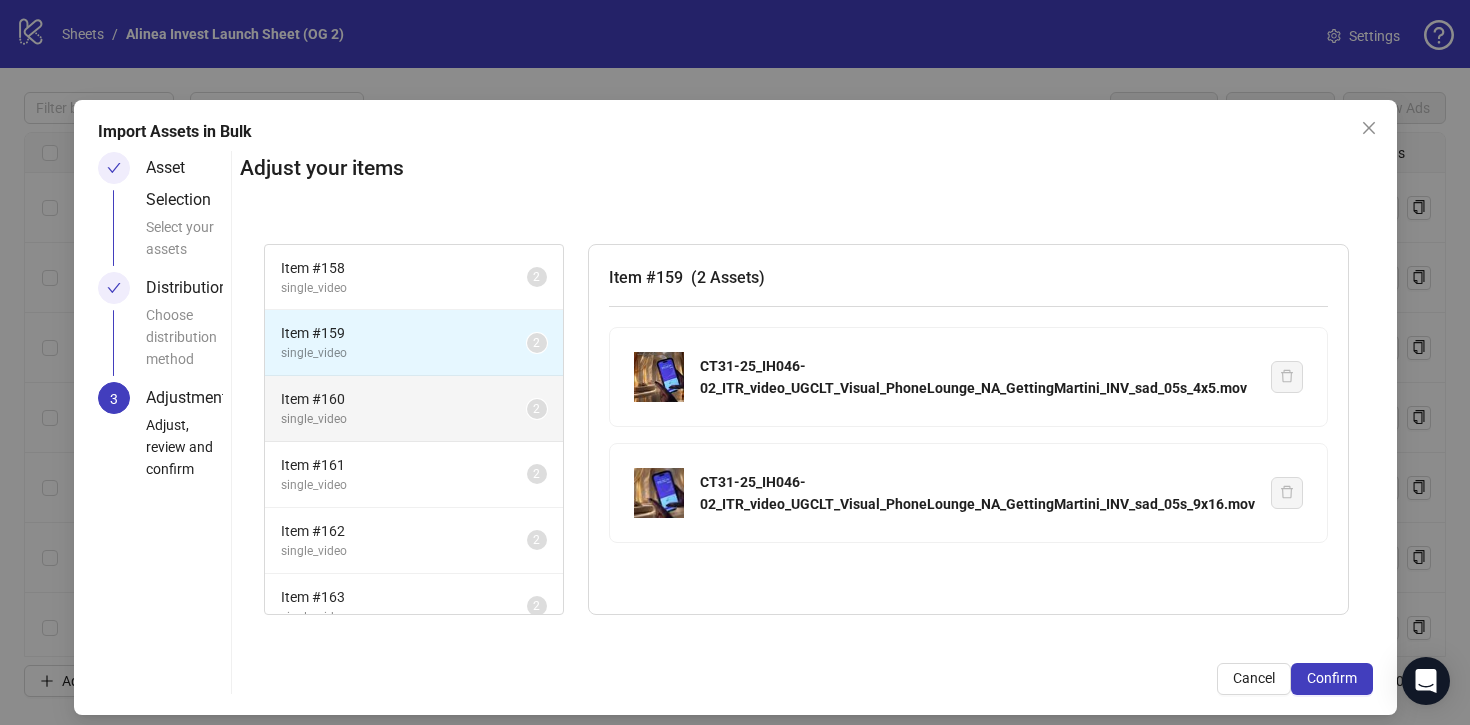 click on "single_video" at bounding box center (404, 419) 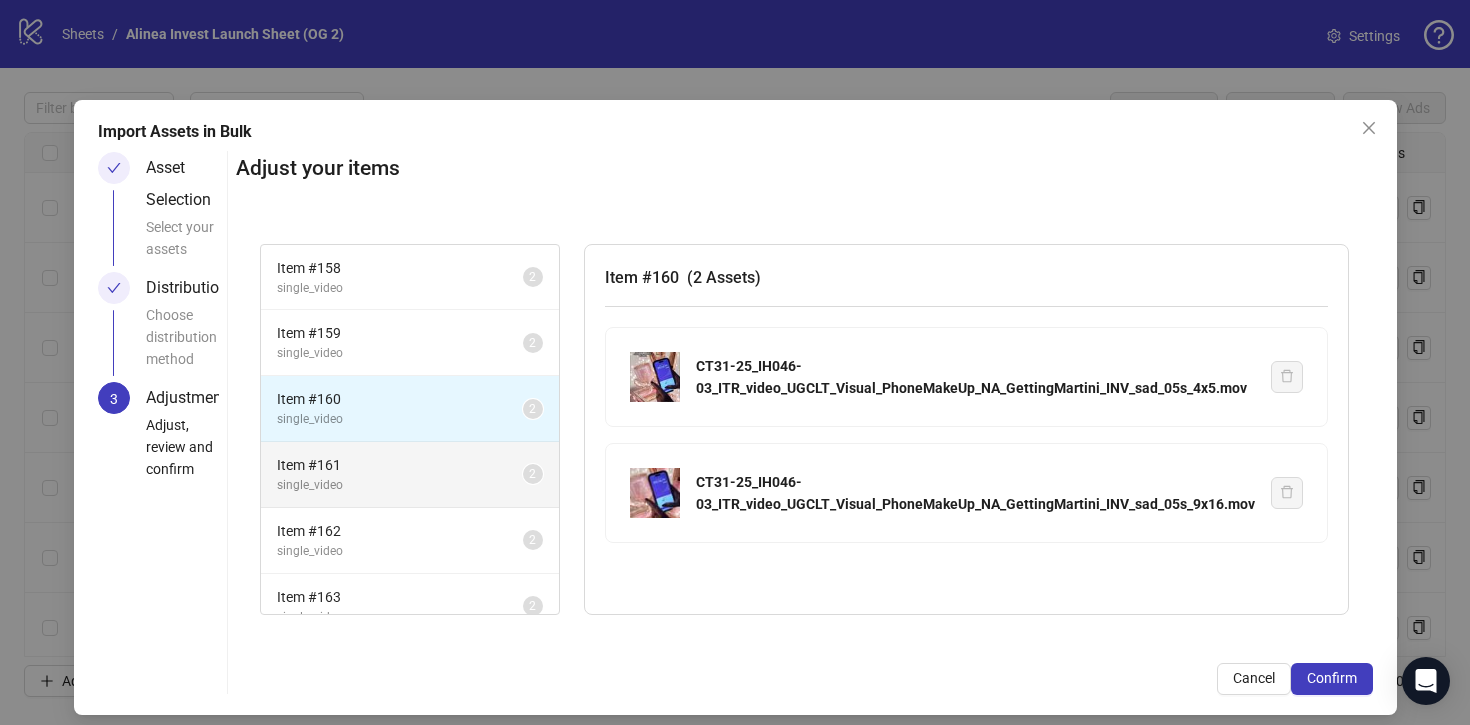 click on "Item # 161" at bounding box center [400, 465] 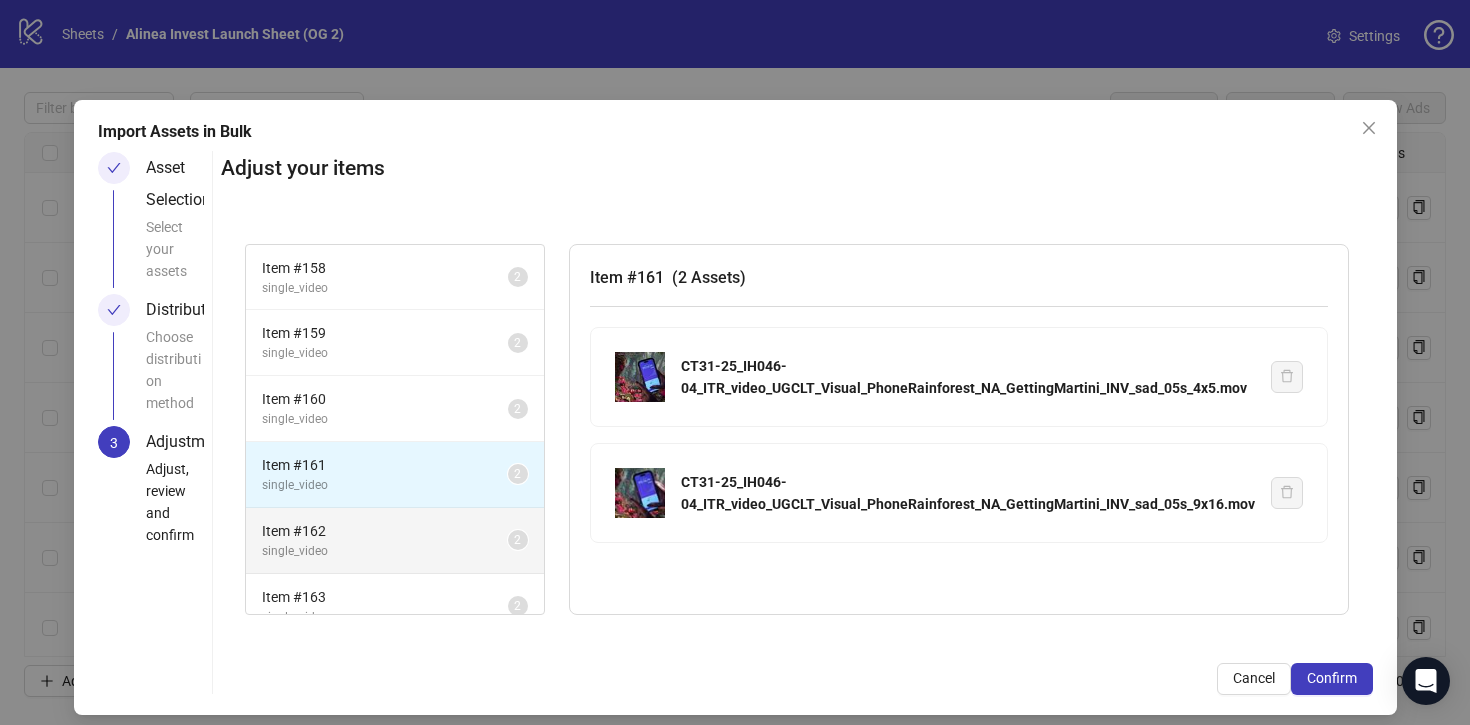 click on "Item # 162" at bounding box center (385, 531) 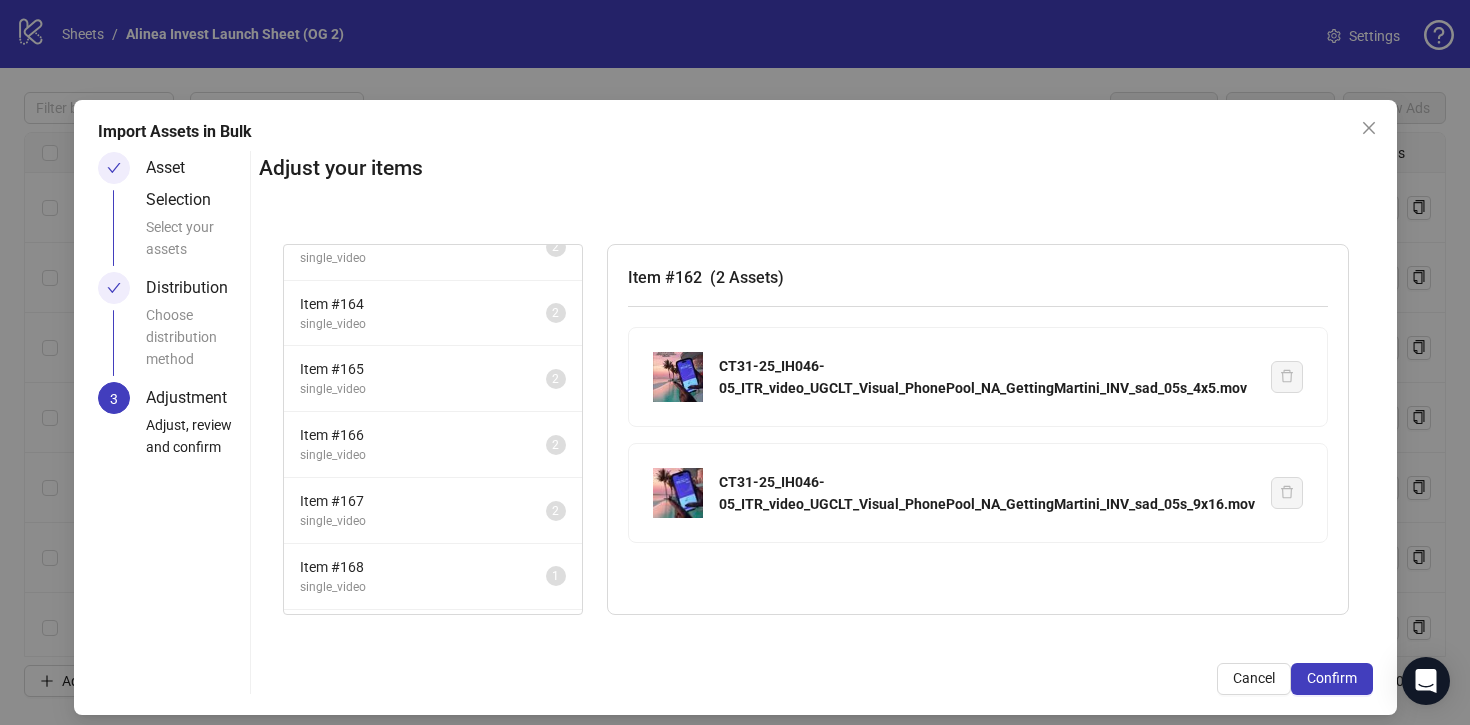 scroll, scrollTop: 372, scrollLeft: 0, axis: vertical 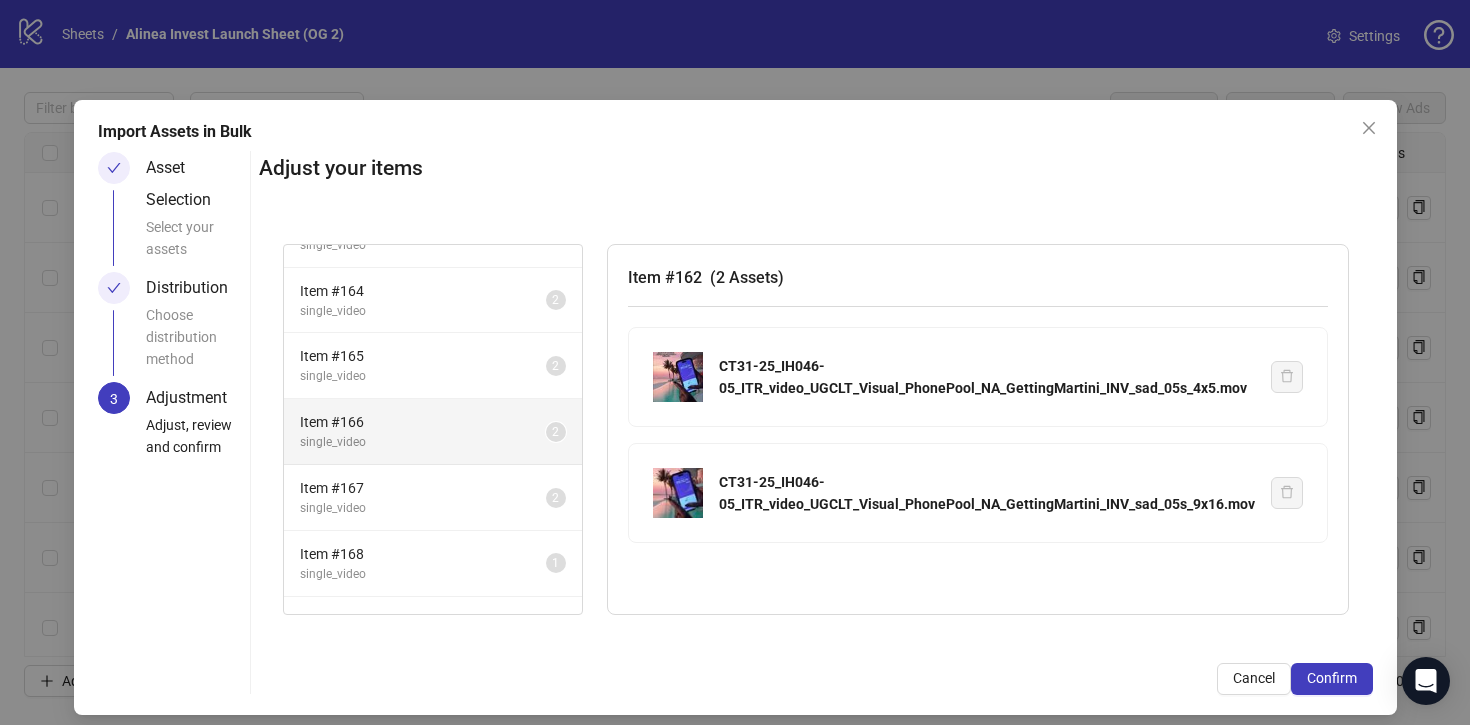 click on "Item # 166" at bounding box center [423, 422] 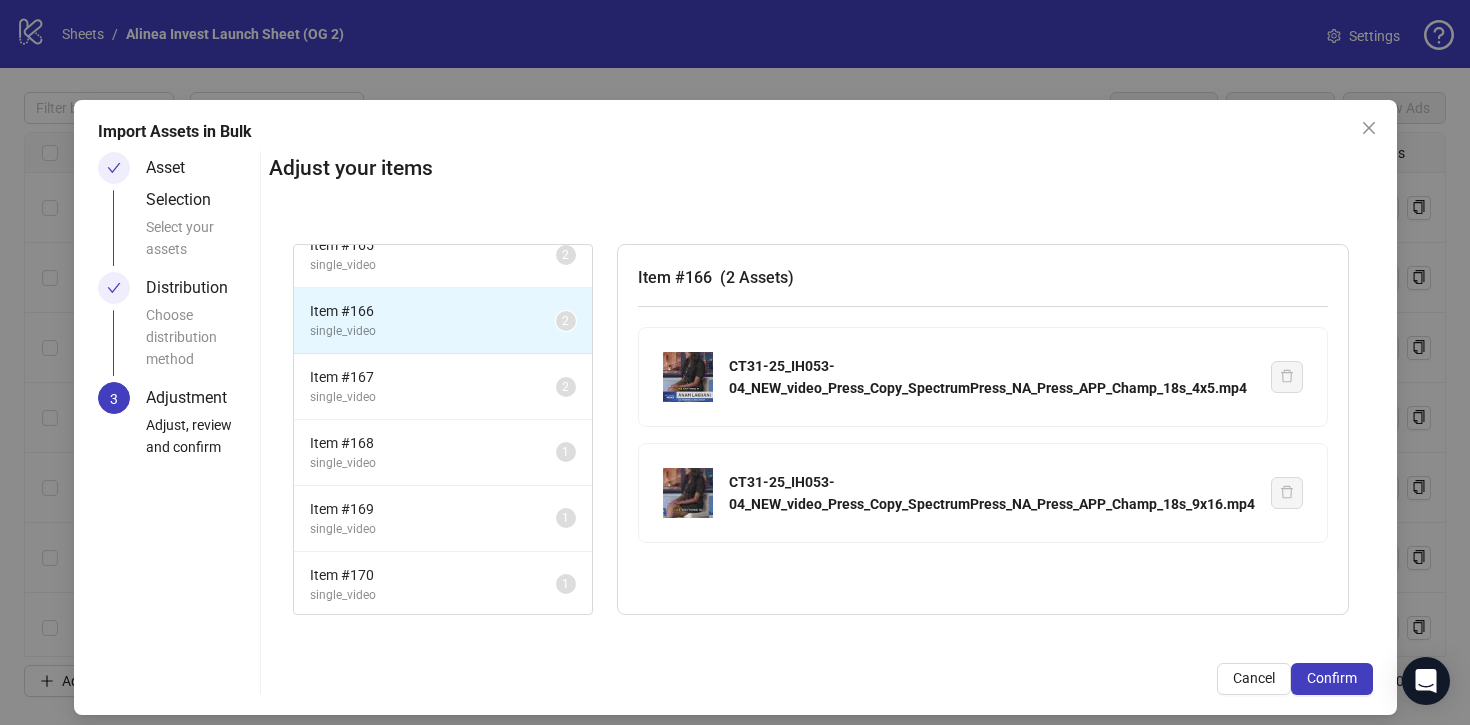 scroll, scrollTop: 493, scrollLeft: 0, axis: vertical 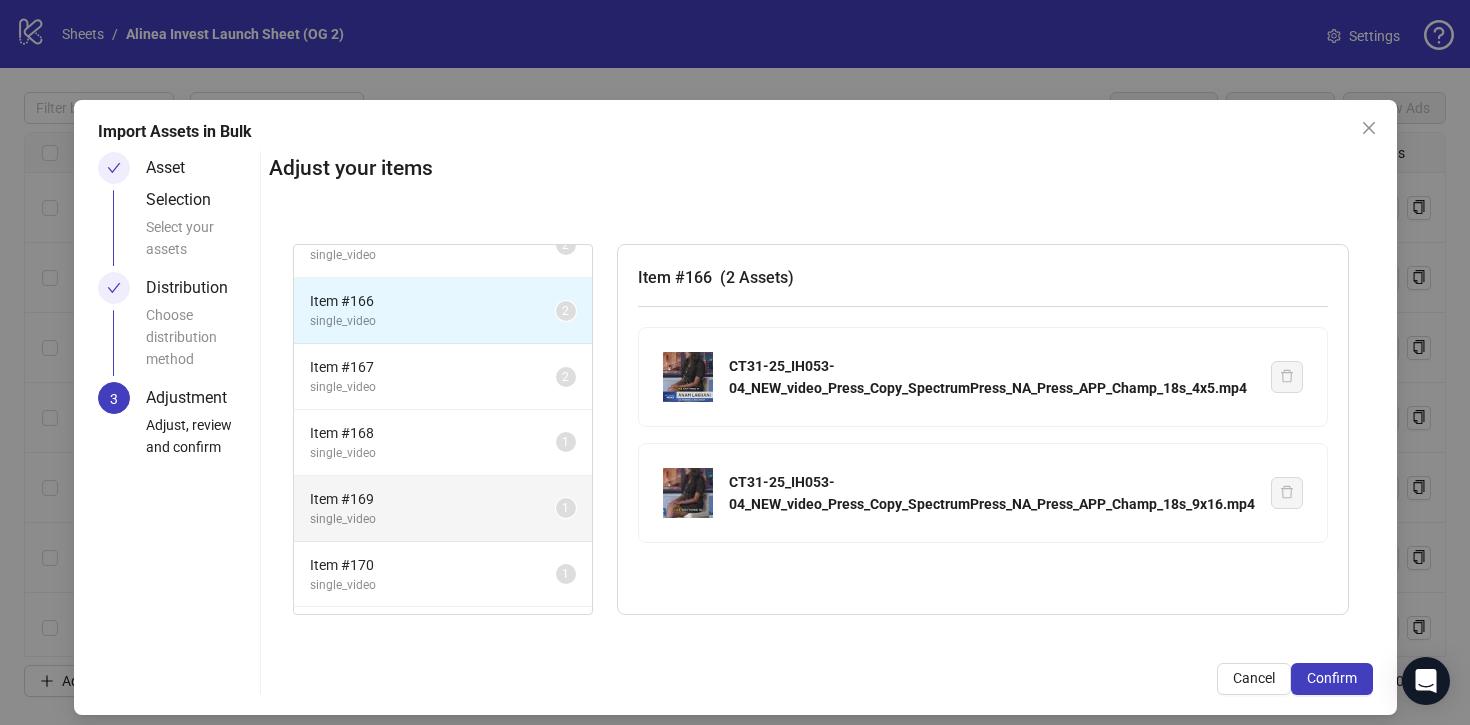 click on "Item # 169" at bounding box center [433, 499] 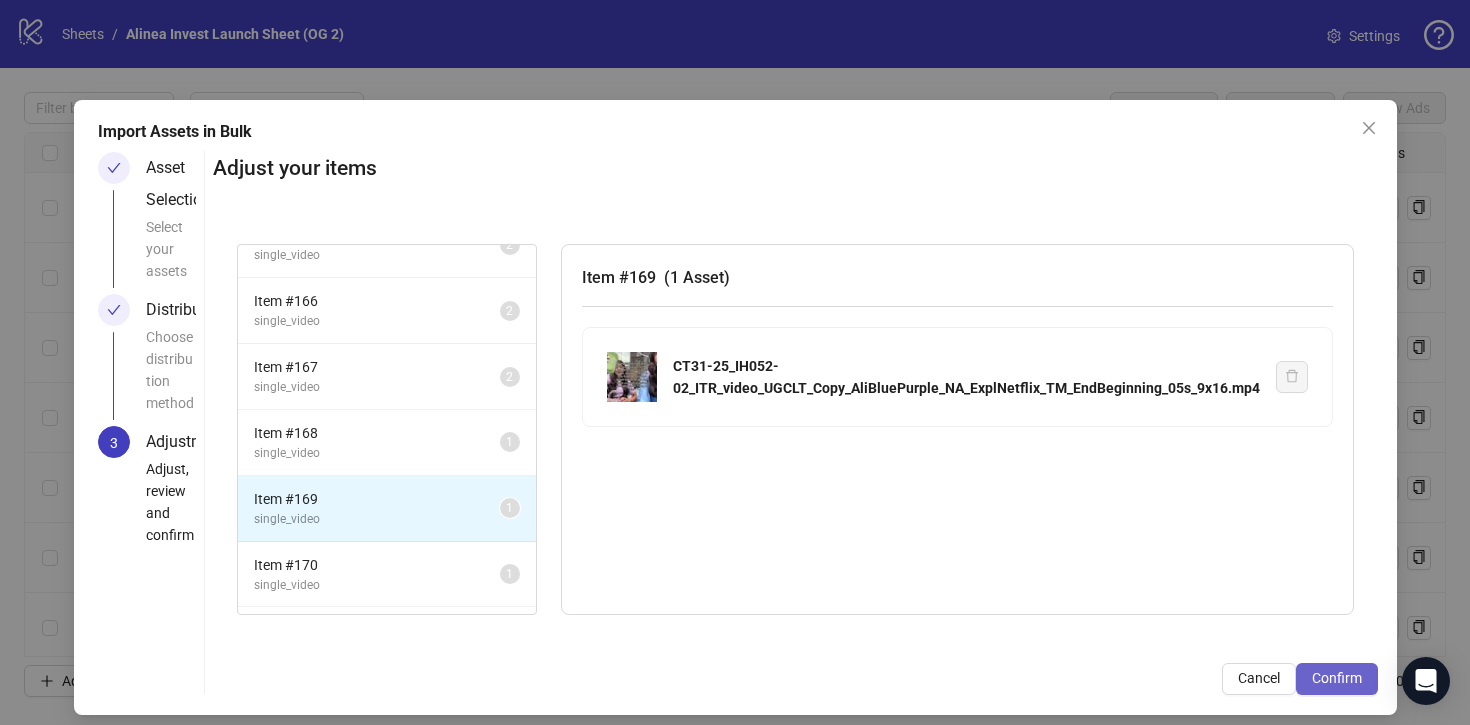 click on "Confirm" at bounding box center [1337, 678] 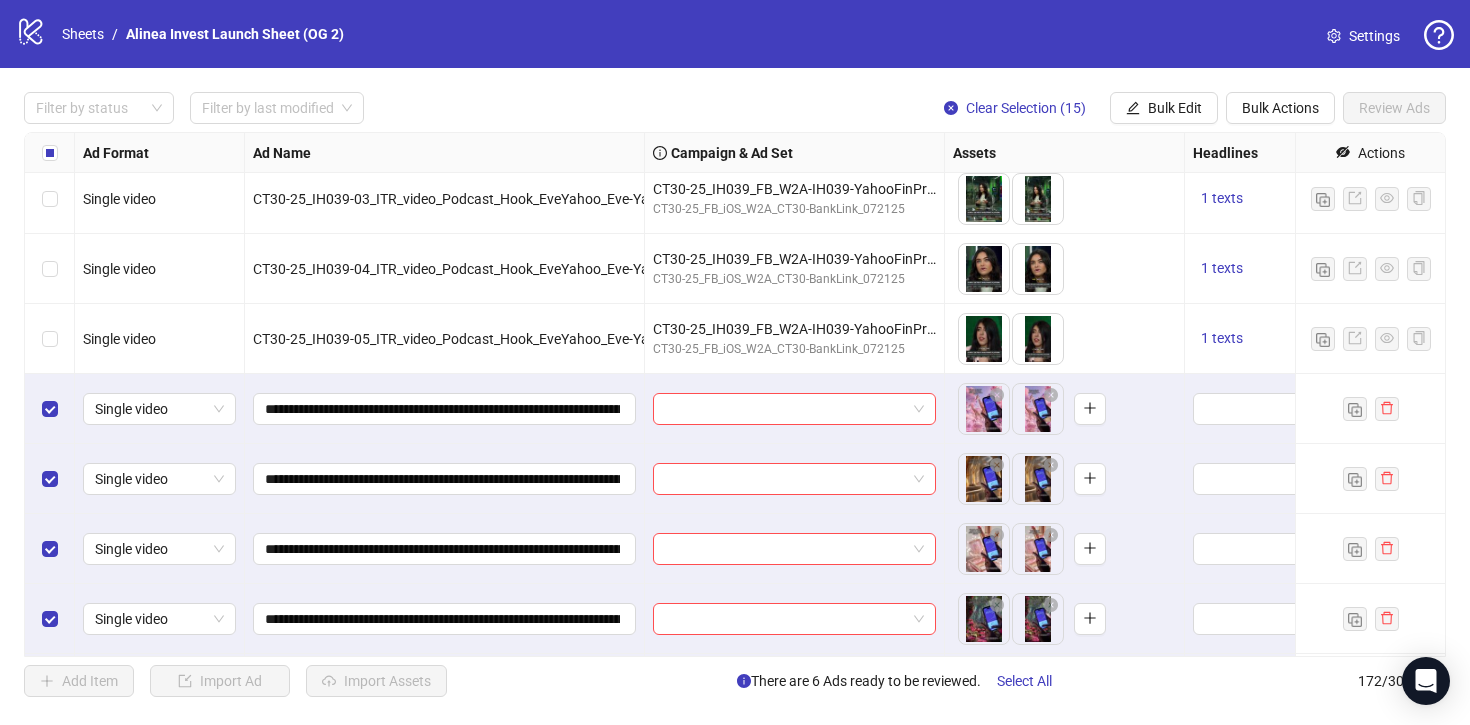 scroll, scrollTop: 10792, scrollLeft: 0, axis: vertical 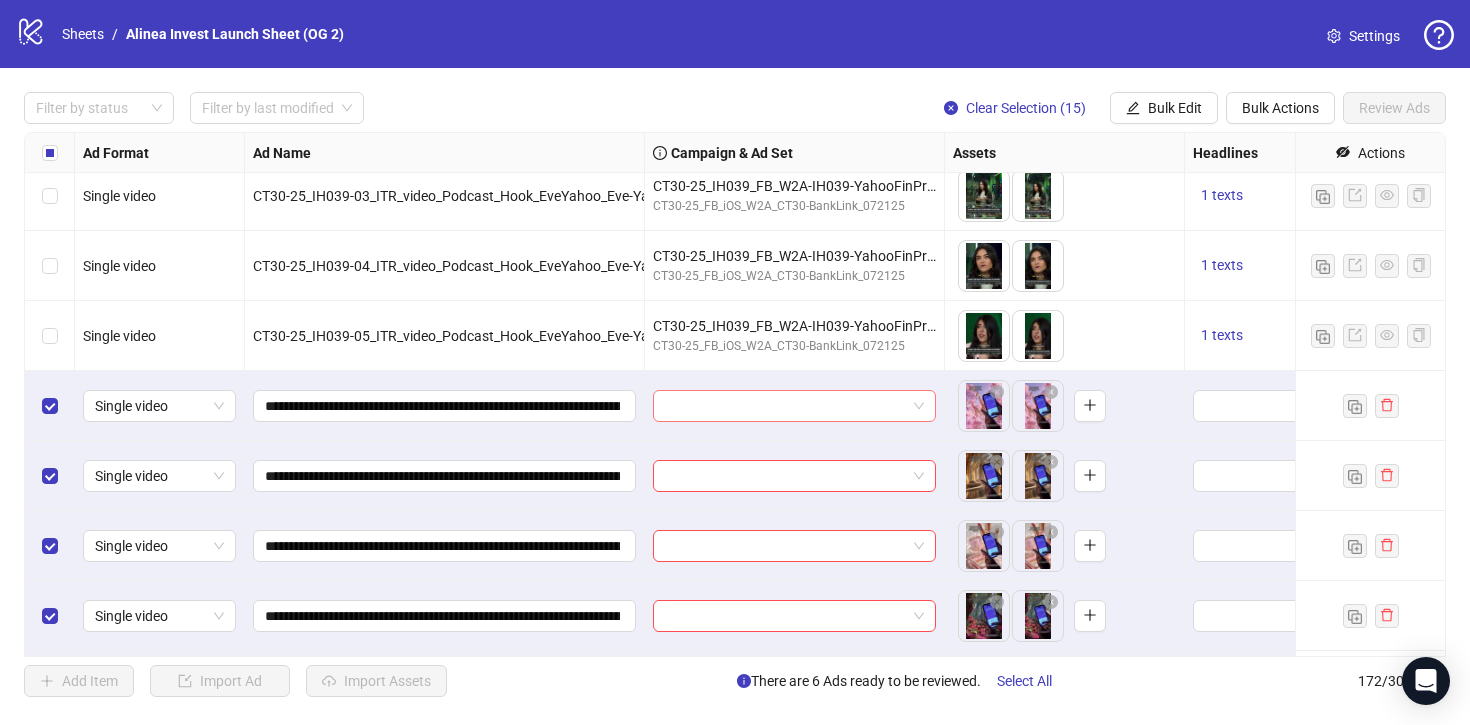 click at bounding box center [785, 406] 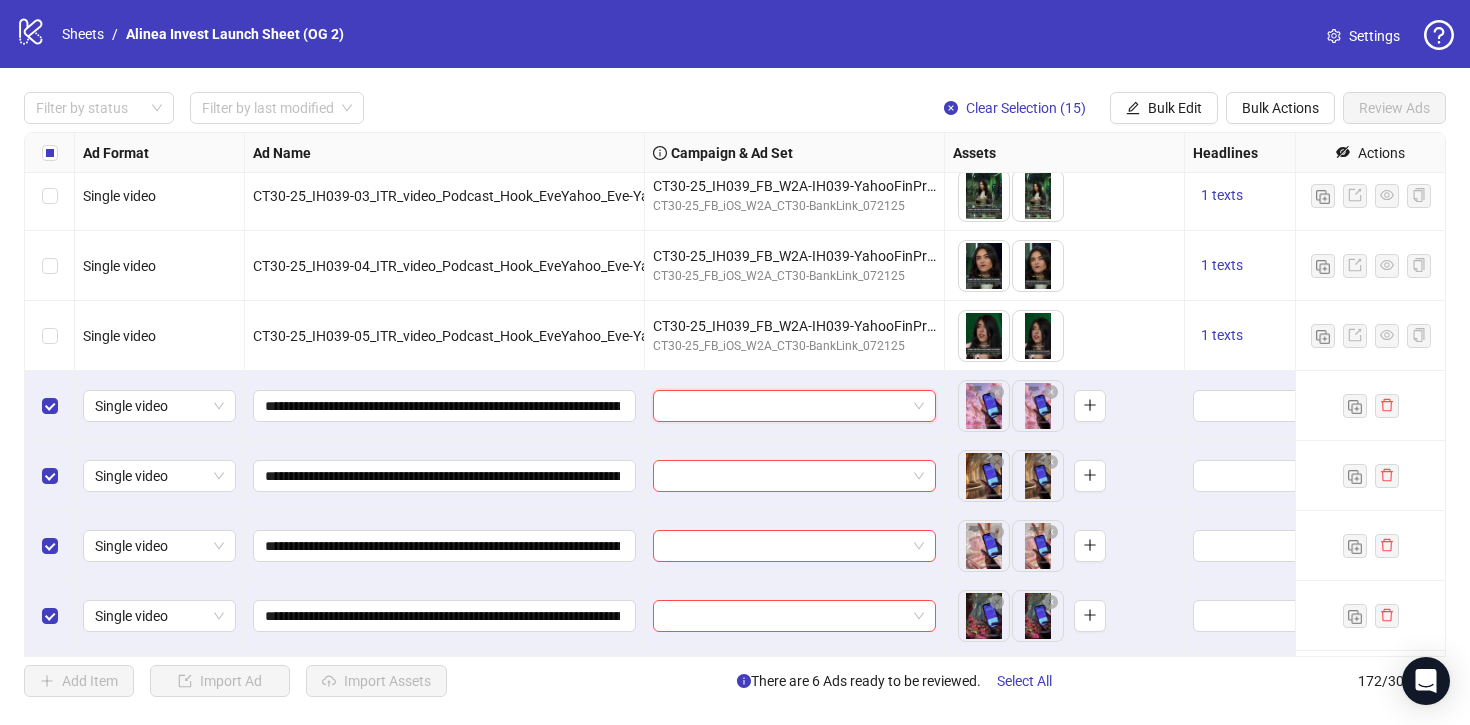click at bounding box center (785, 406) 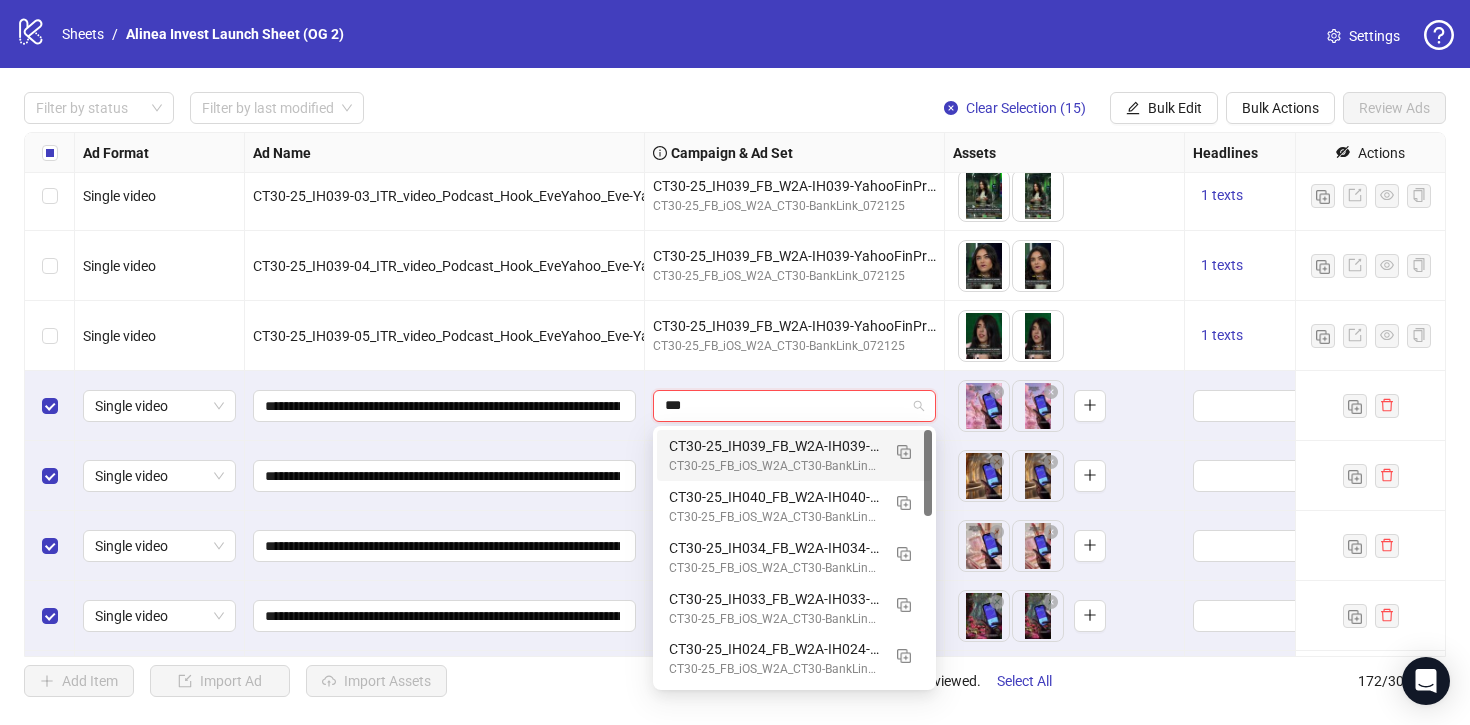 type on "****" 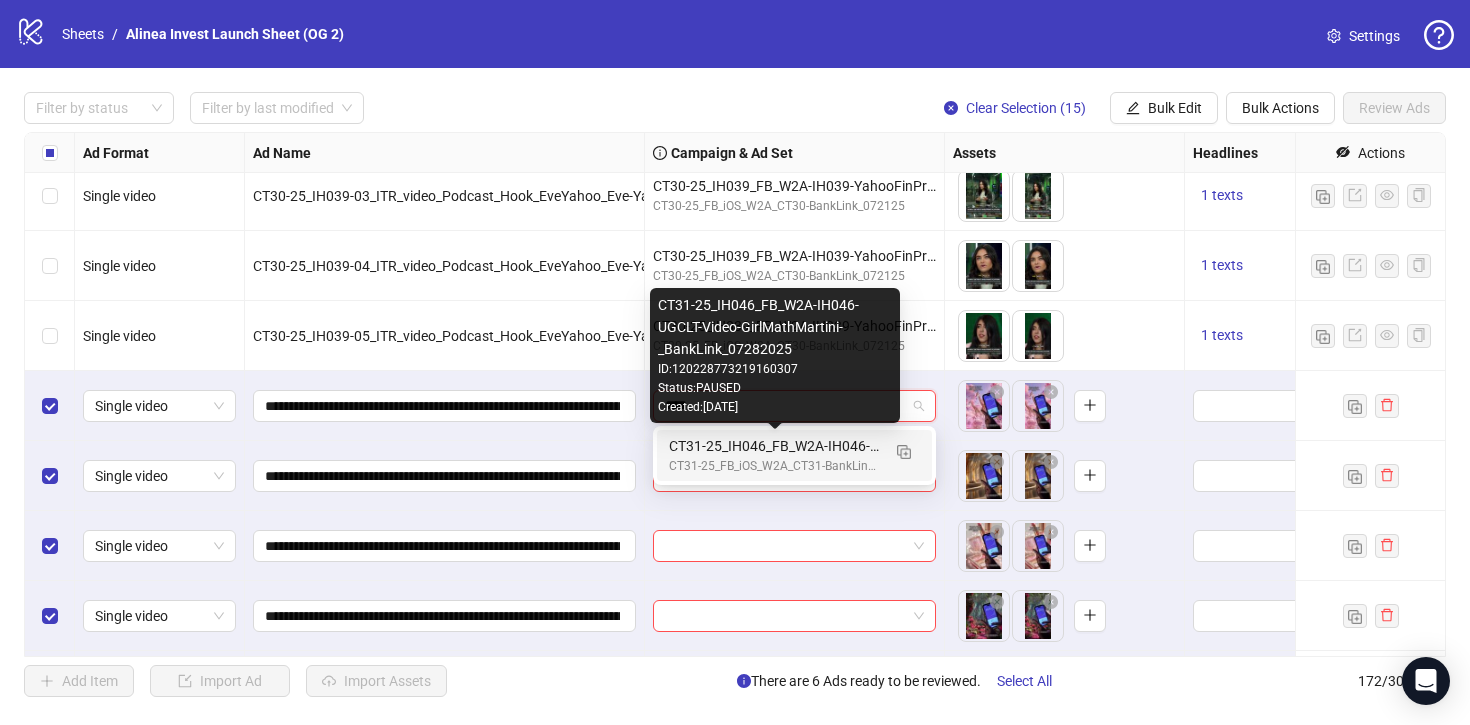 click on "CT31-25_IH046_FB_W2A-IH046-UGCLT-Video-GirlMathMartini-_BankLink_07282025" at bounding box center [774, 446] 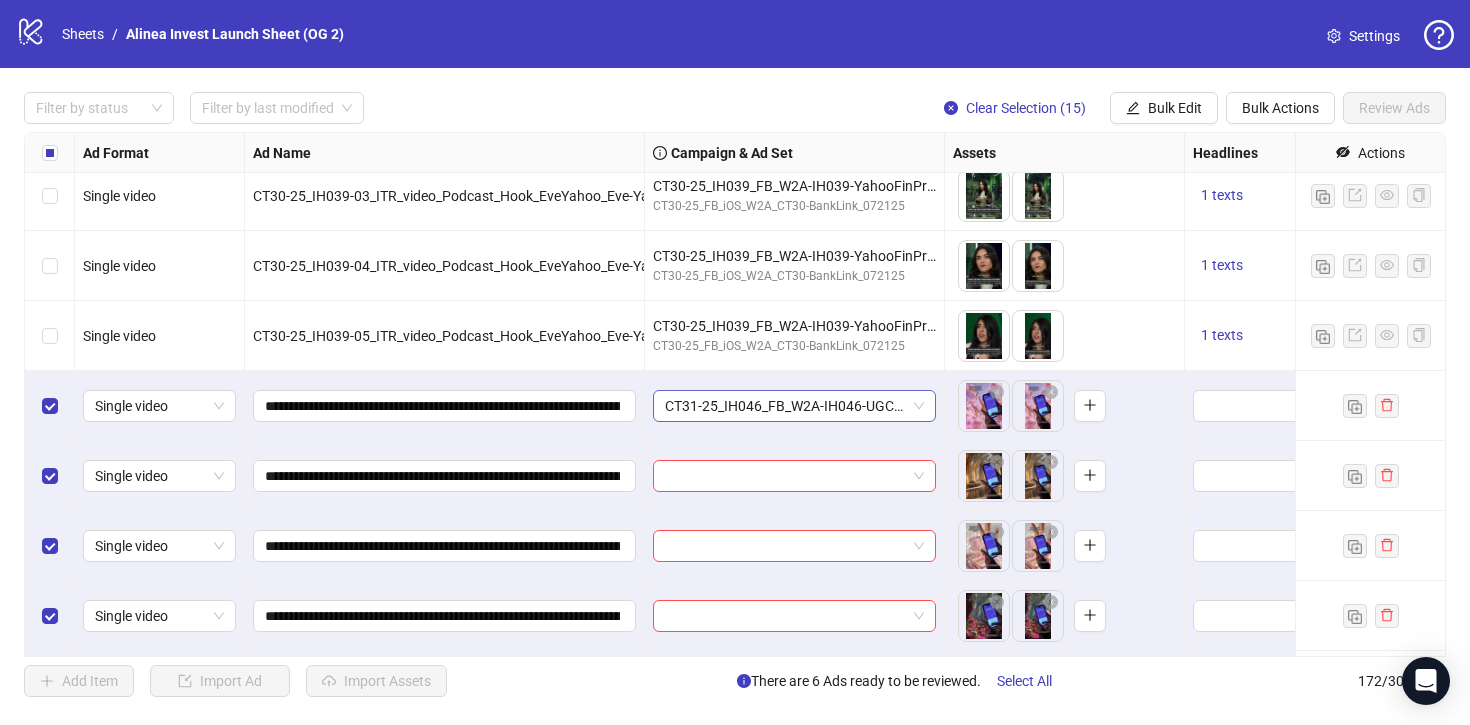 click on "CT31-25_IH046_FB_W2A-IH046-UGCLT-Video-GirlMathMartini-_BankLink_07282025" at bounding box center [794, 406] 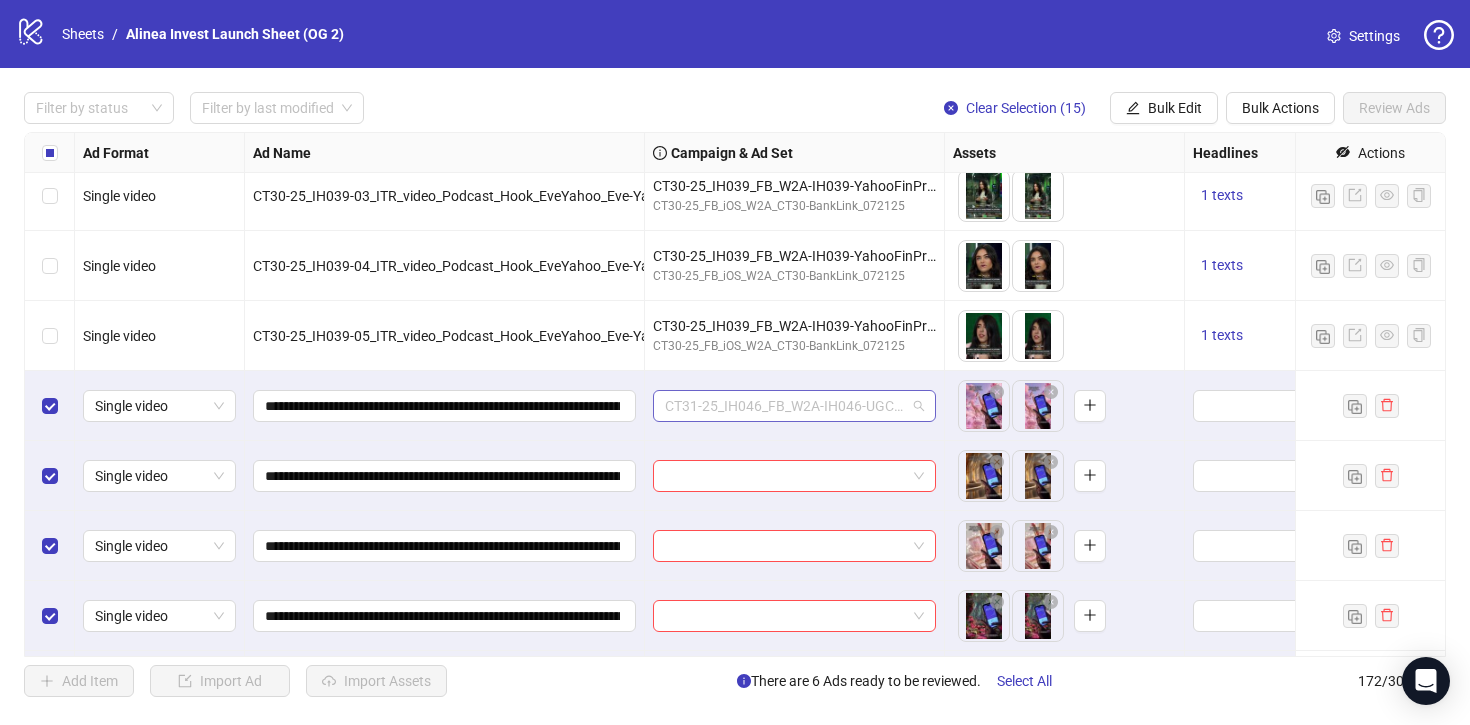 scroll, scrollTop: 4169, scrollLeft: 0, axis: vertical 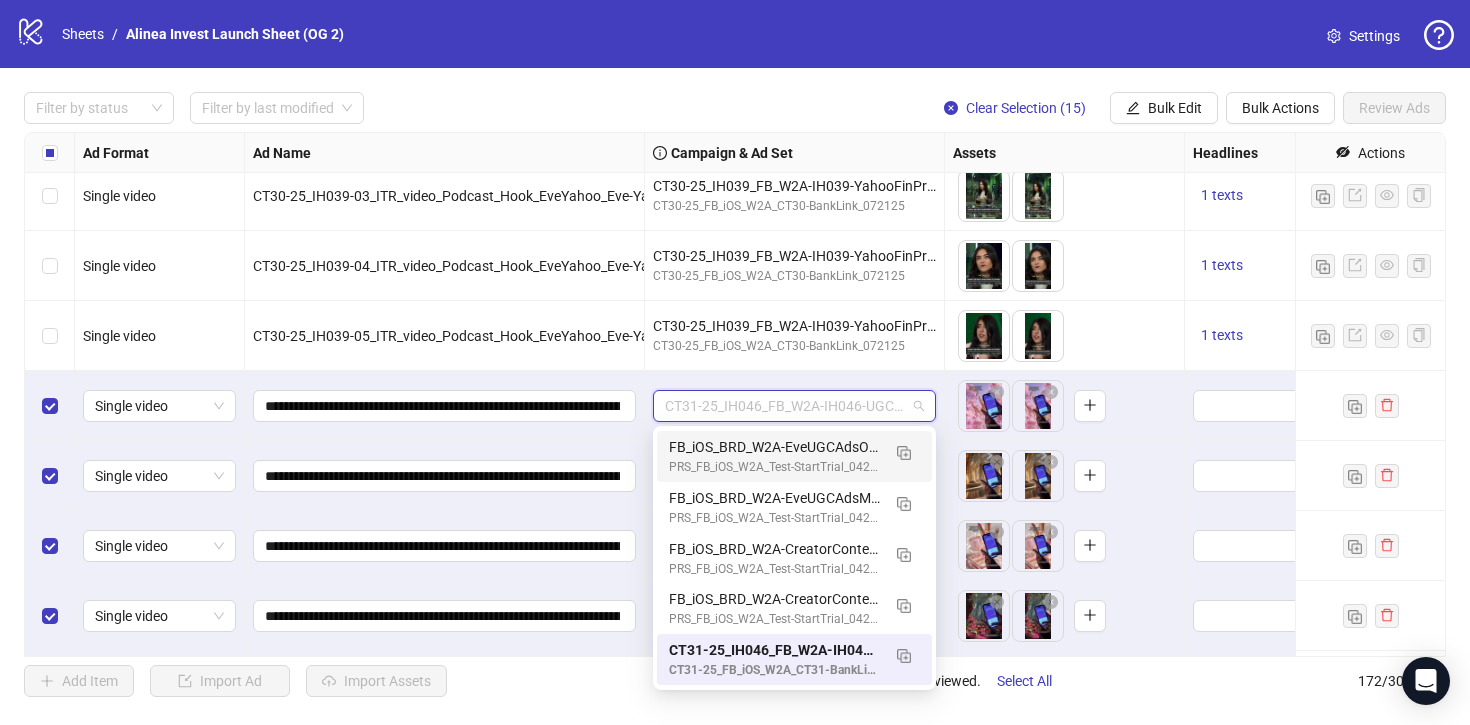 click on "CT31-25_IH046_FB_W2A-IH046-UGCLT-Video-GirlMathMartini-_BankLink_07282025" at bounding box center [794, 406] 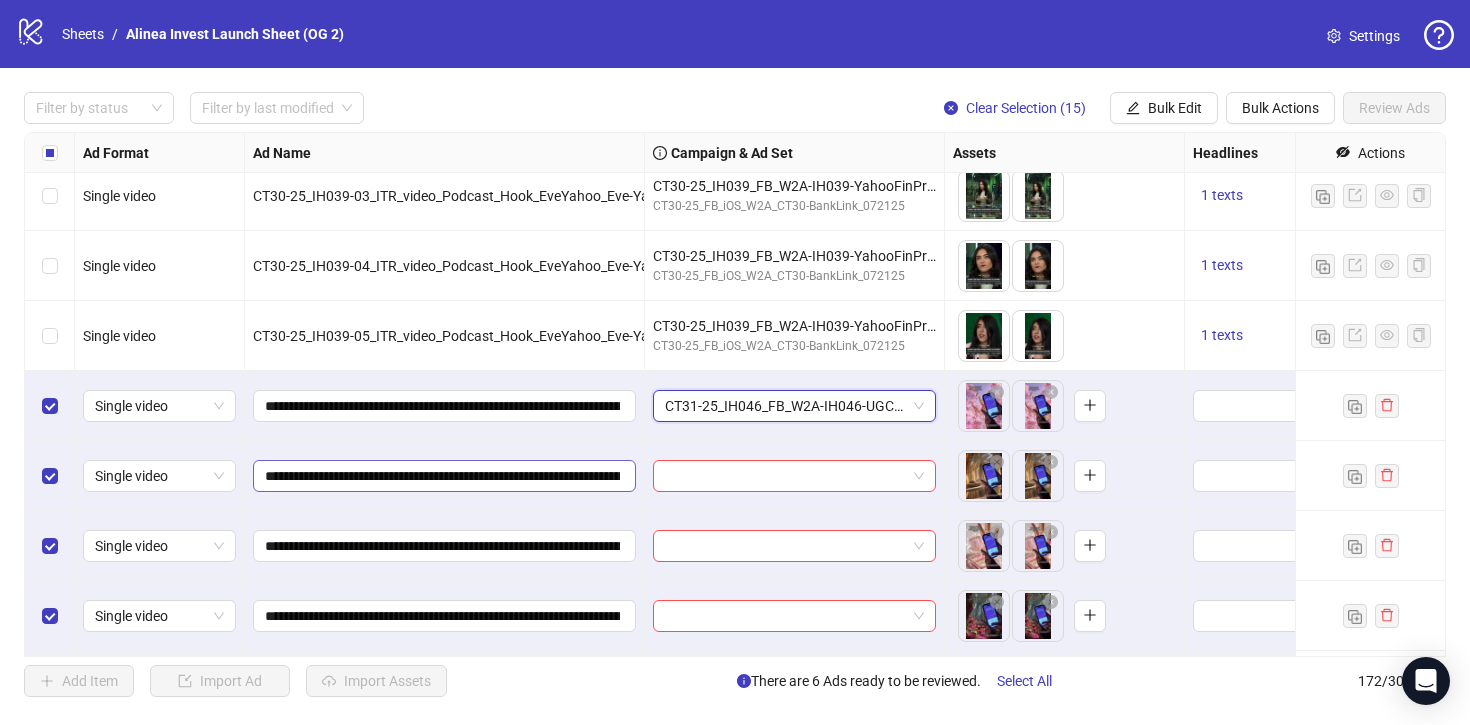 scroll, scrollTop: 10841, scrollLeft: 0, axis: vertical 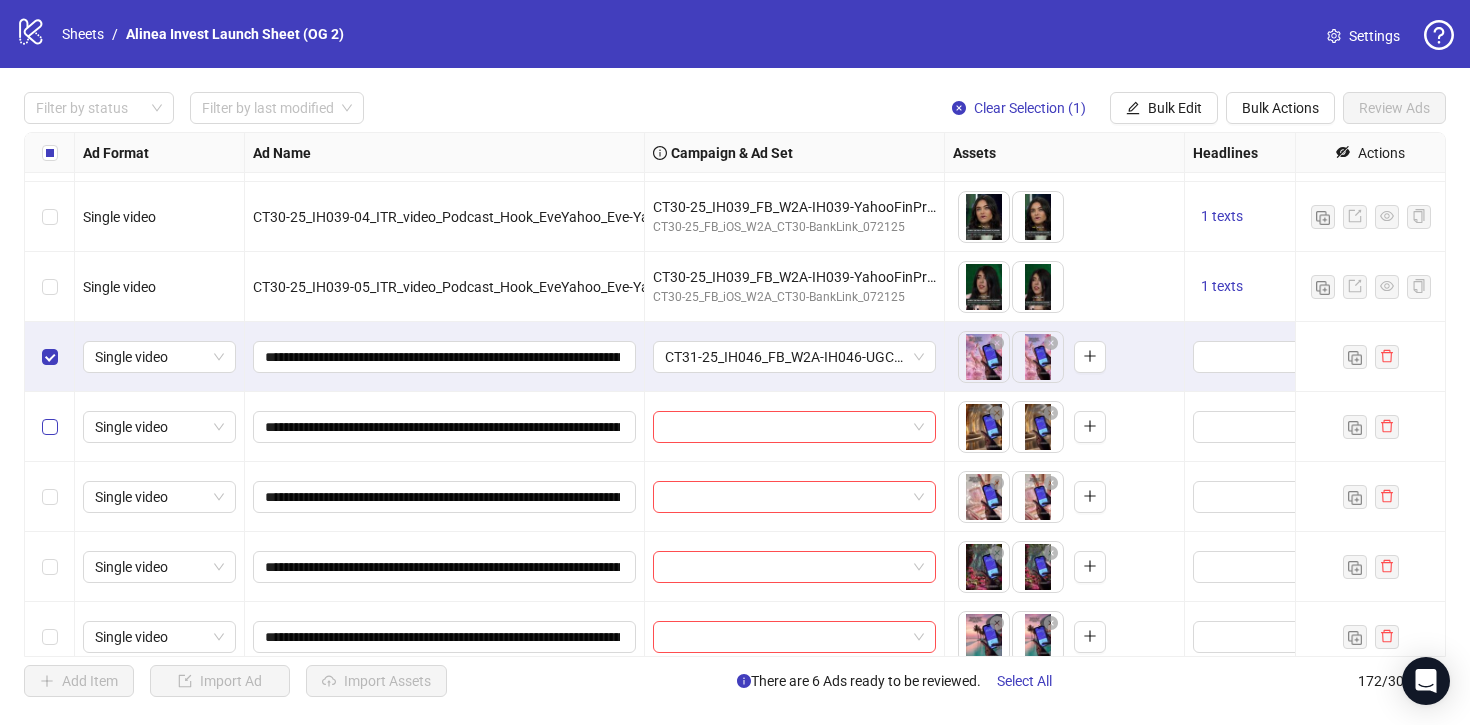 click at bounding box center [50, 427] 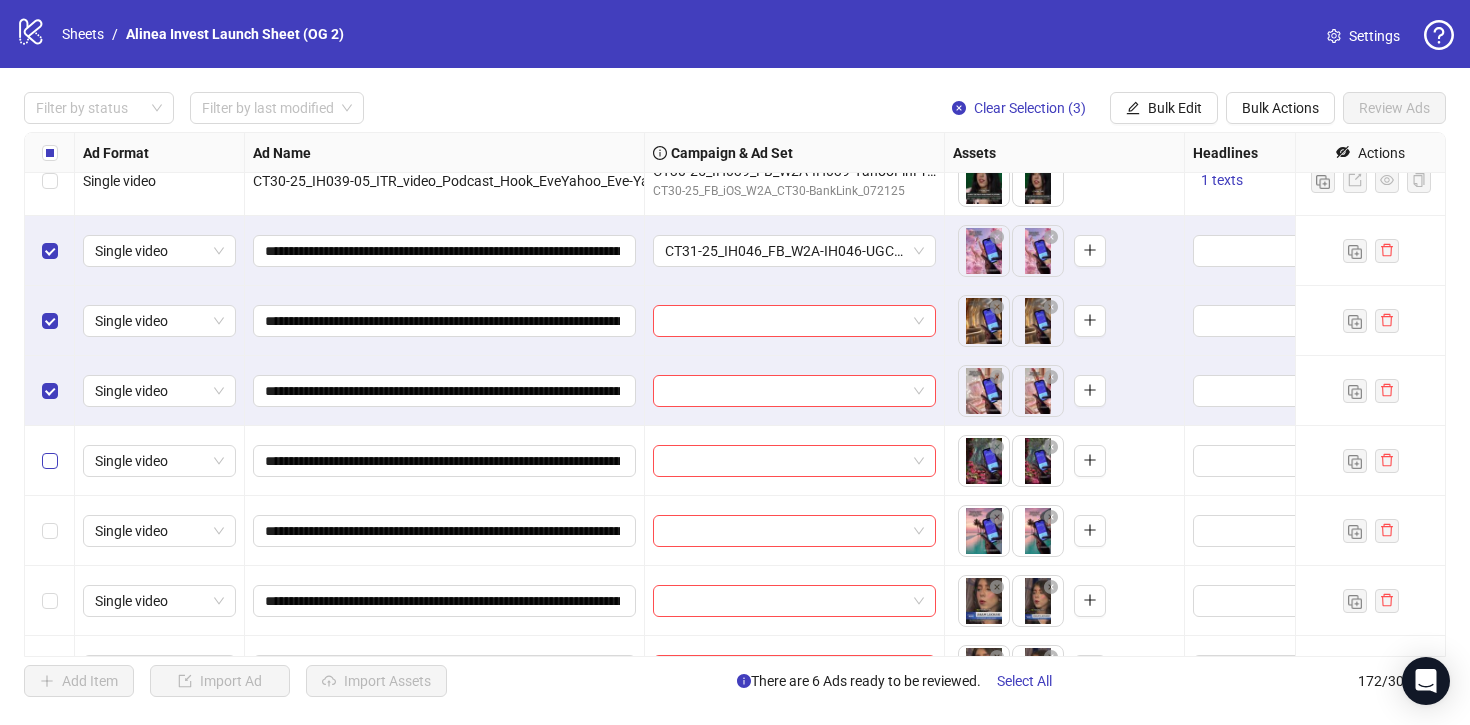 scroll, scrollTop: 10942, scrollLeft: 0, axis: vertical 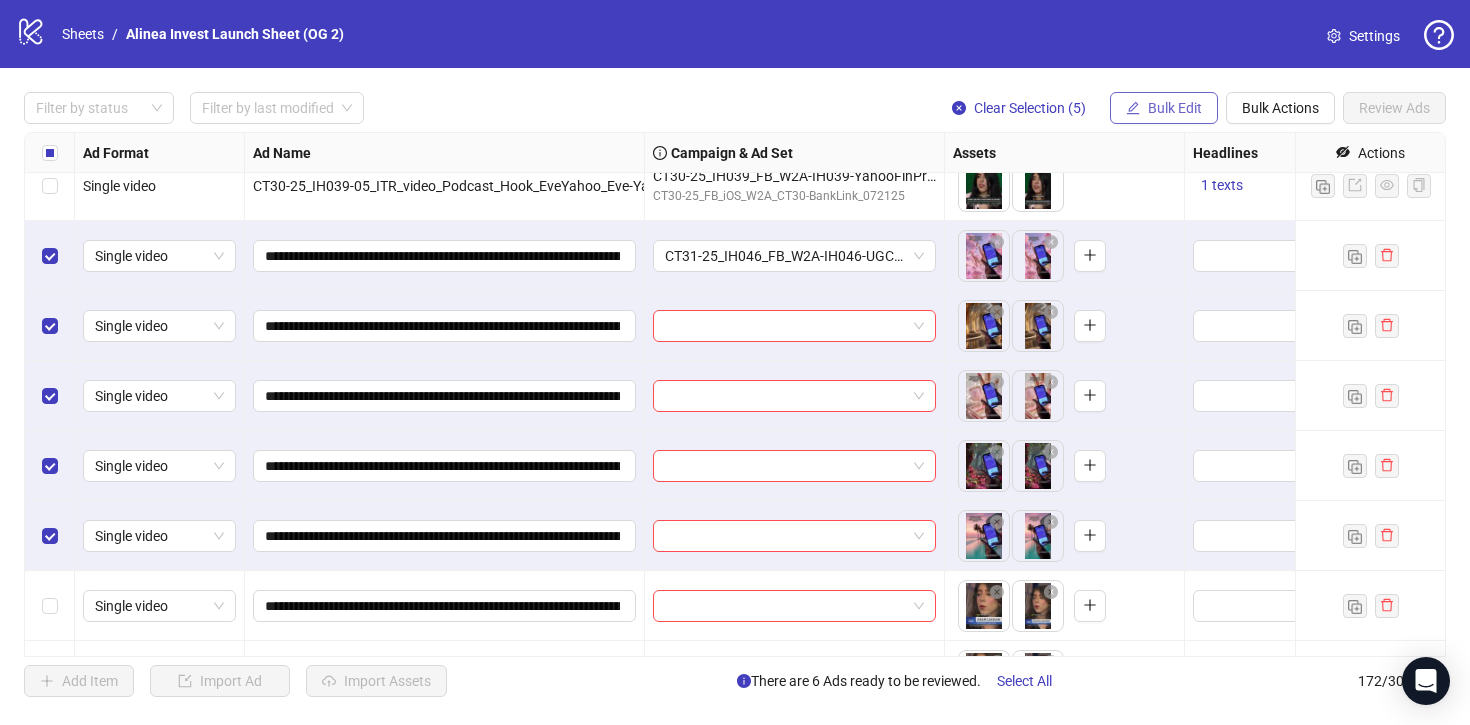 click on "Bulk Edit" at bounding box center [1175, 108] 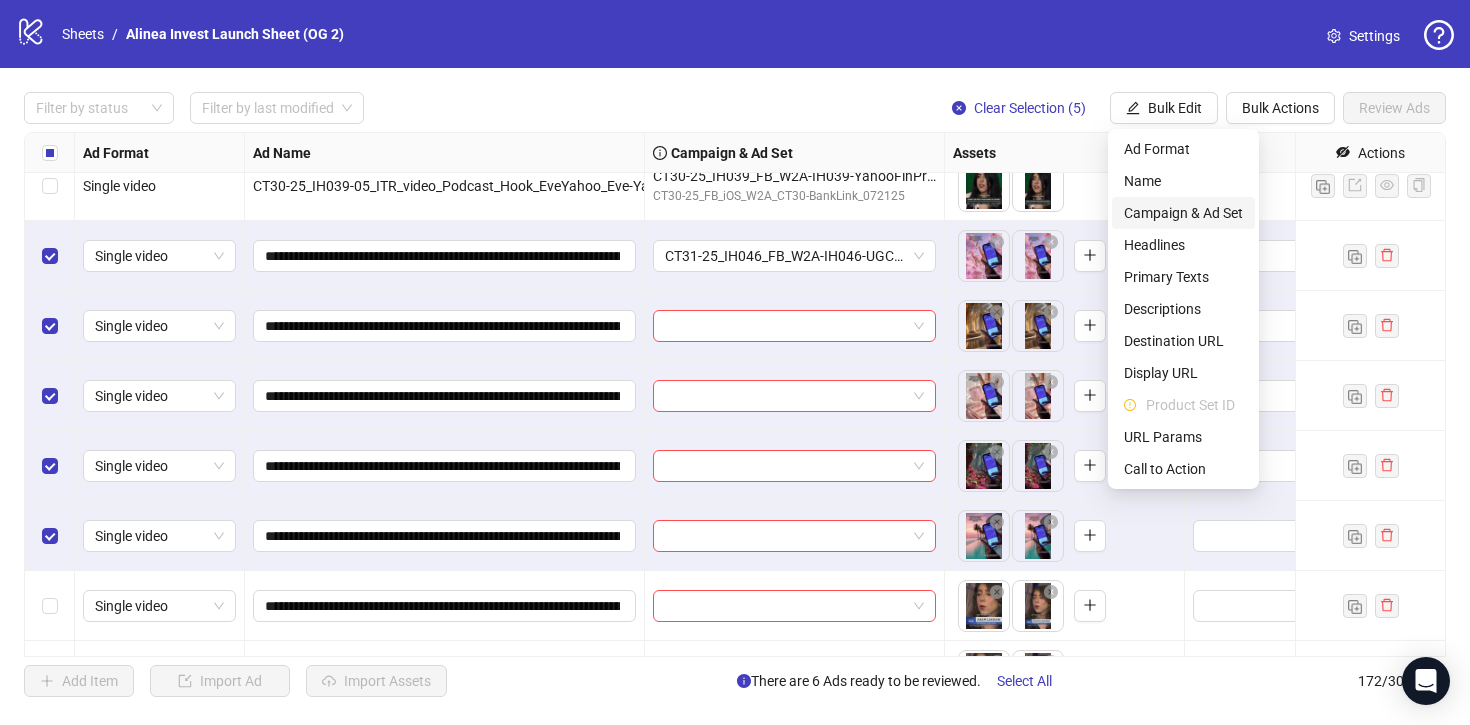 click on "Campaign & Ad Set" at bounding box center (1183, 213) 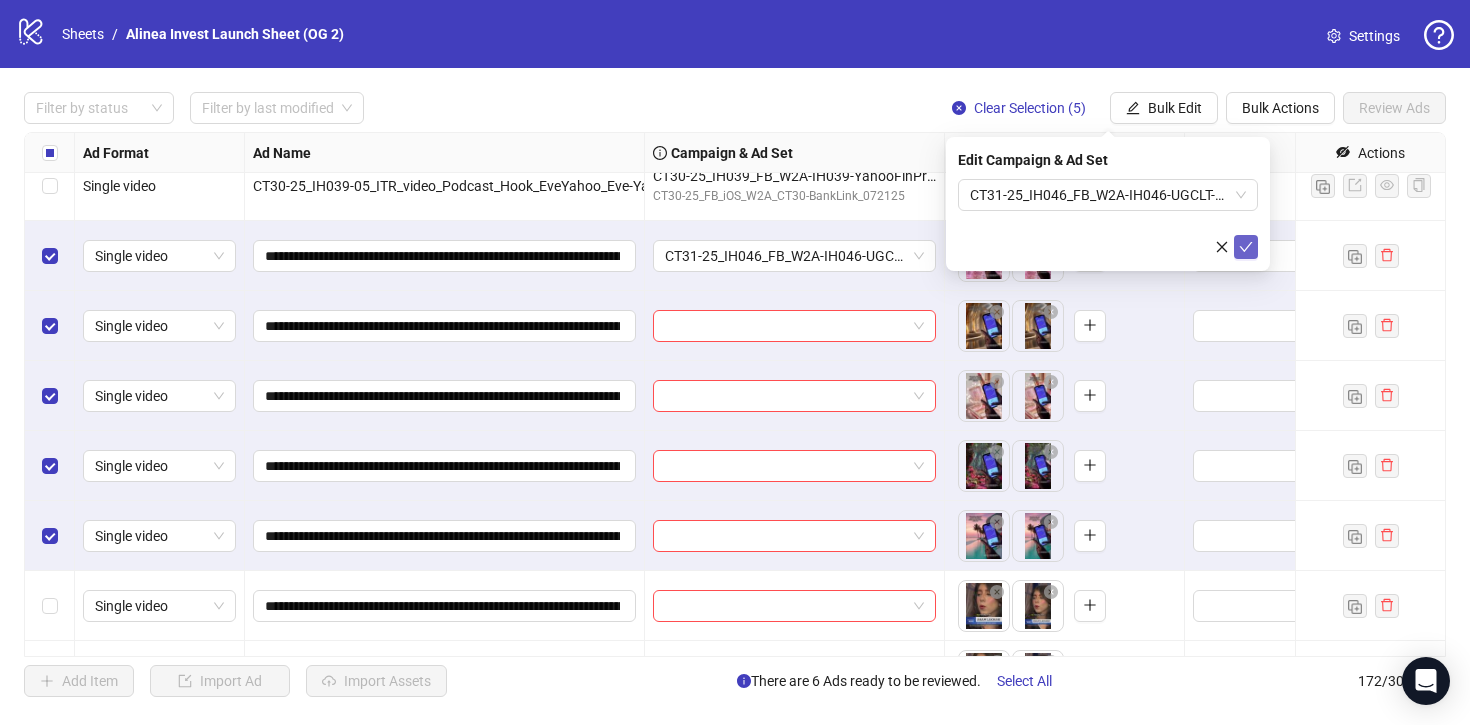 click 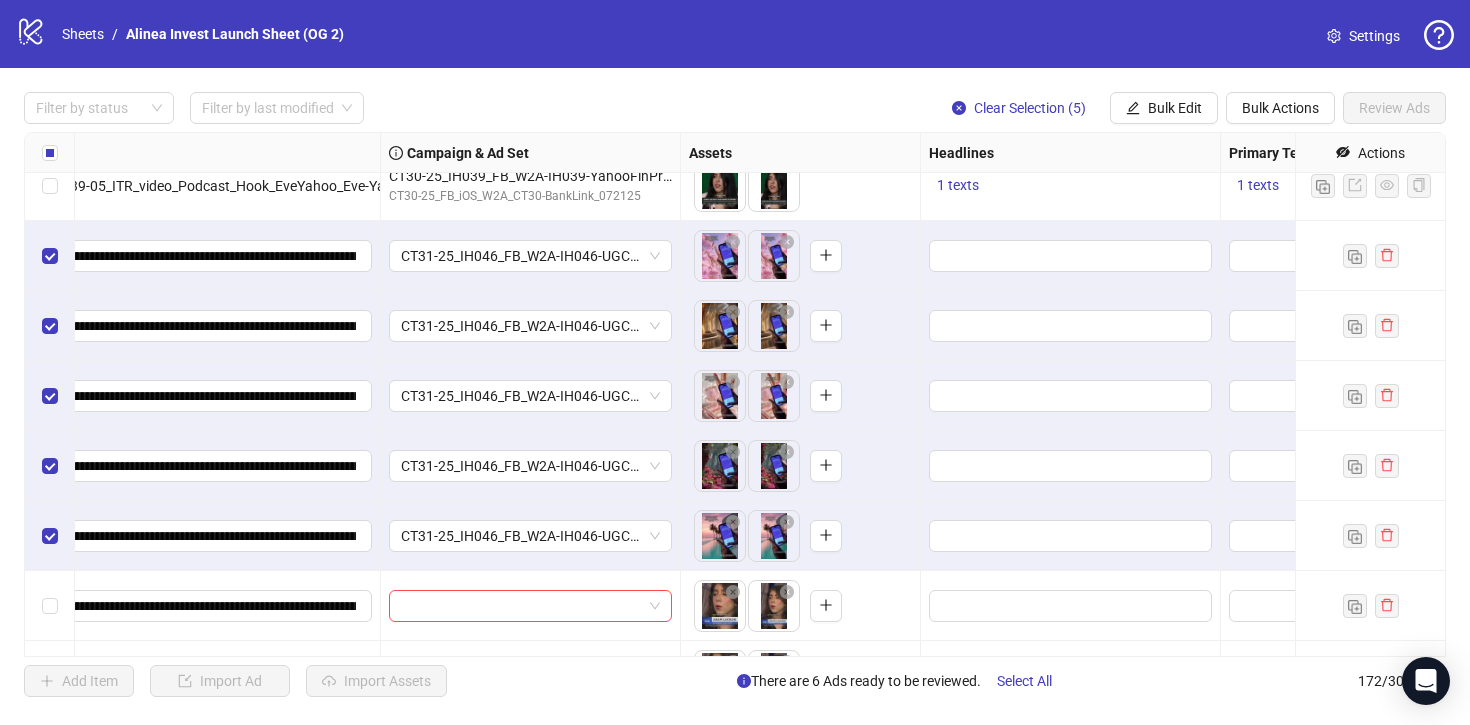 scroll, scrollTop: 10942, scrollLeft: 319, axis: both 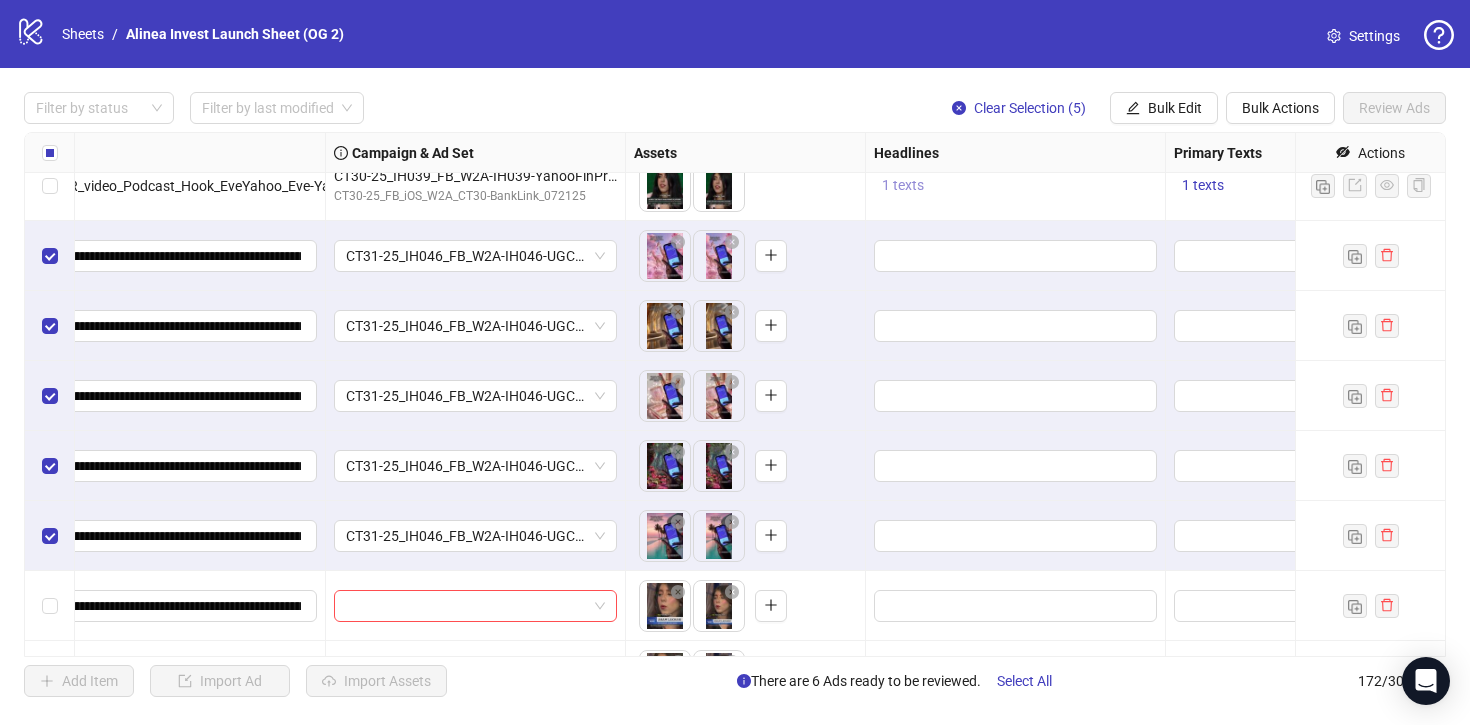 click on "1 texts" at bounding box center [903, 185] 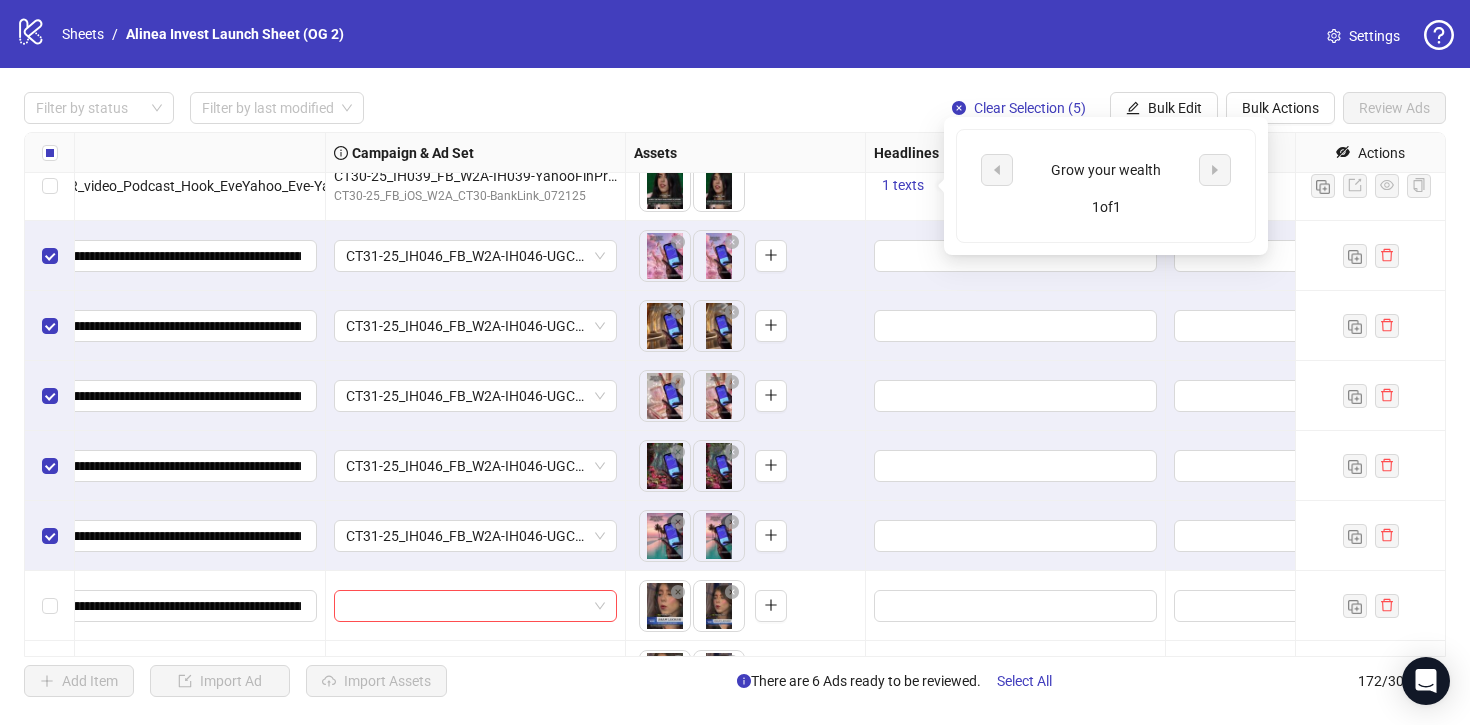 click on "Grow your wealth" at bounding box center [1106, 170] 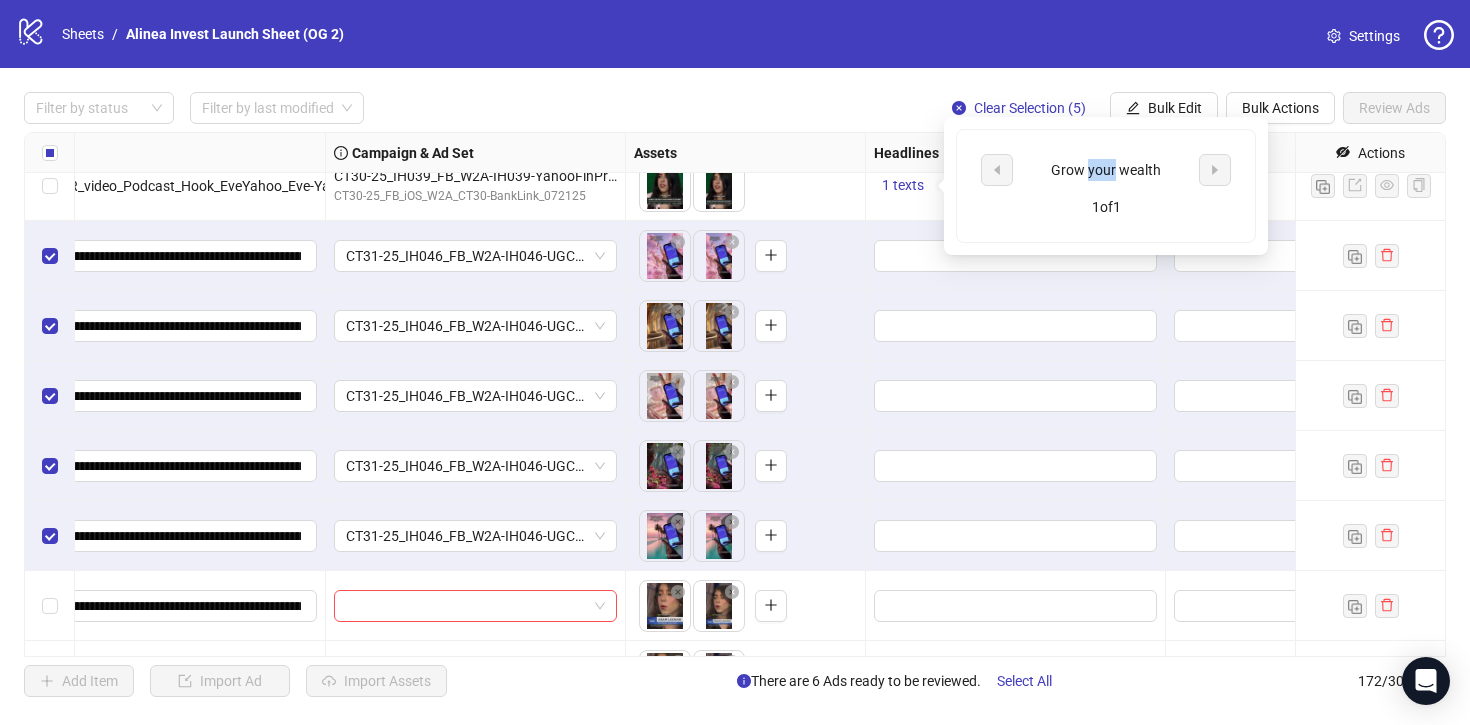 click on "Grow your wealth" at bounding box center (1106, 170) 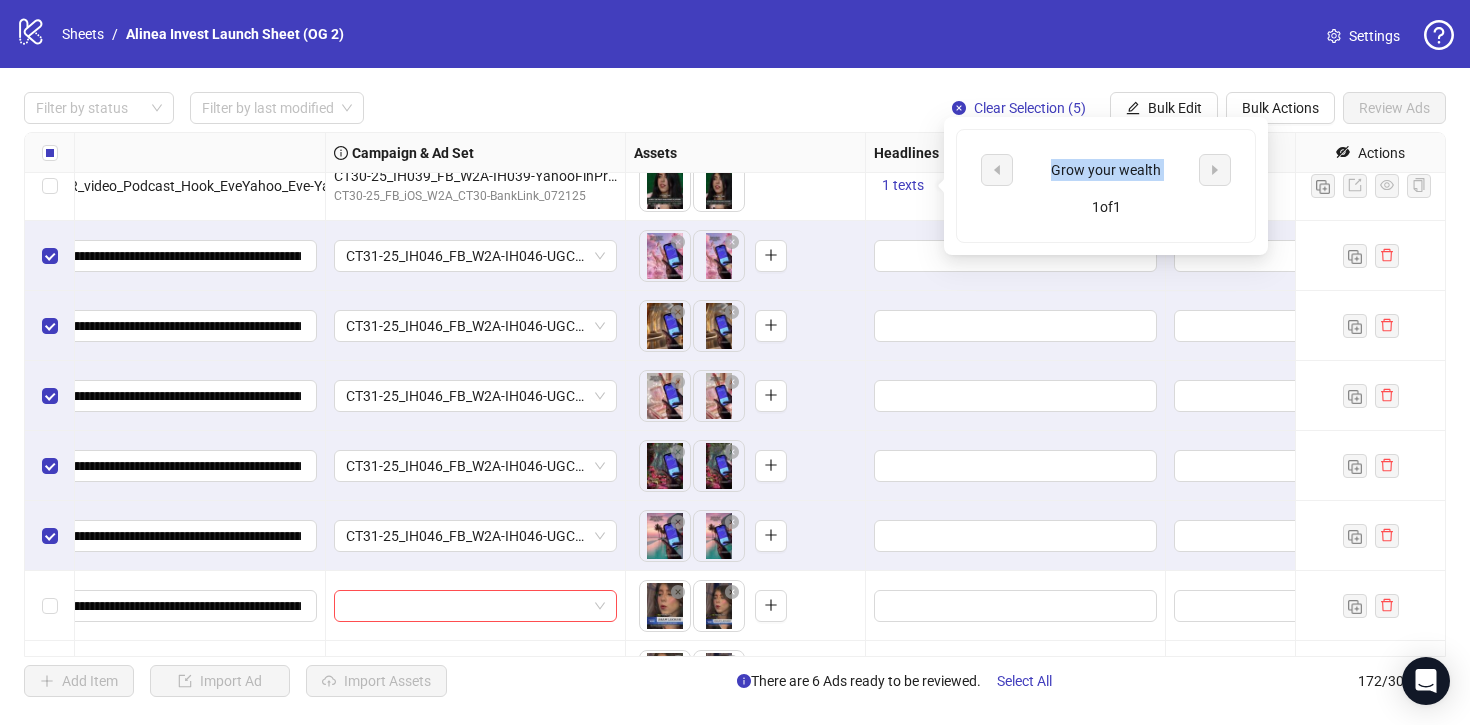click on "Grow your wealth" at bounding box center (1106, 170) 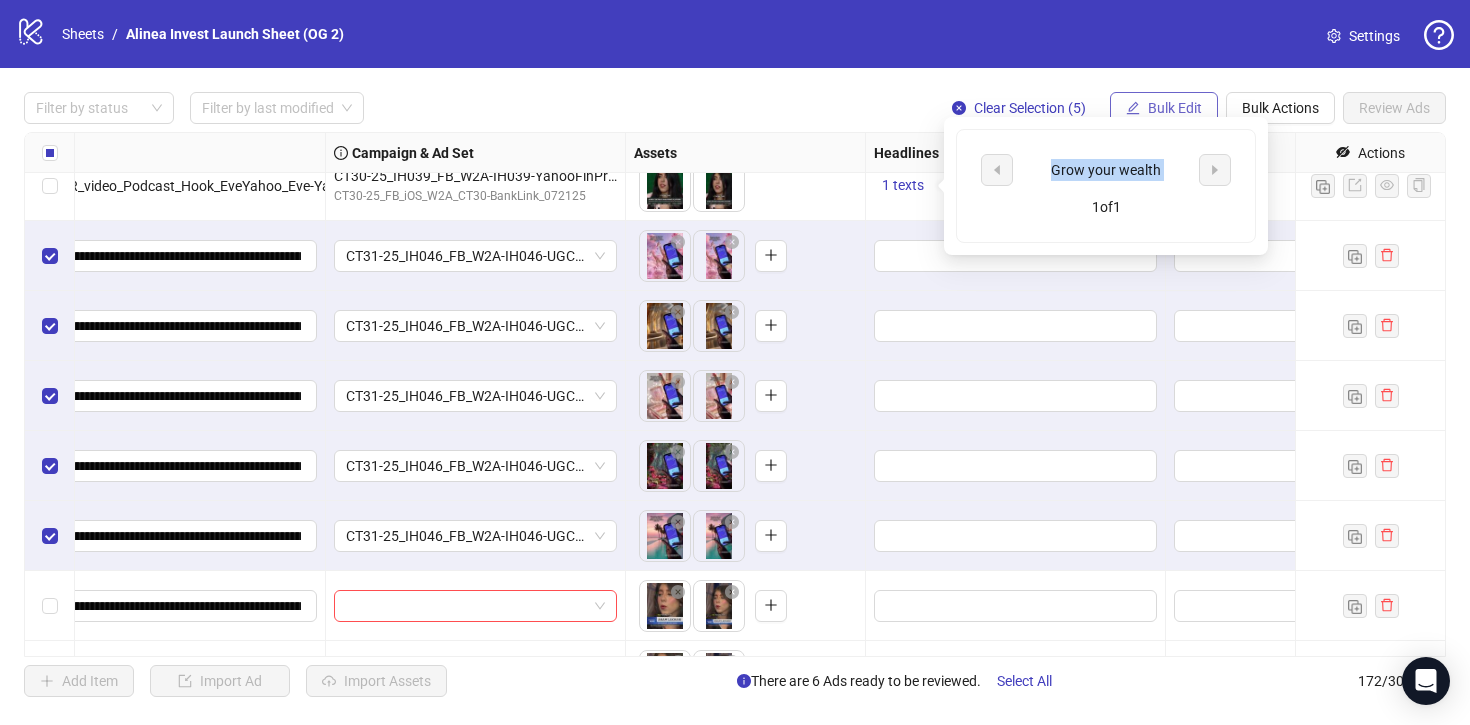 click on "Bulk Edit" at bounding box center (1175, 108) 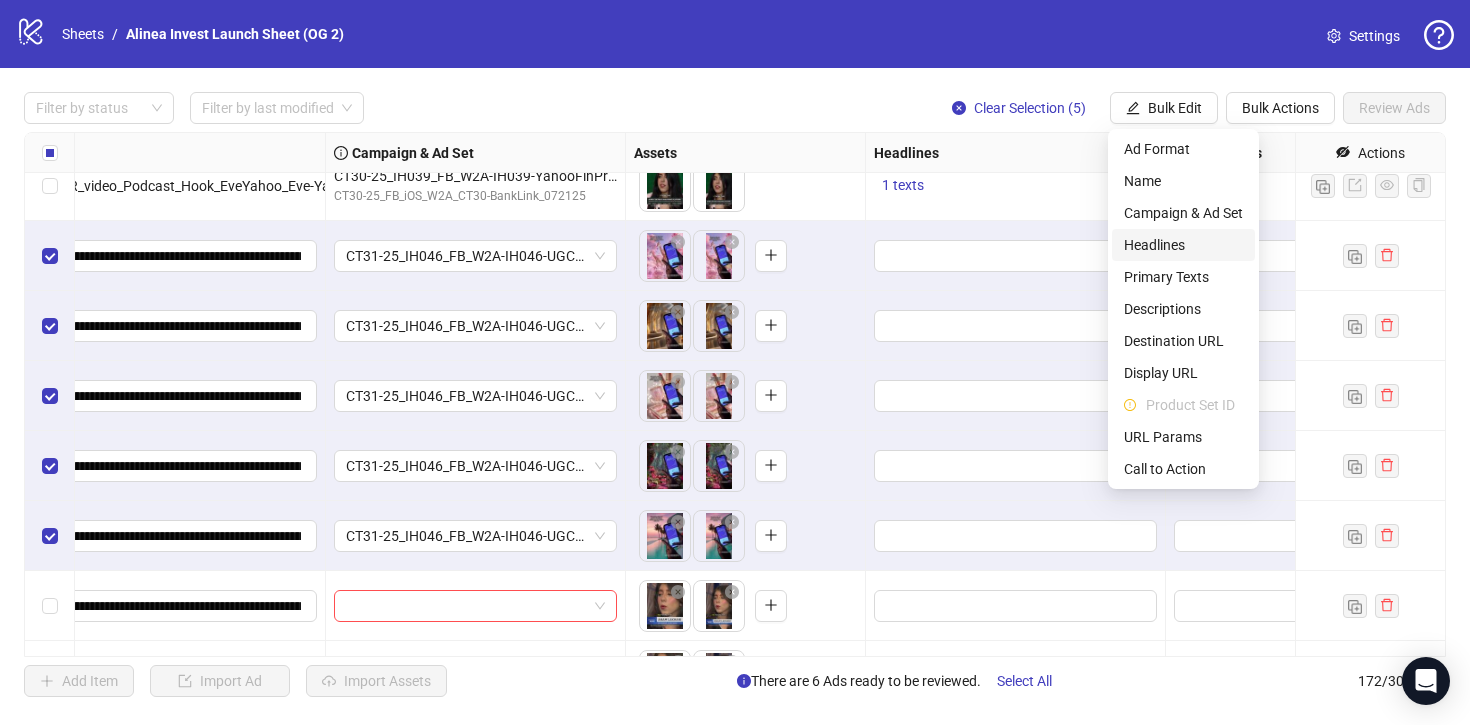 click on "Headlines" at bounding box center (1183, 245) 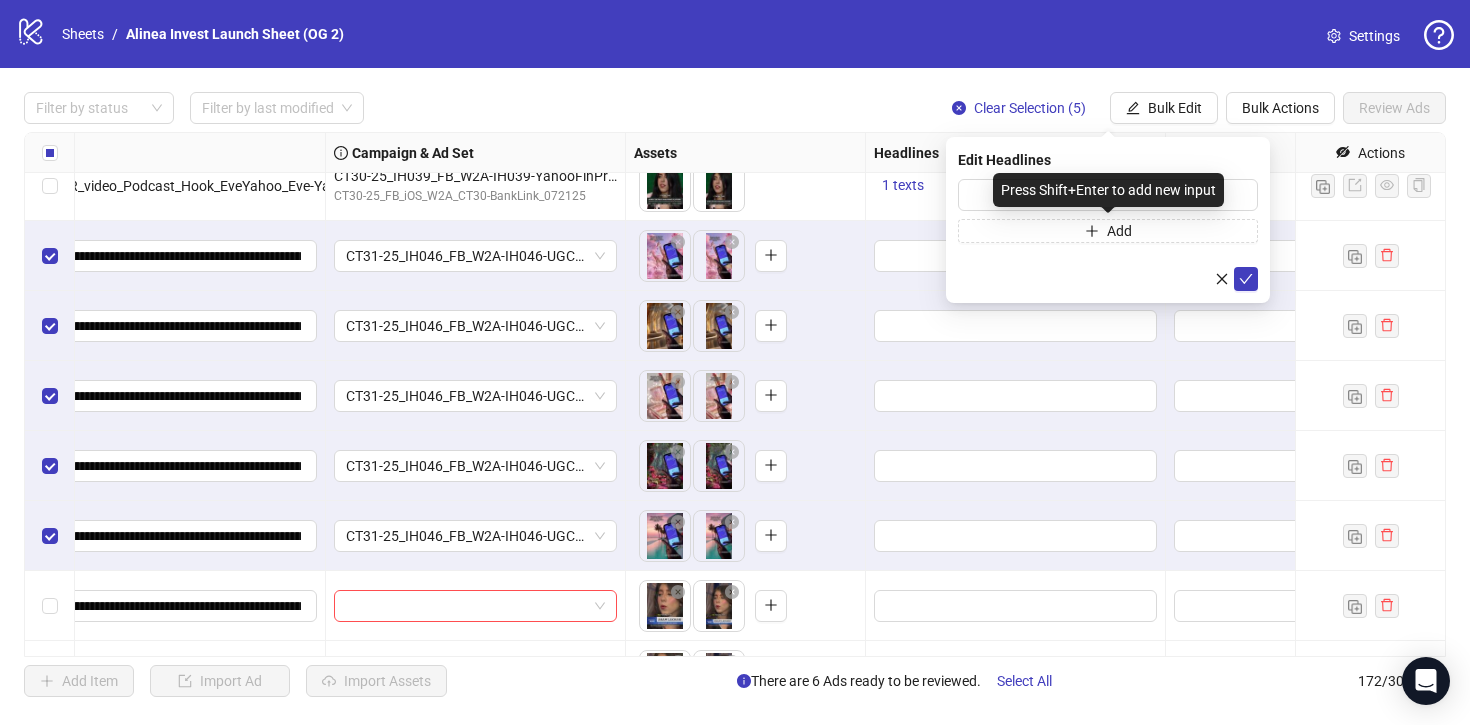 click on "Press Shift+Enter to add new input" at bounding box center [1108, 190] 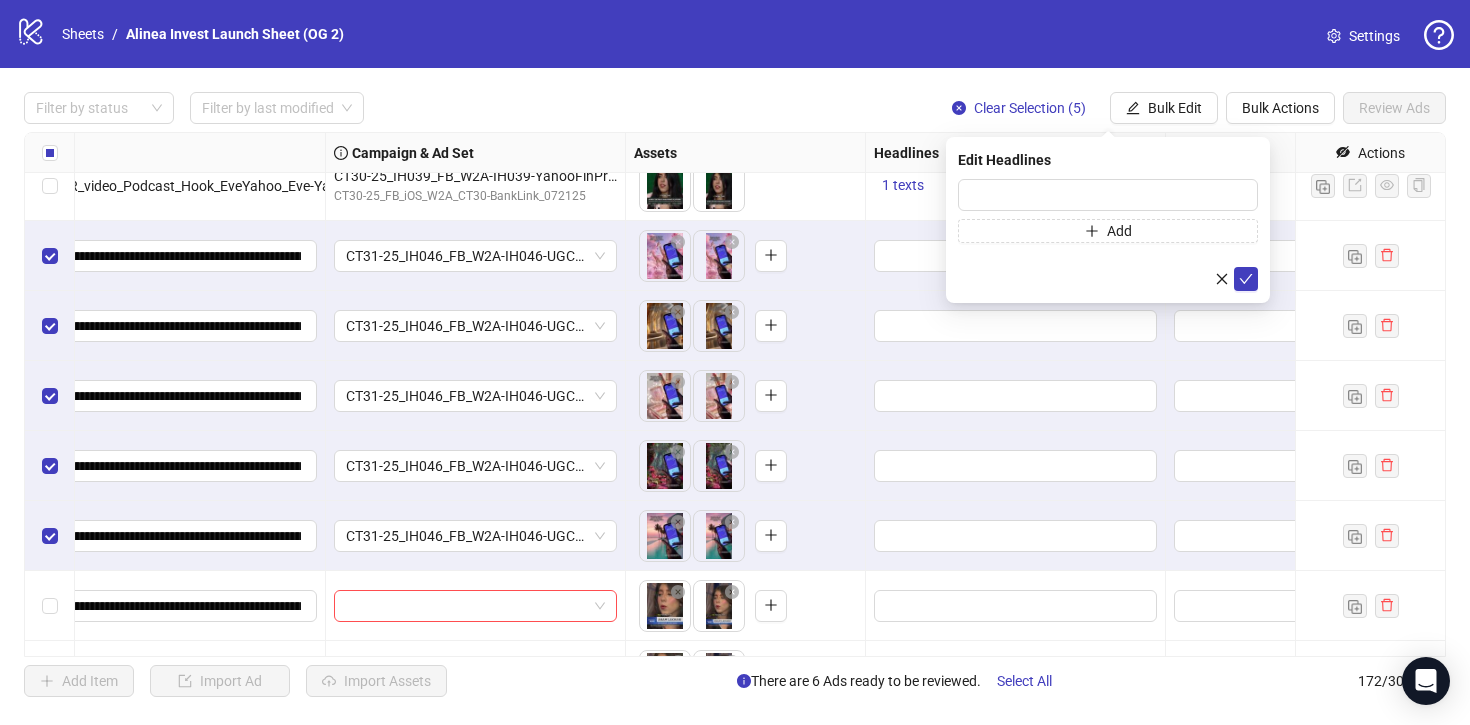 click at bounding box center (1108, 279) 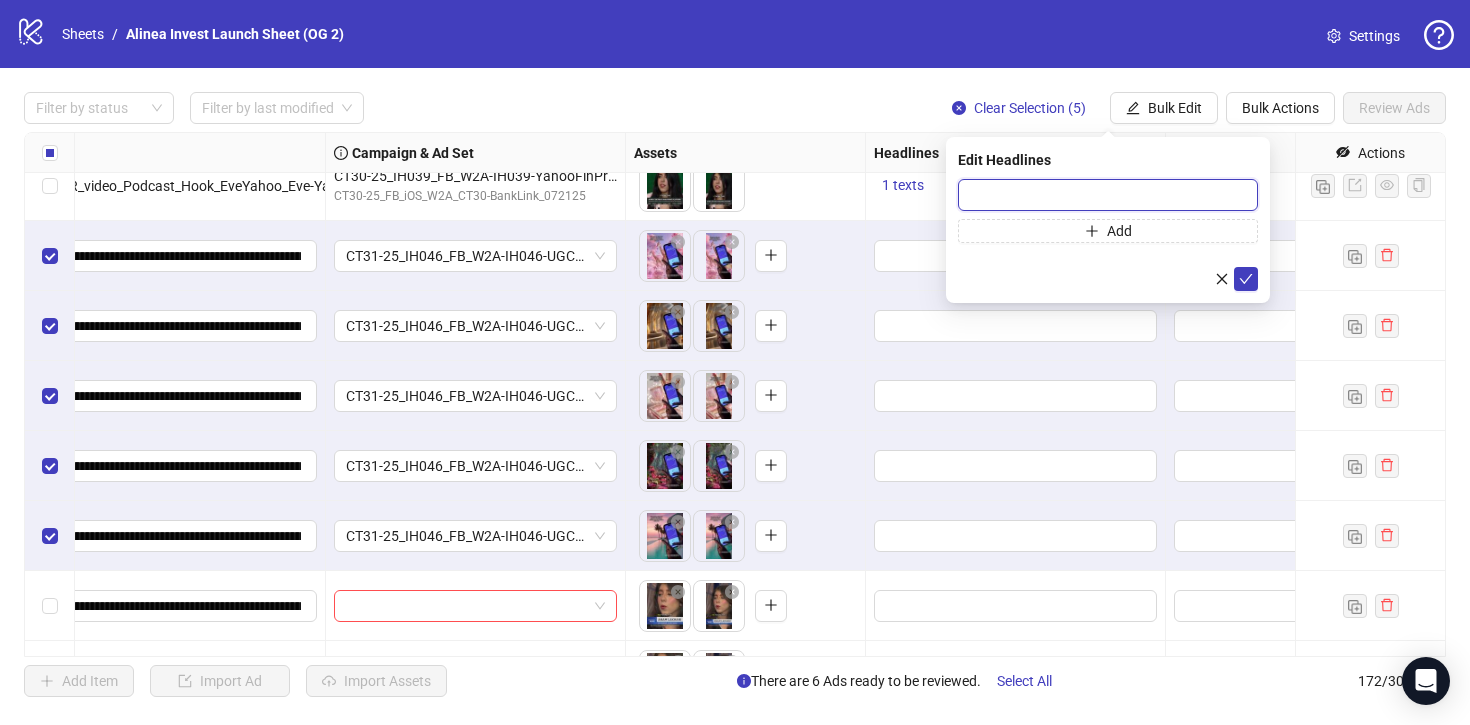 click at bounding box center (1108, 195) 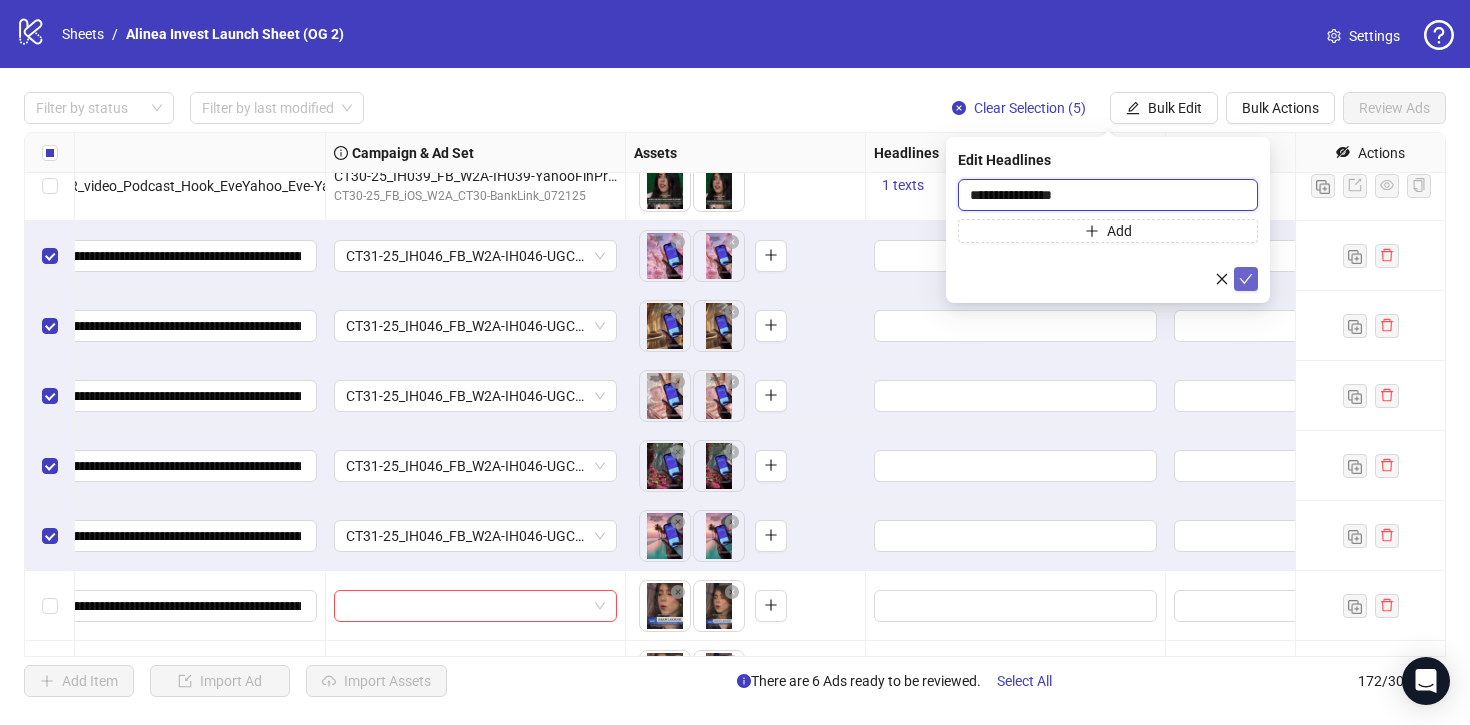 type on "**********" 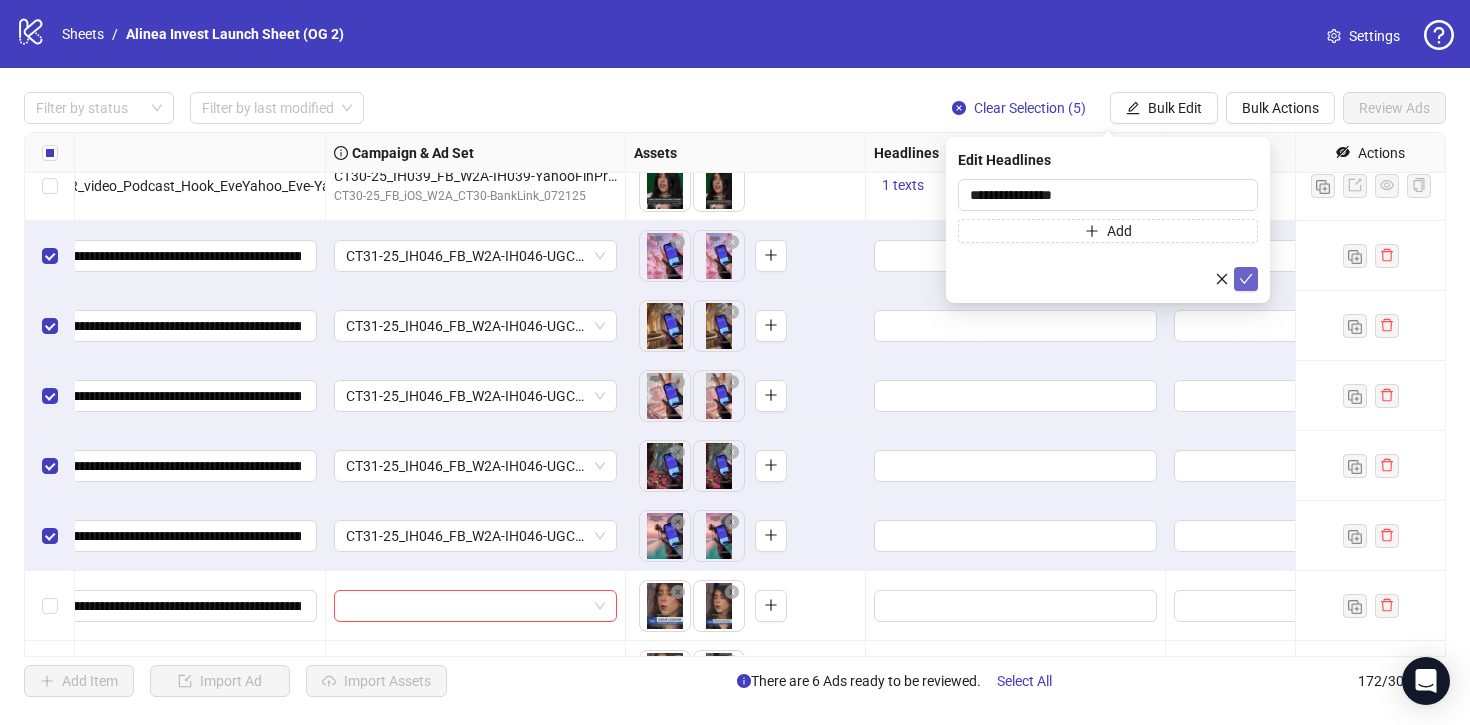click 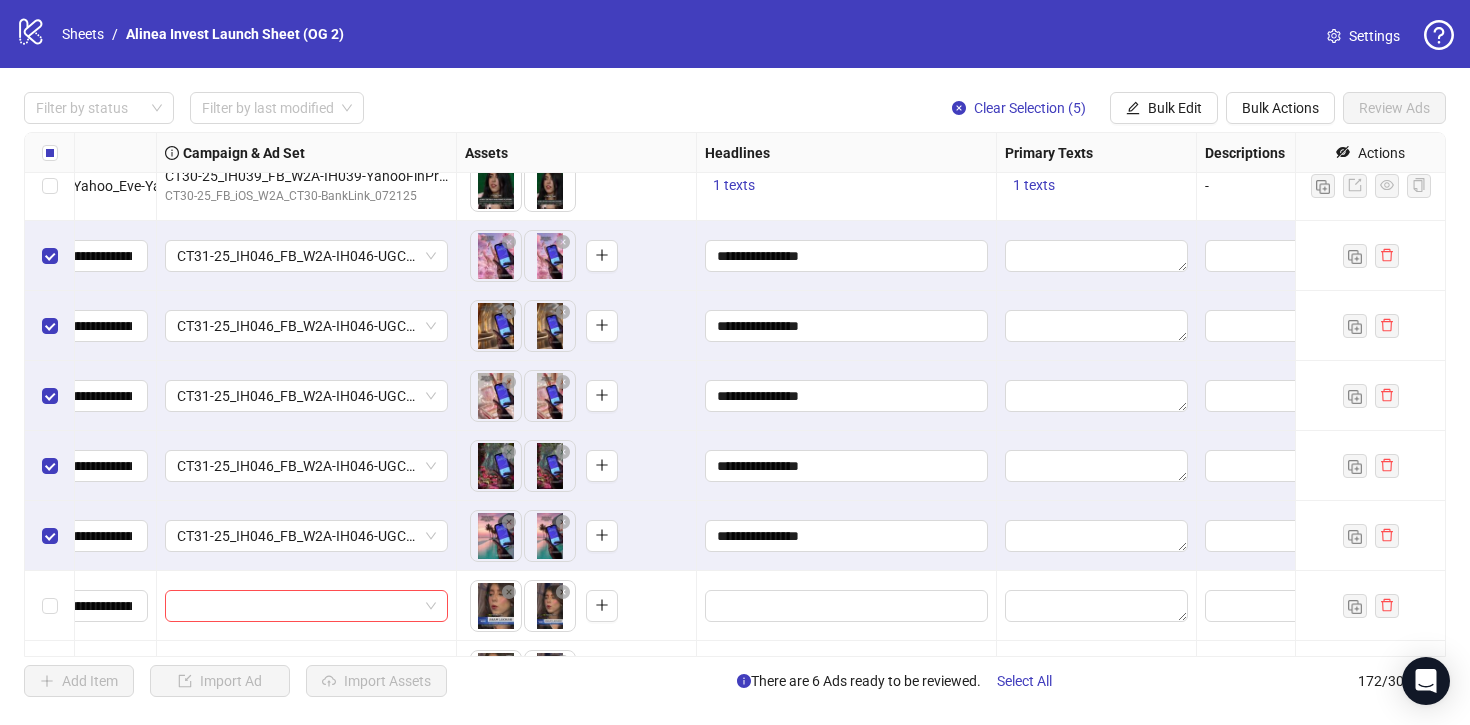 scroll, scrollTop: 10942, scrollLeft: 496, axis: both 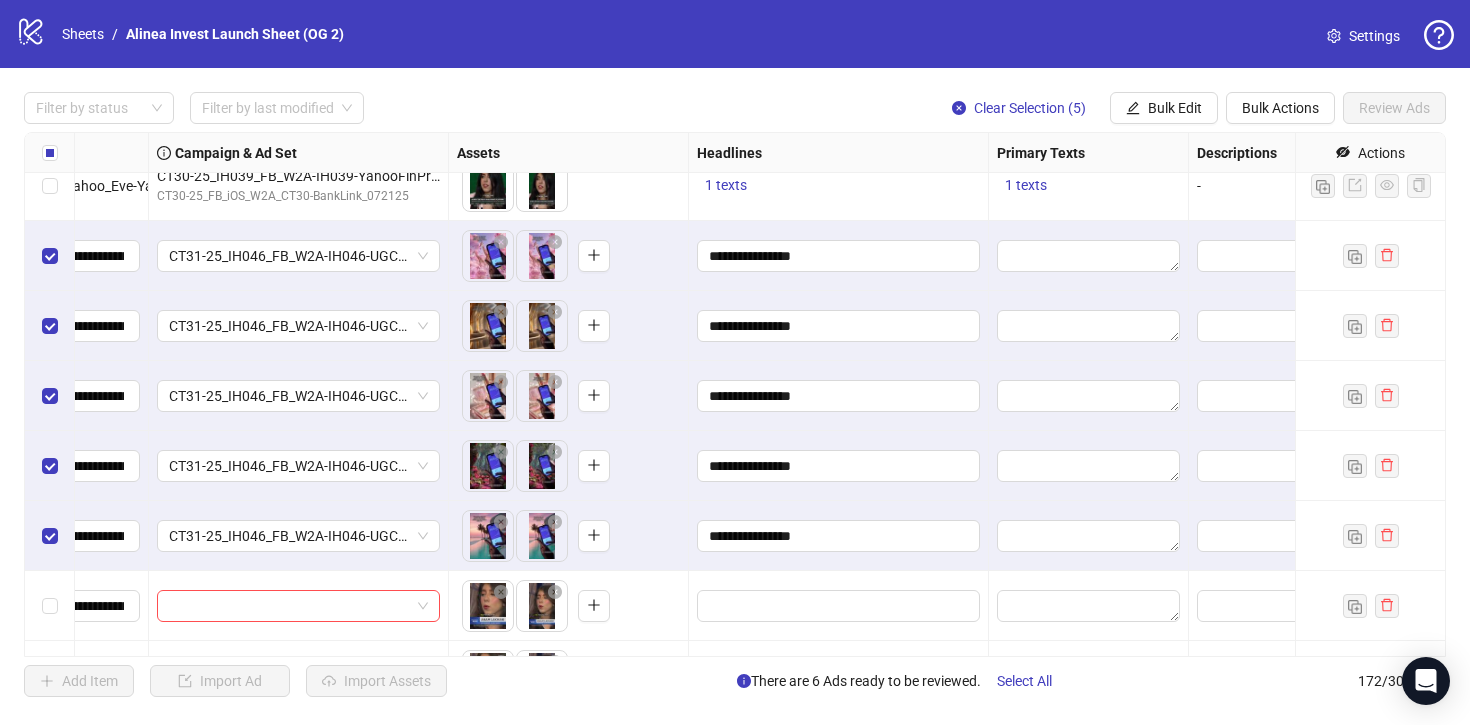 click on "1 texts" at bounding box center (1026, 185) 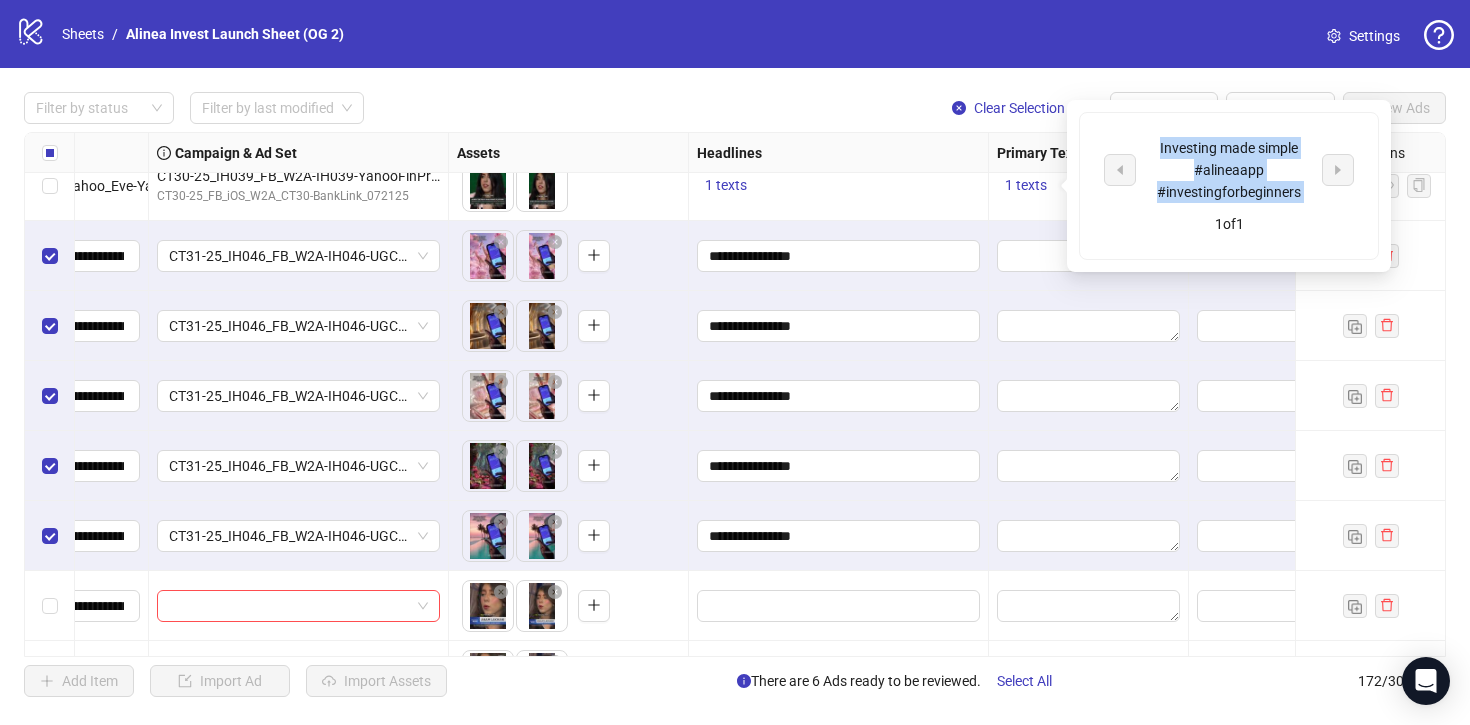 drag, startPoint x: 1158, startPoint y: 143, endPoint x: 1316, endPoint y: 203, distance: 169.00888 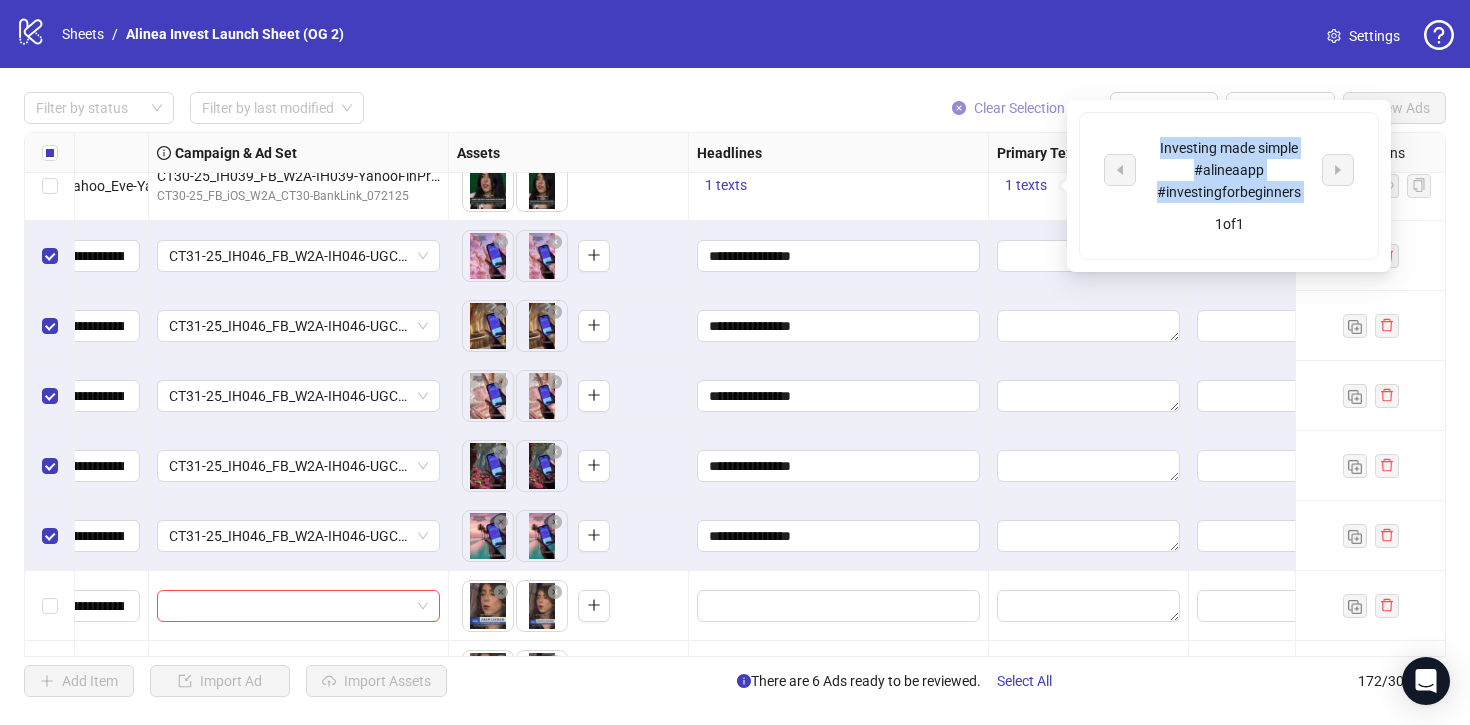 click on "Clear Selection (5)" at bounding box center (1019, 108) 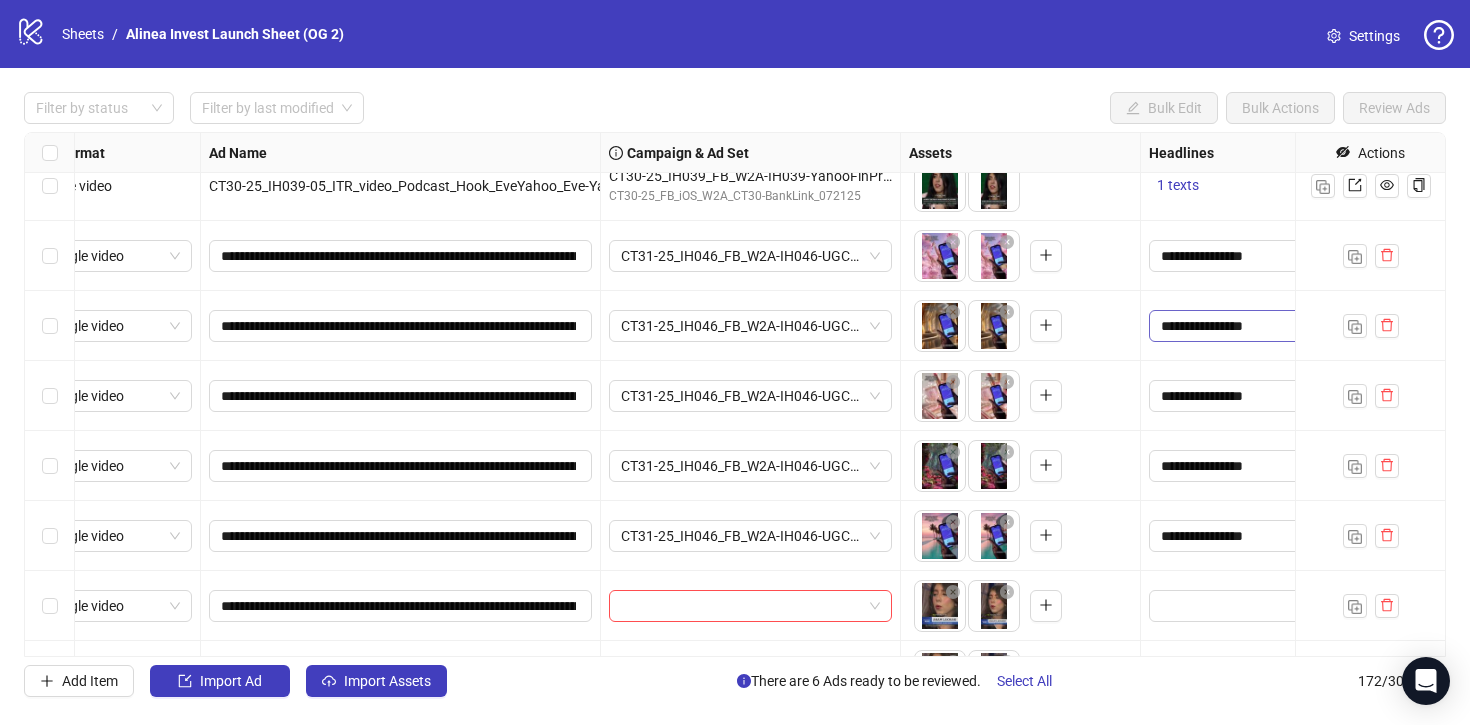 scroll, scrollTop: 10942, scrollLeft: 0, axis: vertical 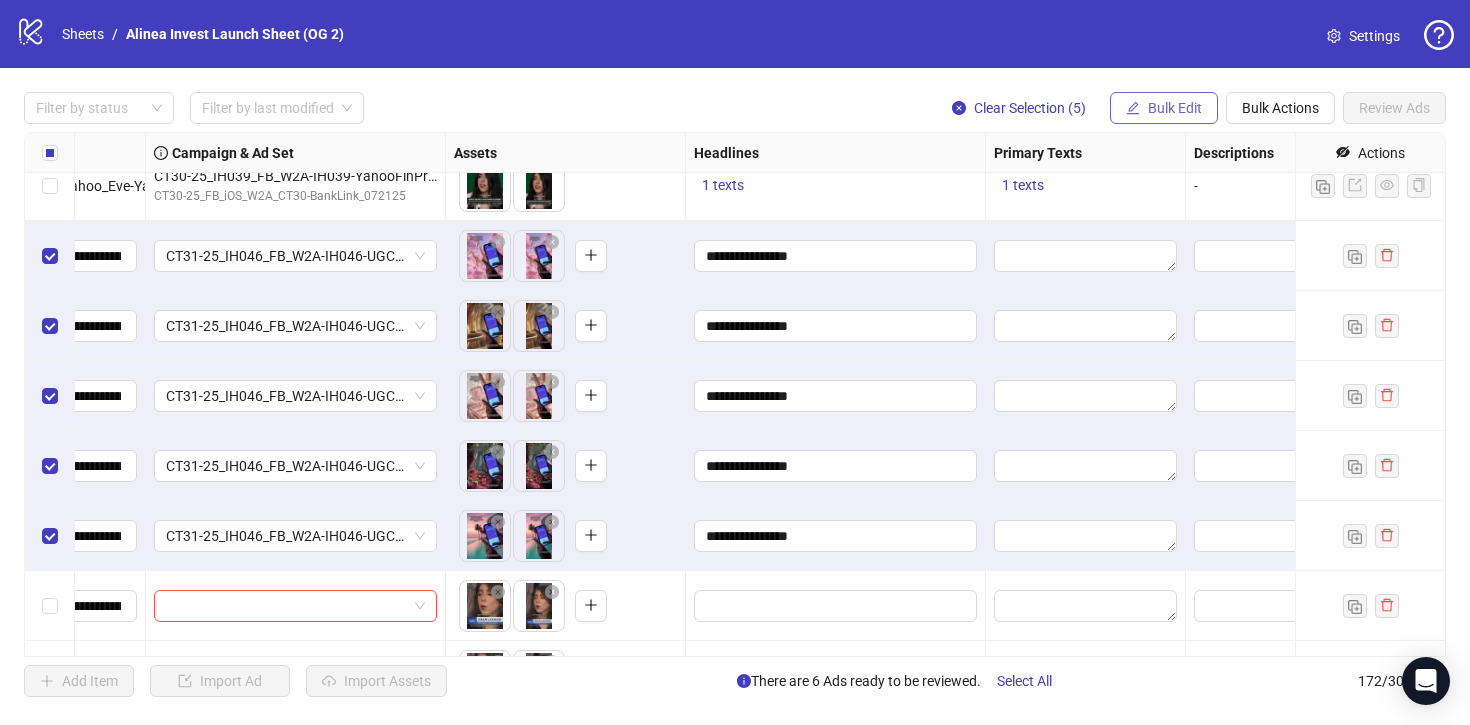 click on "Bulk Edit" at bounding box center [1175, 108] 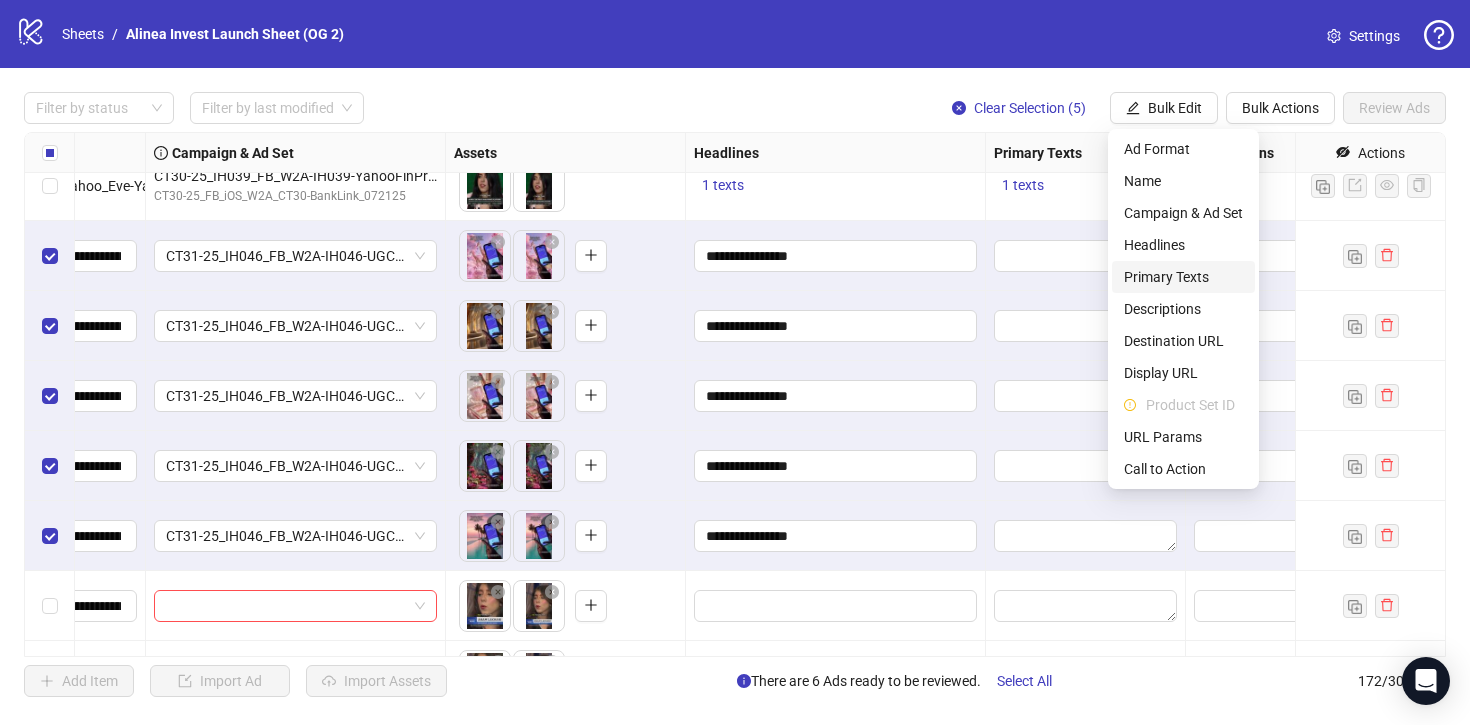 click on "Primary Texts" at bounding box center [1183, 277] 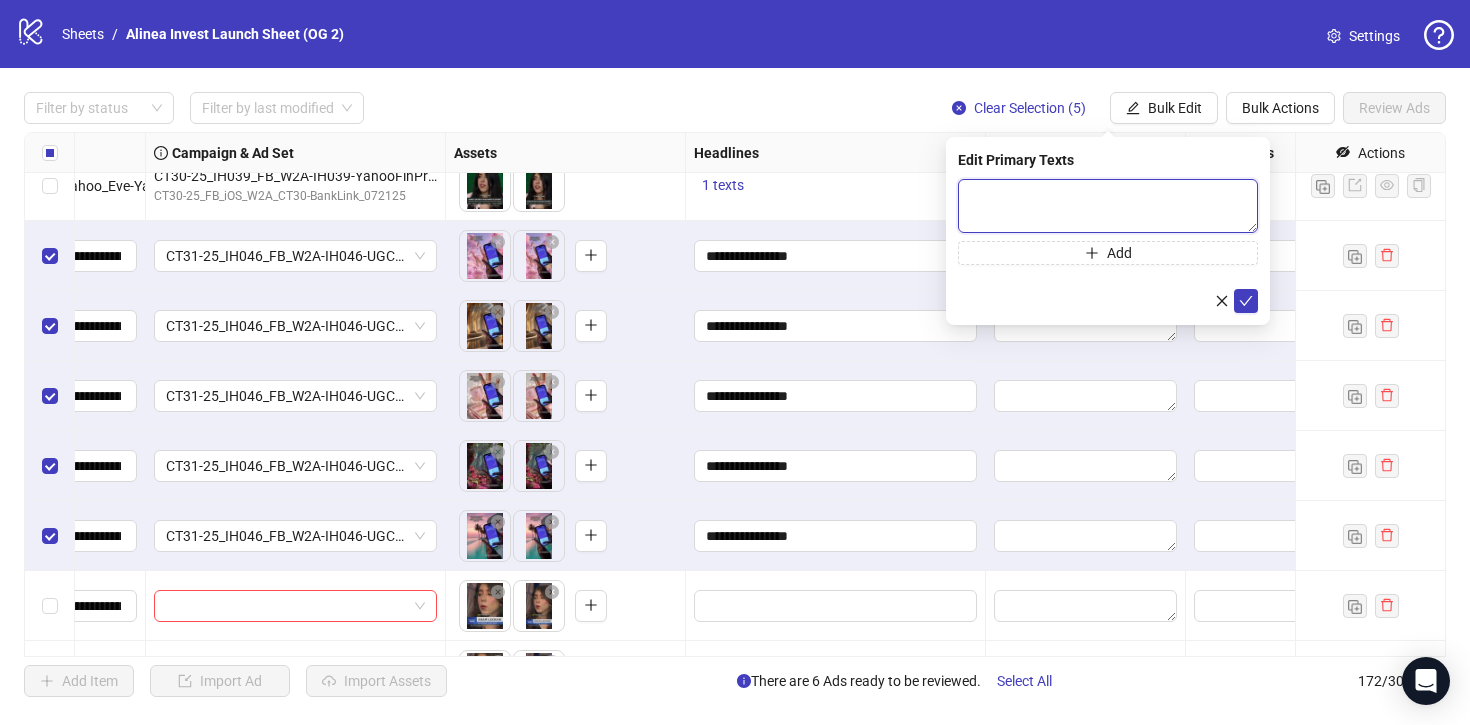 click at bounding box center [1108, 206] 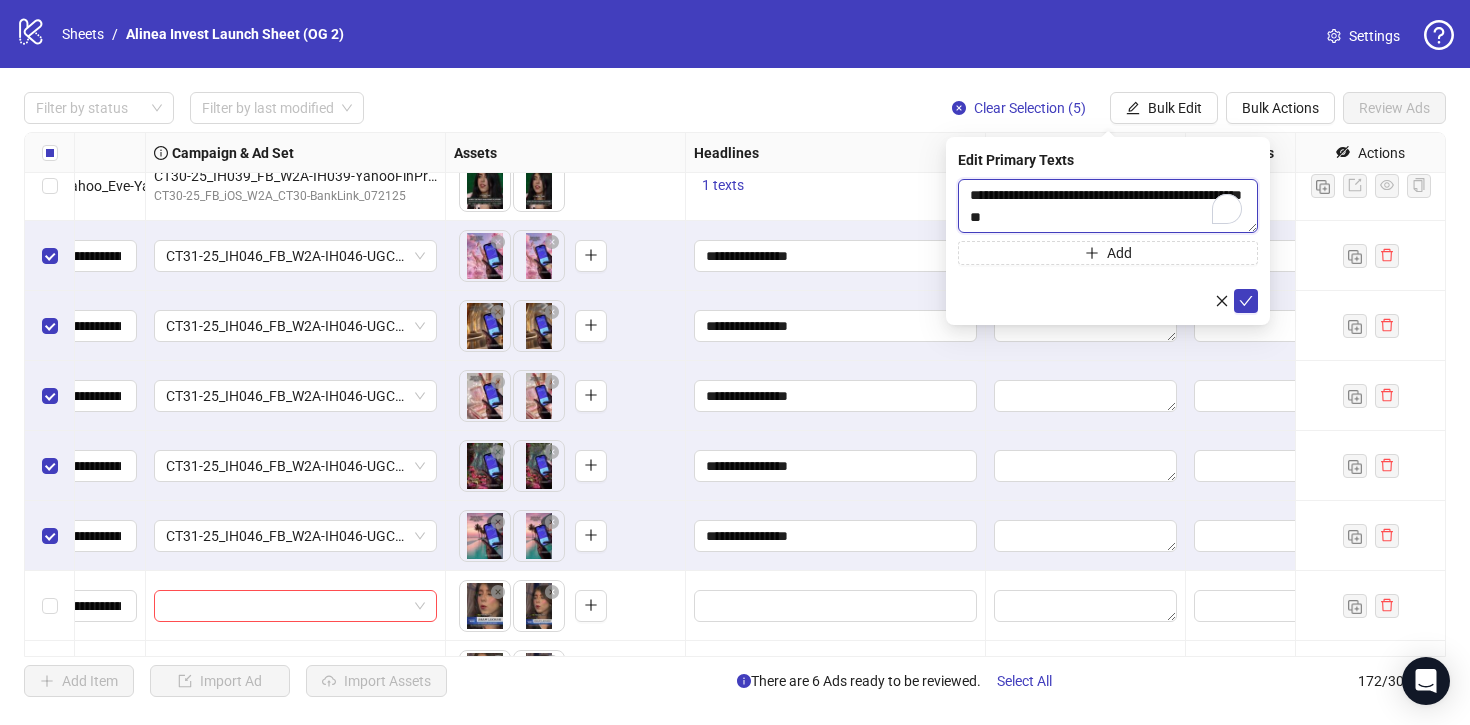 scroll, scrollTop: 15, scrollLeft: 0, axis: vertical 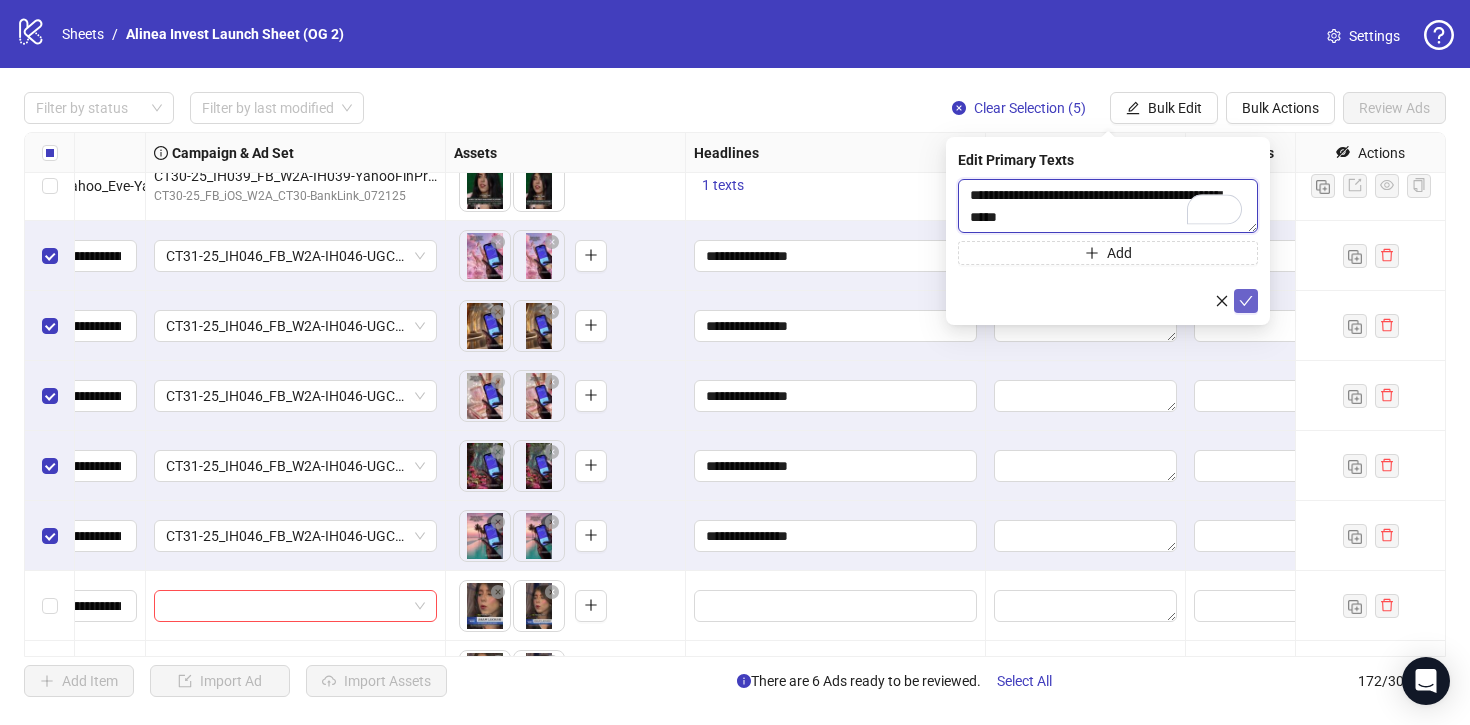 type on "**********" 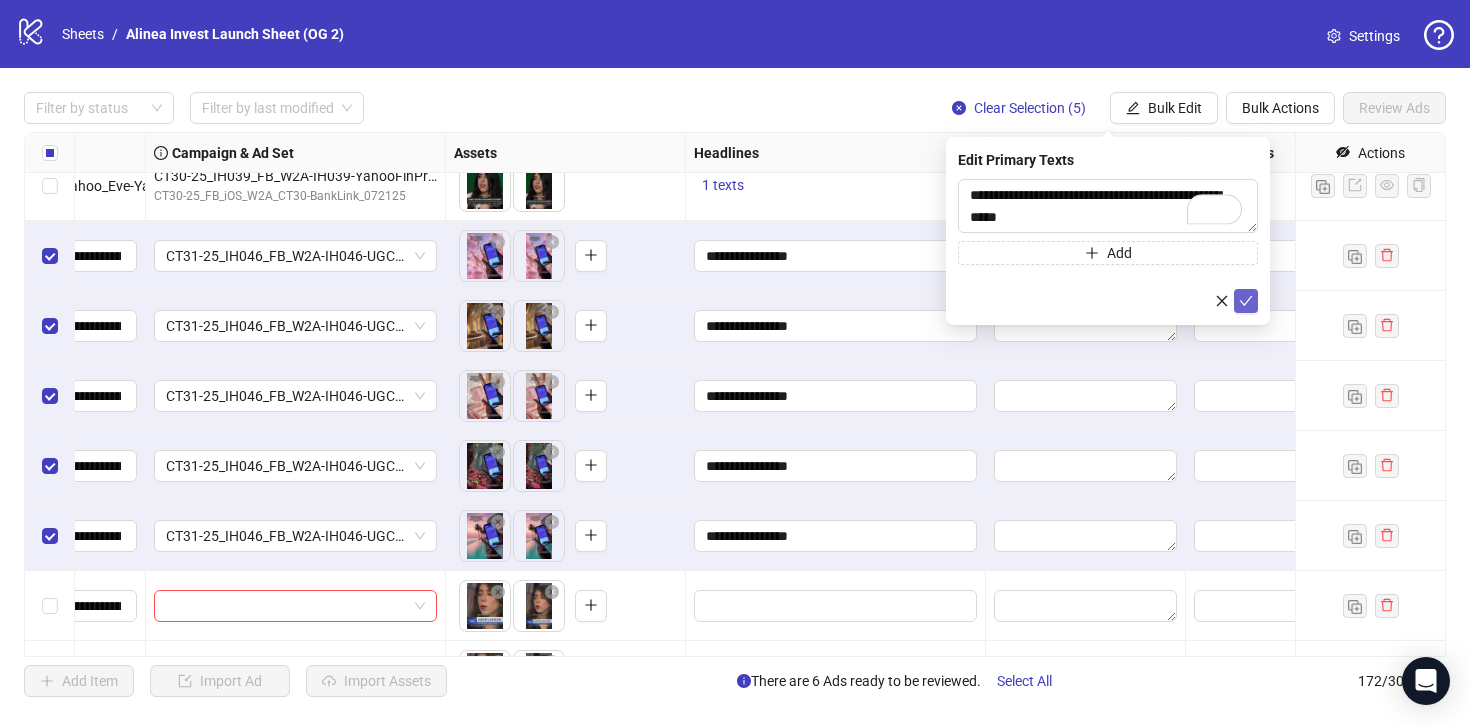 click 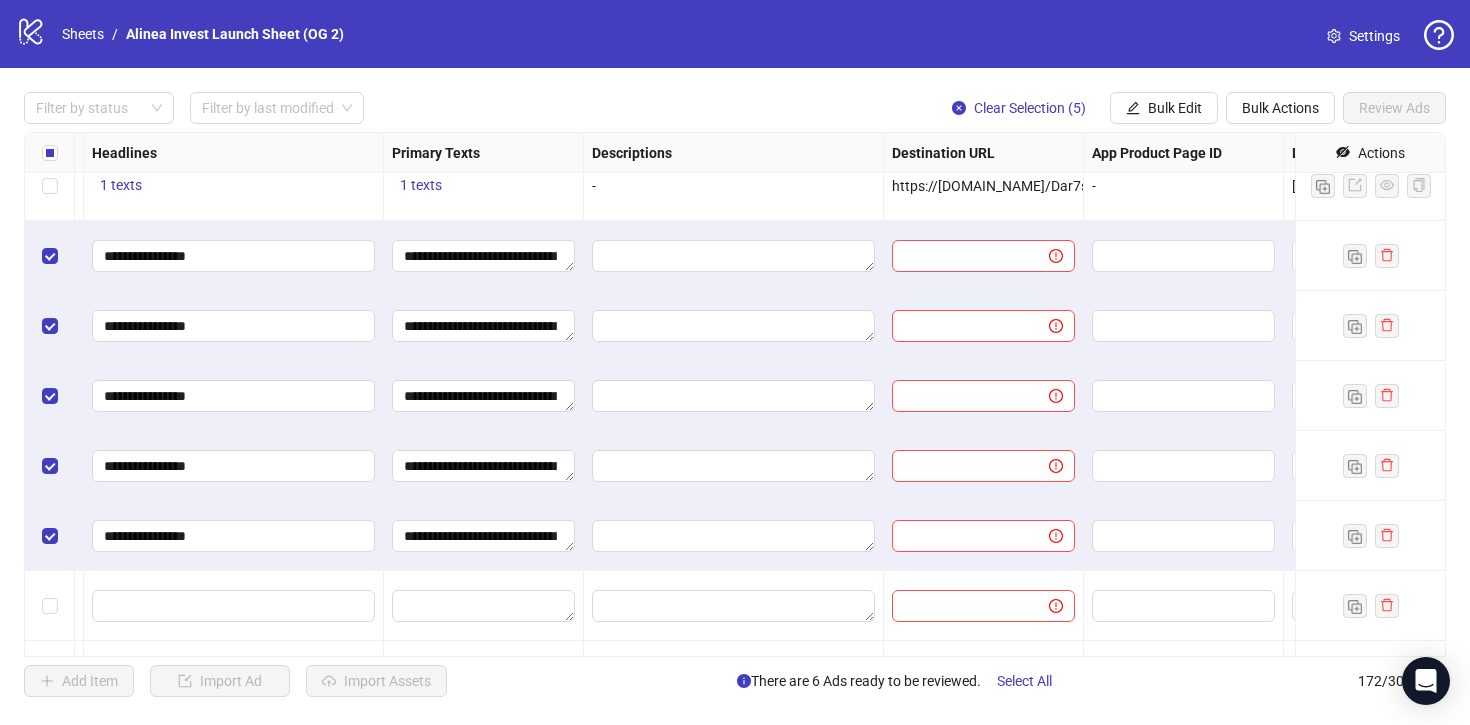 scroll, scrollTop: 10942, scrollLeft: 1106, axis: both 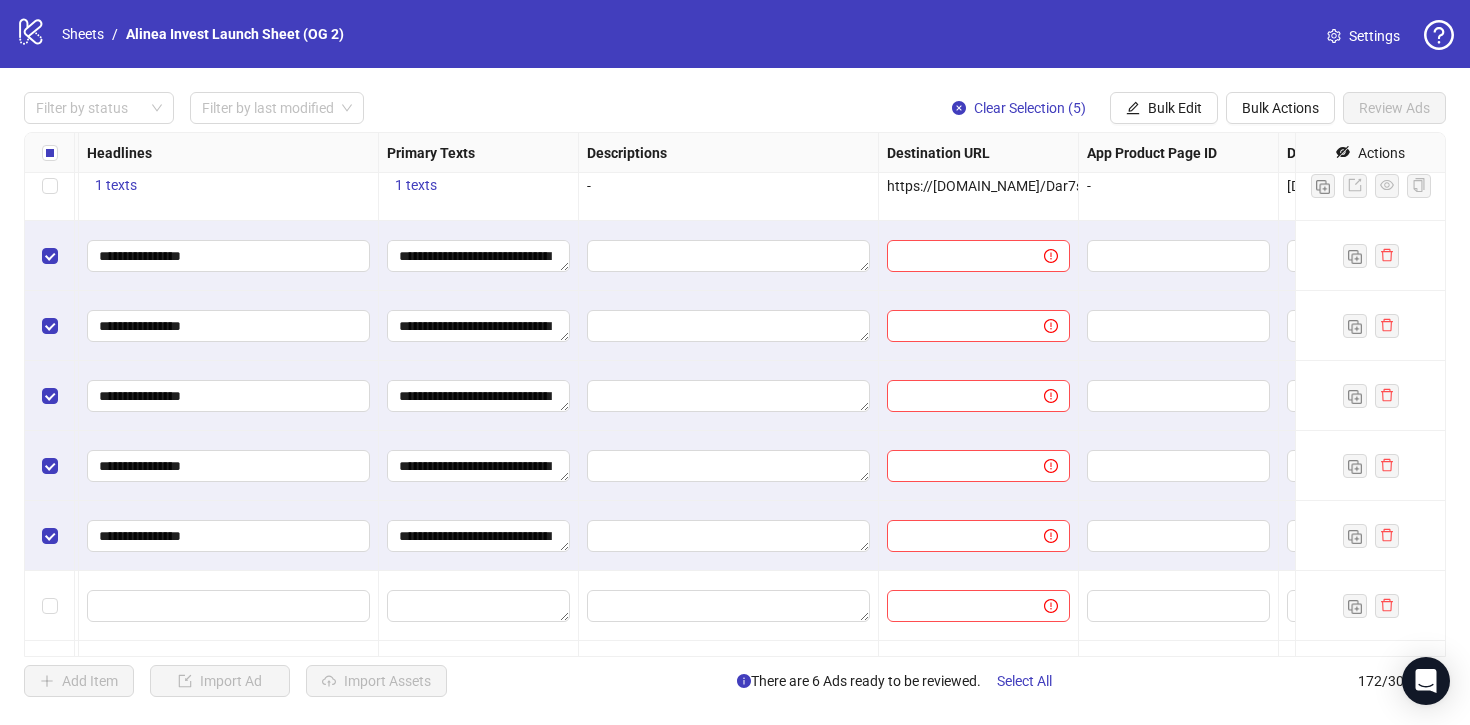 click on "https://[DOMAIN_NAME]/Dar7s/wltih?_smtype=3&wpcid={{[DOMAIN_NAME]}}&wpsrc=Facebook%20Web&wpcrn={{[DOMAIN_NAME]}}&pcrn={{[DOMAIN_NAME]}}&pcid={{[DOMAIN_NAME]}}&wpcrid={{[DOMAIN_NAME]}}&pscid={{[DOMAIN_NAME]}}&pcn={{[DOMAIN_NAME]}}&pcrid={{[DOMAIN_NAME]}}&wpcn={{[DOMAIN_NAME]}}&wpscid={{[DOMAIN_NAME]}}&pscn={{[DOMAIN_NAME]}}&_forward_params=1&wpscn={{[DOMAIN_NAME]}}" at bounding box center [2260, 186] 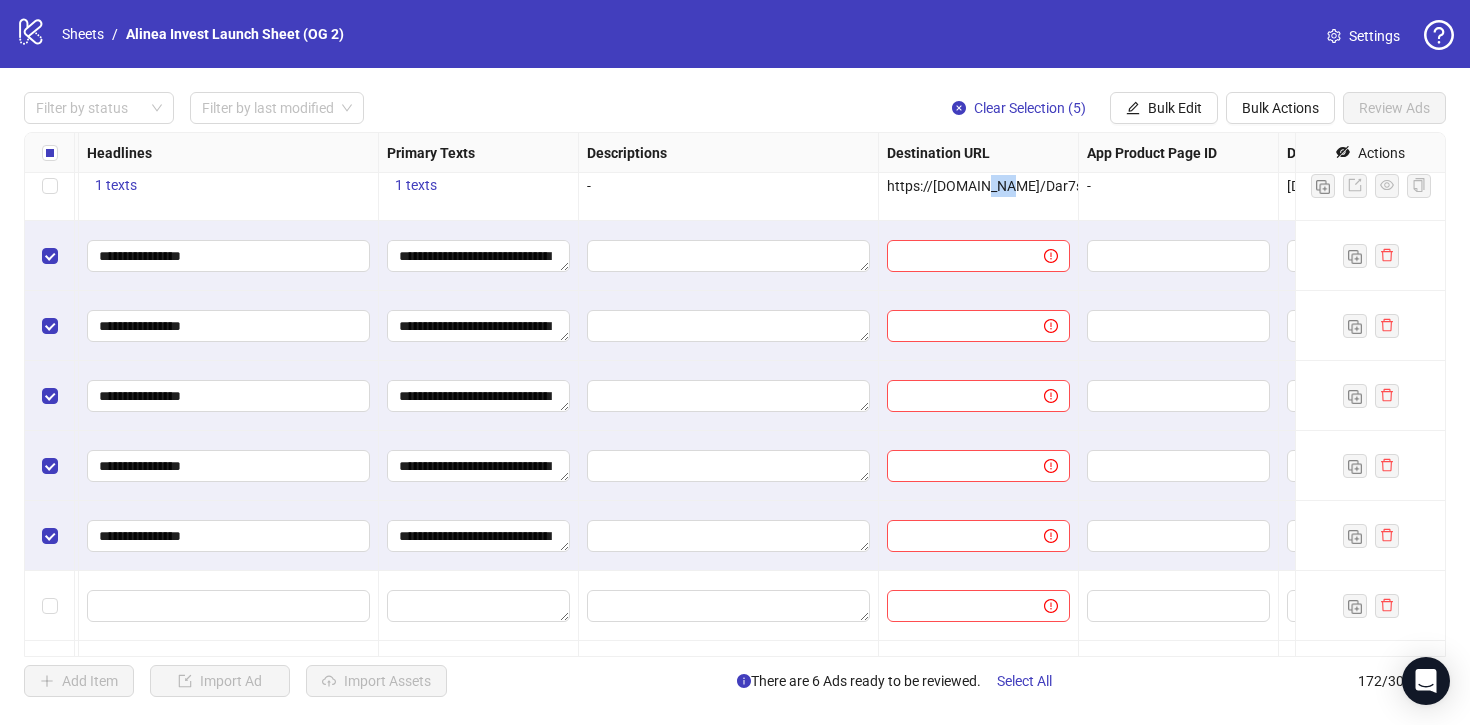 click on "https://[DOMAIN_NAME]/Dar7s/wltih?_smtype=3&wpcid={{[DOMAIN_NAME]}}&wpsrc=Facebook%20Web&wpcrn={{[DOMAIN_NAME]}}&pcrn={{[DOMAIN_NAME]}}&pcid={{[DOMAIN_NAME]}}&wpcrid={{[DOMAIN_NAME]}}&pscid={{[DOMAIN_NAME]}}&pcn={{[DOMAIN_NAME]}}&pcrid={{[DOMAIN_NAME]}}&wpcn={{[DOMAIN_NAME]}}&wpscid={{[DOMAIN_NAME]}}&pscn={{[DOMAIN_NAME]}}&_forward_params=1&wpscn={{[DOMAIN_NAME]}}" at bounding box center [2260, 186] 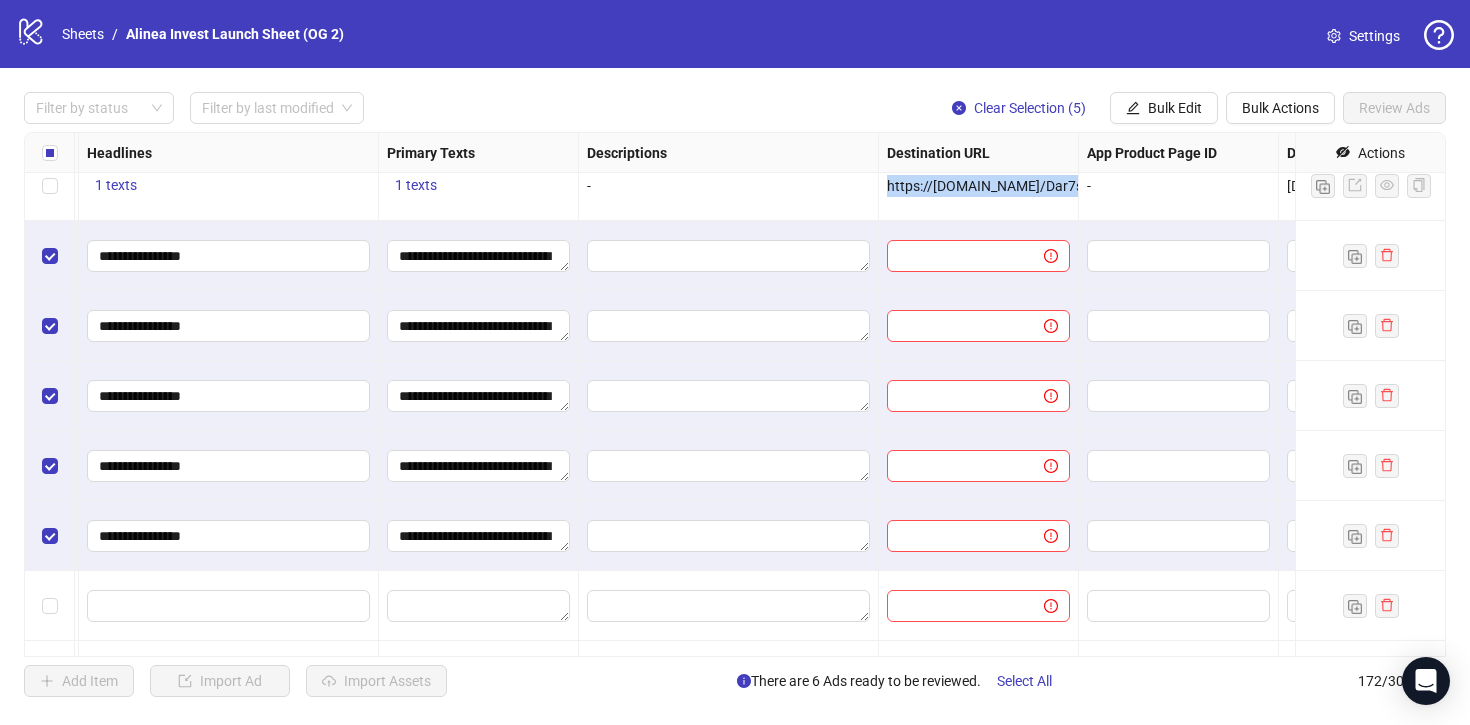click on "https://[DOMAIN_NAME]/Dar7s/wltih?_smtype=3&wpcid={{[DOMAIN_NAME]}}&wpsrc=Facebook%20Web&wpcrn={{[DOMAIN_NAME]}}&pcrn={{[DOMAIN_NAME]}}&pcid={{[DOMAIN_NAME]}}&wpcrid={{[DOMAIN_NAME]}}&pscid={{[DOMAIN_NAME]}}&pcn={{[DOMAIN_NAME]}}&pcrid={{[DOMAIN_NAME]}}&wpcn={{[DOMAIN_NAME]}}&wpscid={{[DOMAIN_NAME]}}&pscn={{[DOMAIN_NAME]}}&_forward_params=1&wpscn={{[DOMAIN_NAME]}}" at bounding box center [2260, 186] 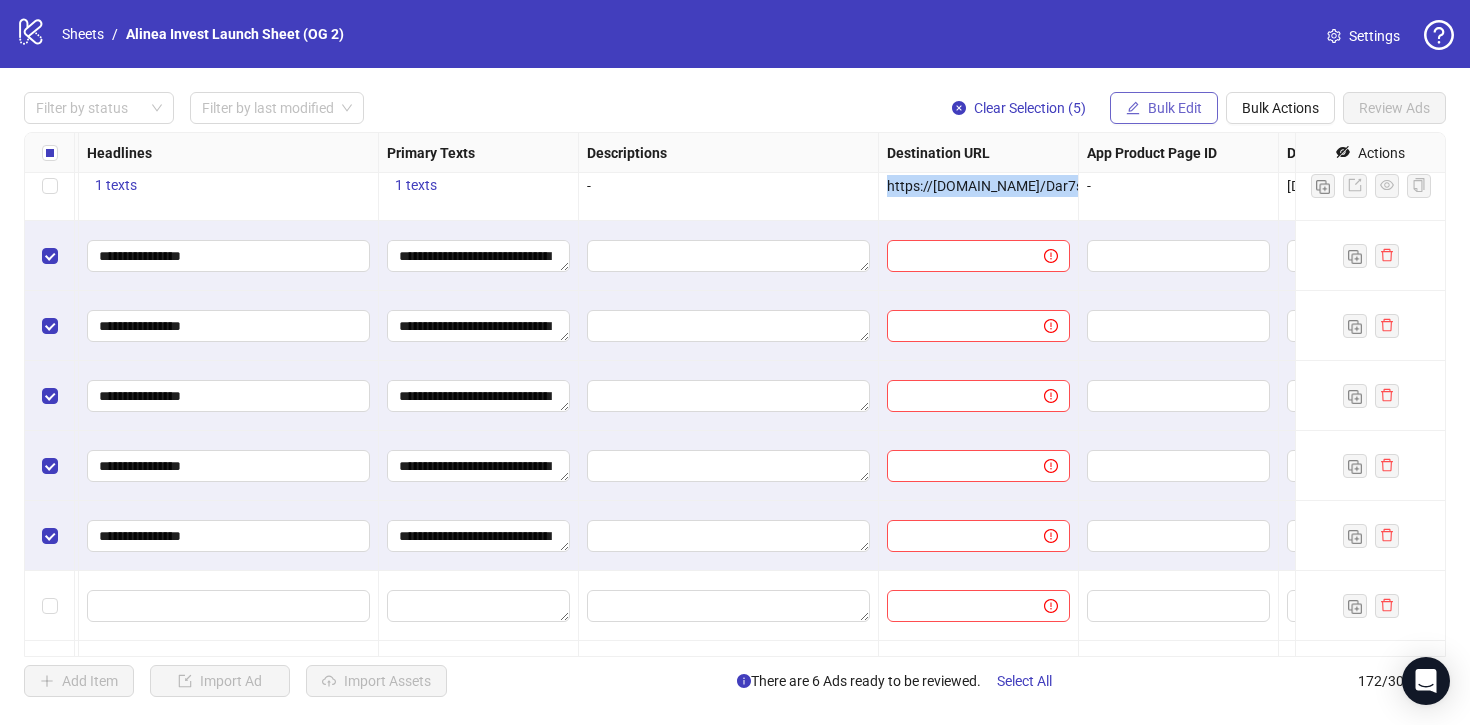 click on "Bulk Edit" at bounding box center [1175, 108] 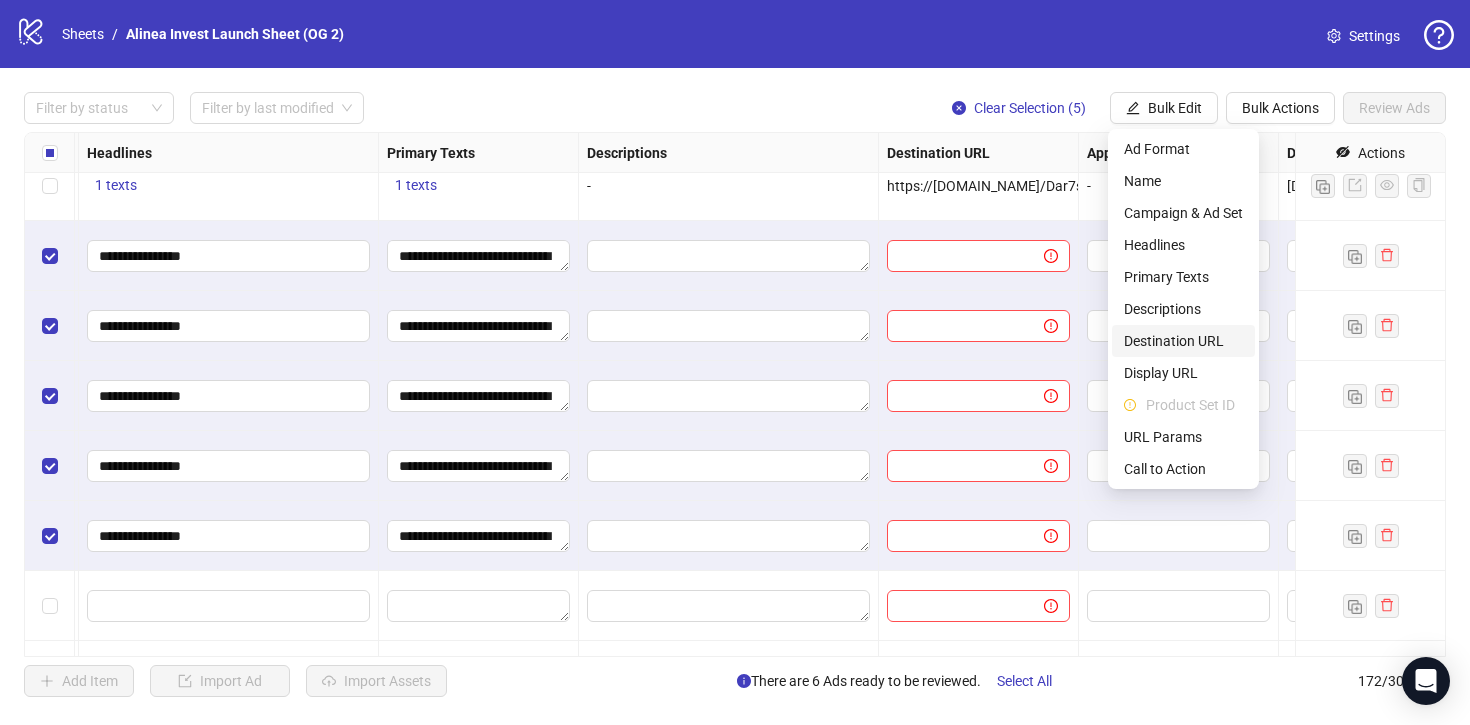 click on "Destination URL" at bounding box center [1183, 341] 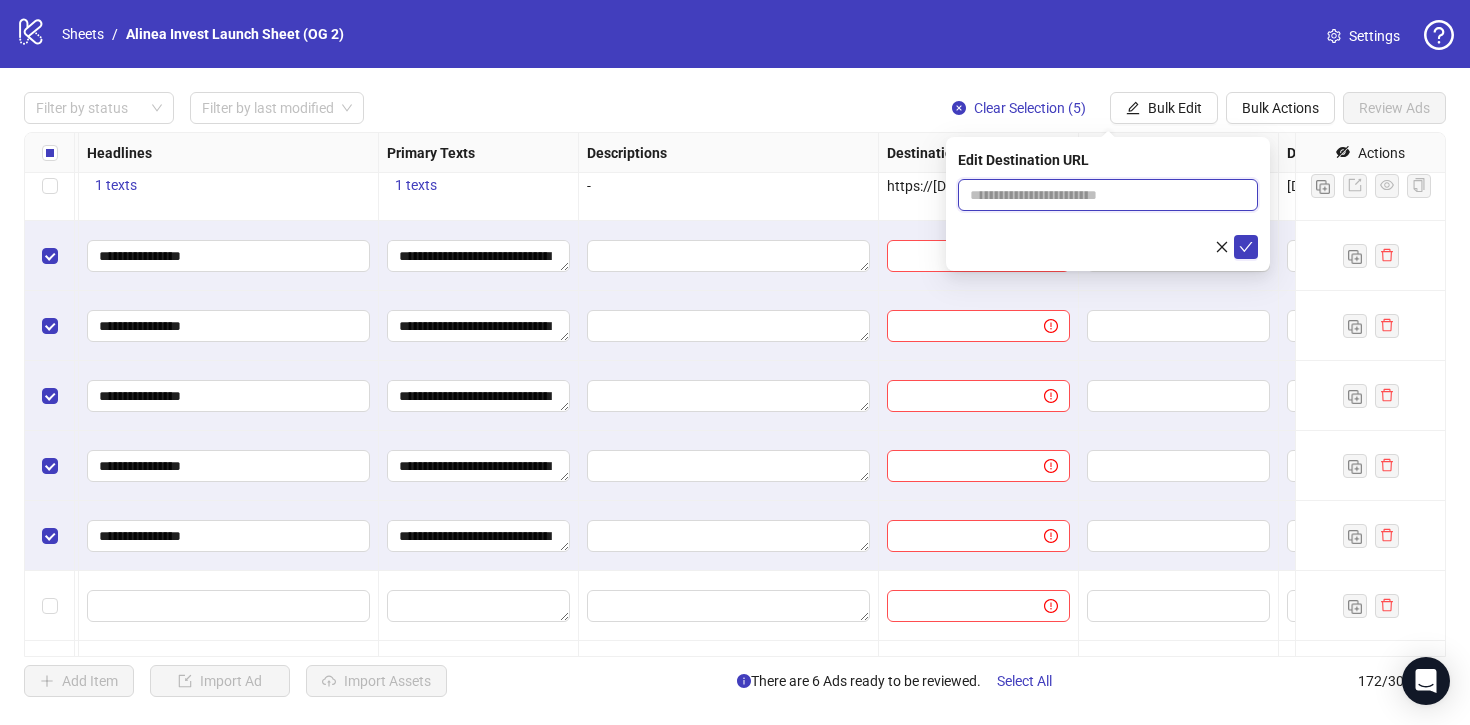 click at bounding box center (1100, 195) 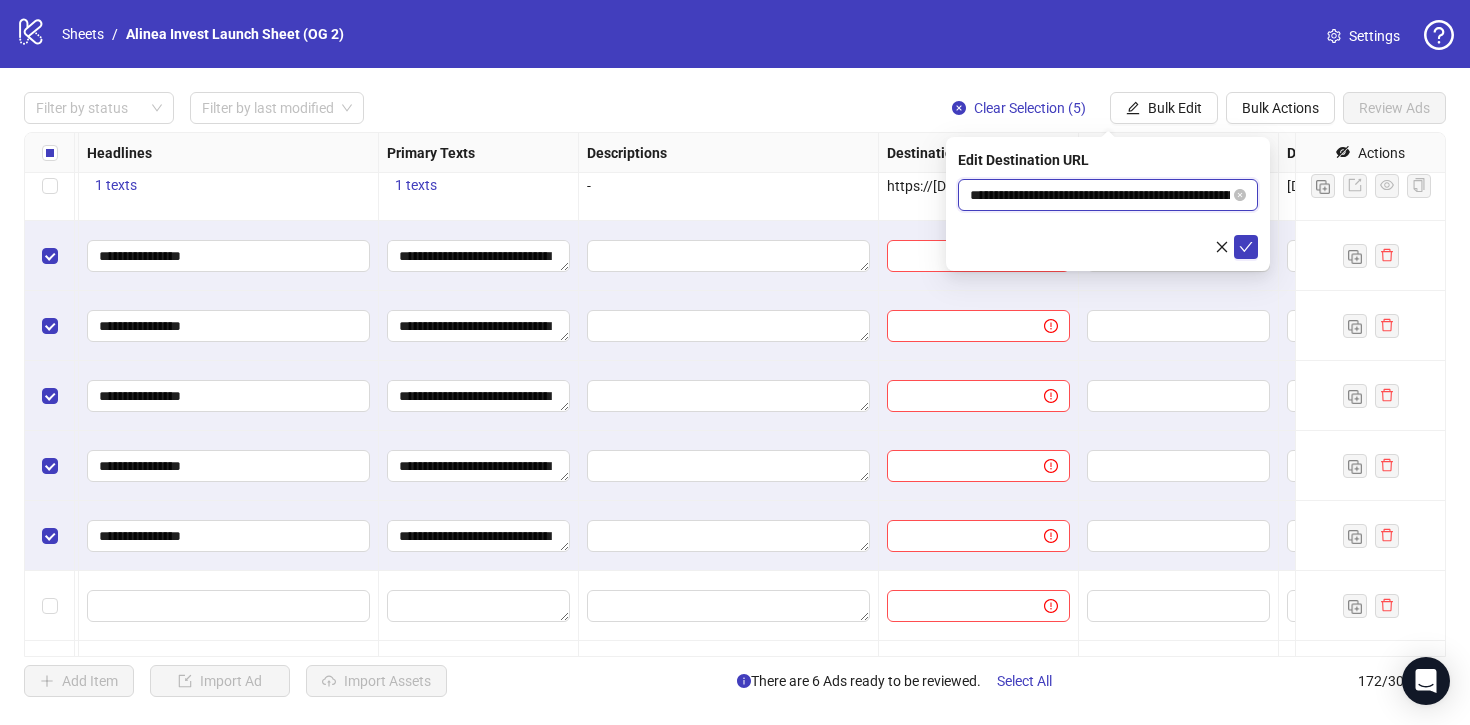 scroll, scrollTop: 0, scrollLeft: 1928, axis: horizontal 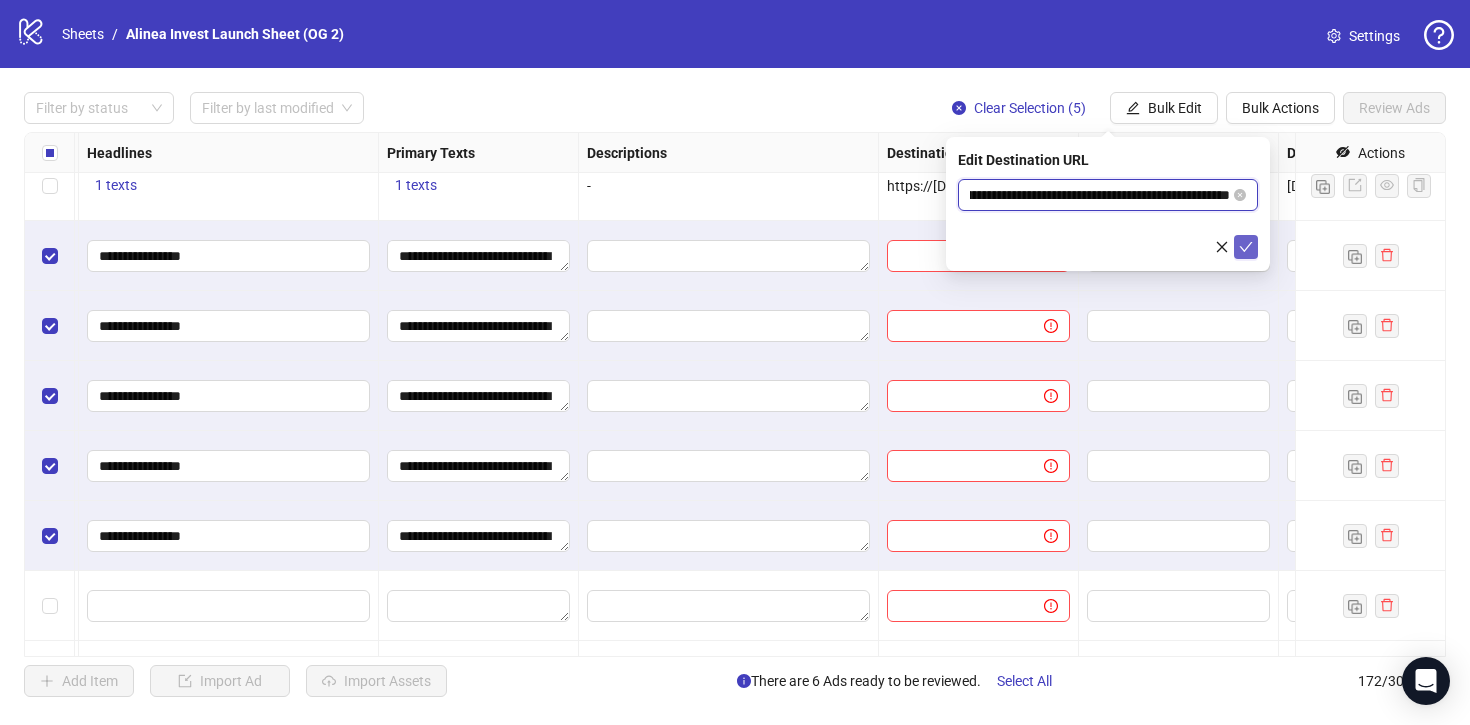 type on "**********" 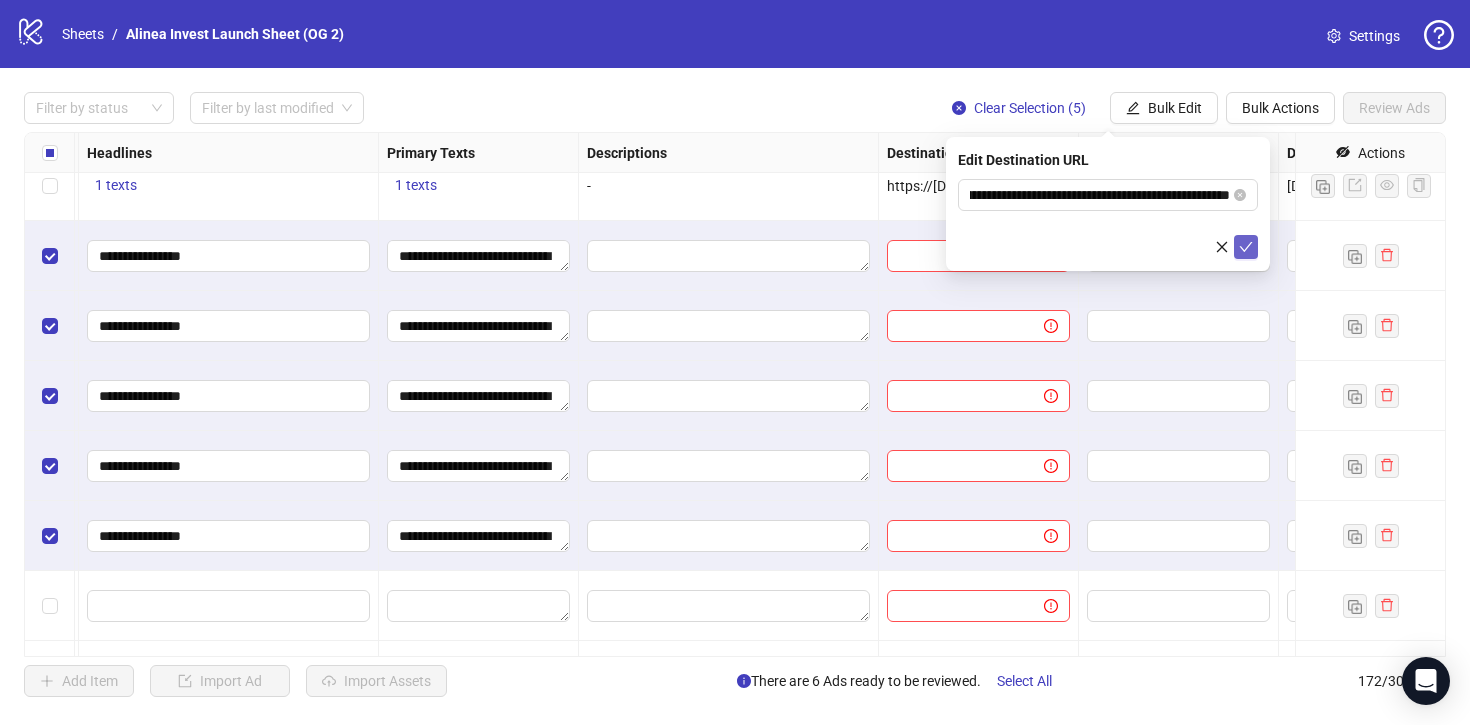 click 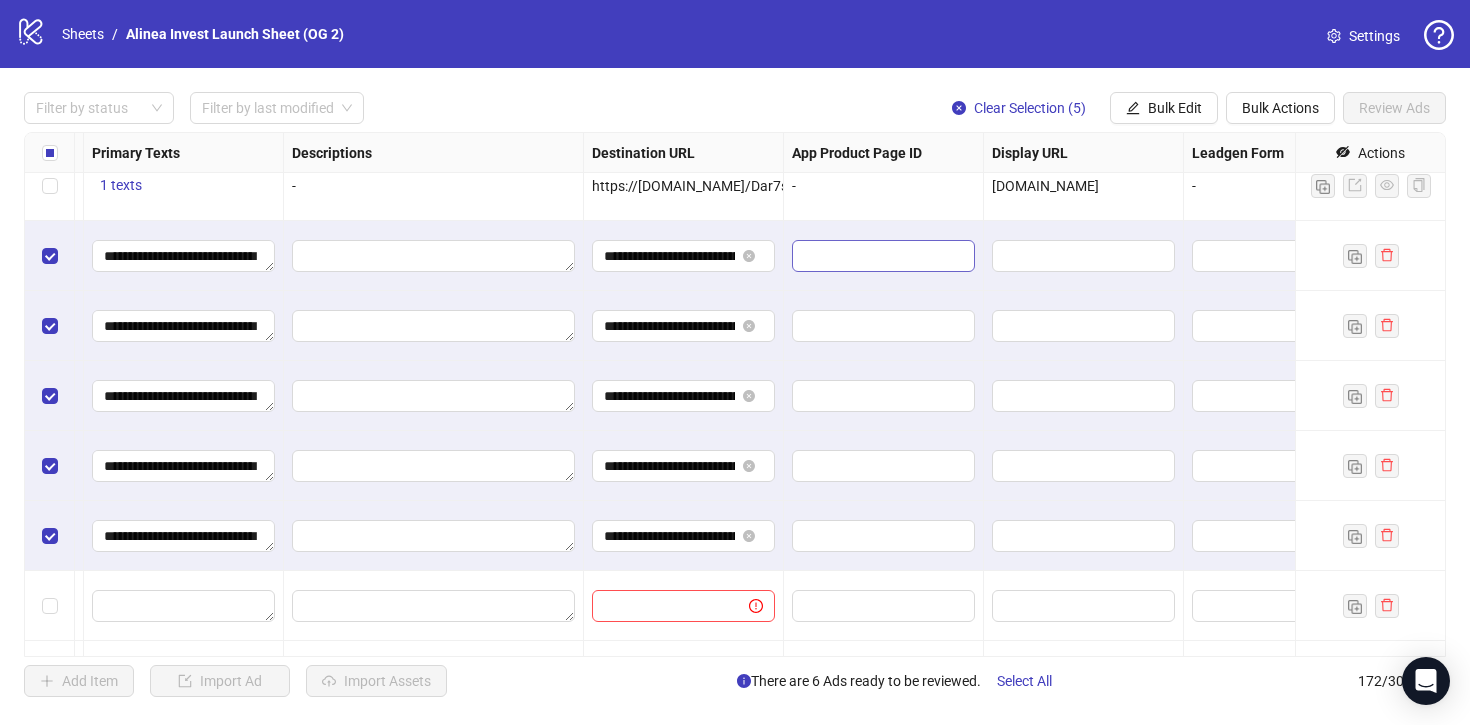 scroll, scrollTop: 10942, scrollLeft: 1417, axis: both 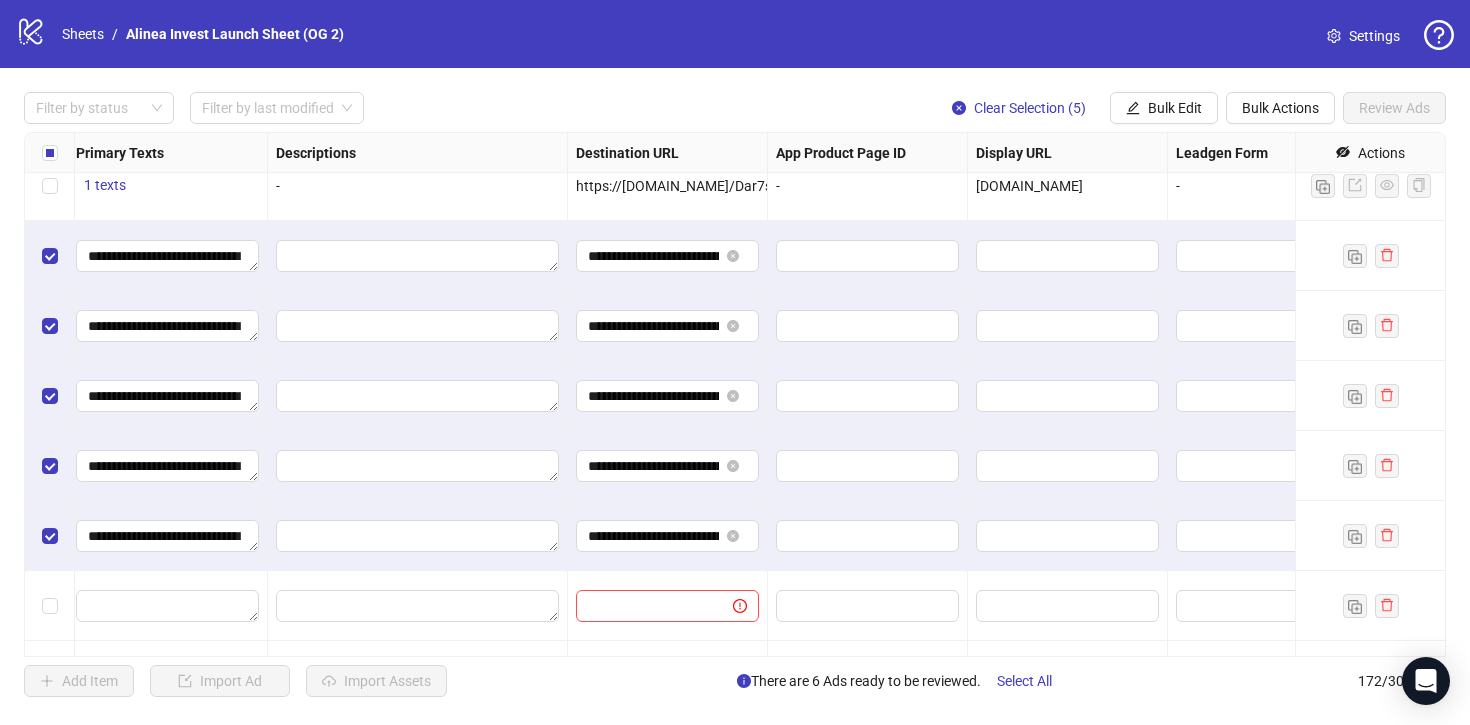 click on "[DOMAIN_NAME]" at bounding box center [1029, 186] 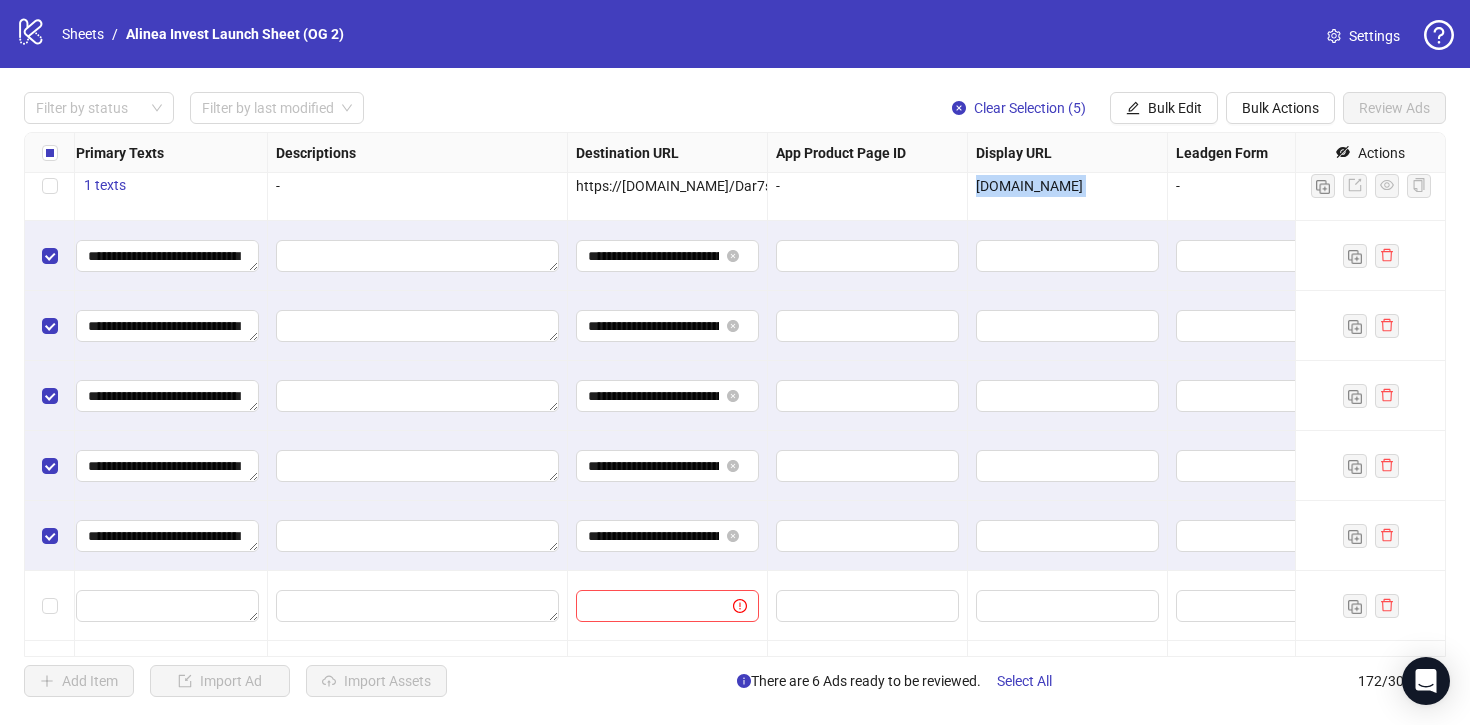 click on "[DOMAIN_NAME]" at bounding box center (1029, 186) 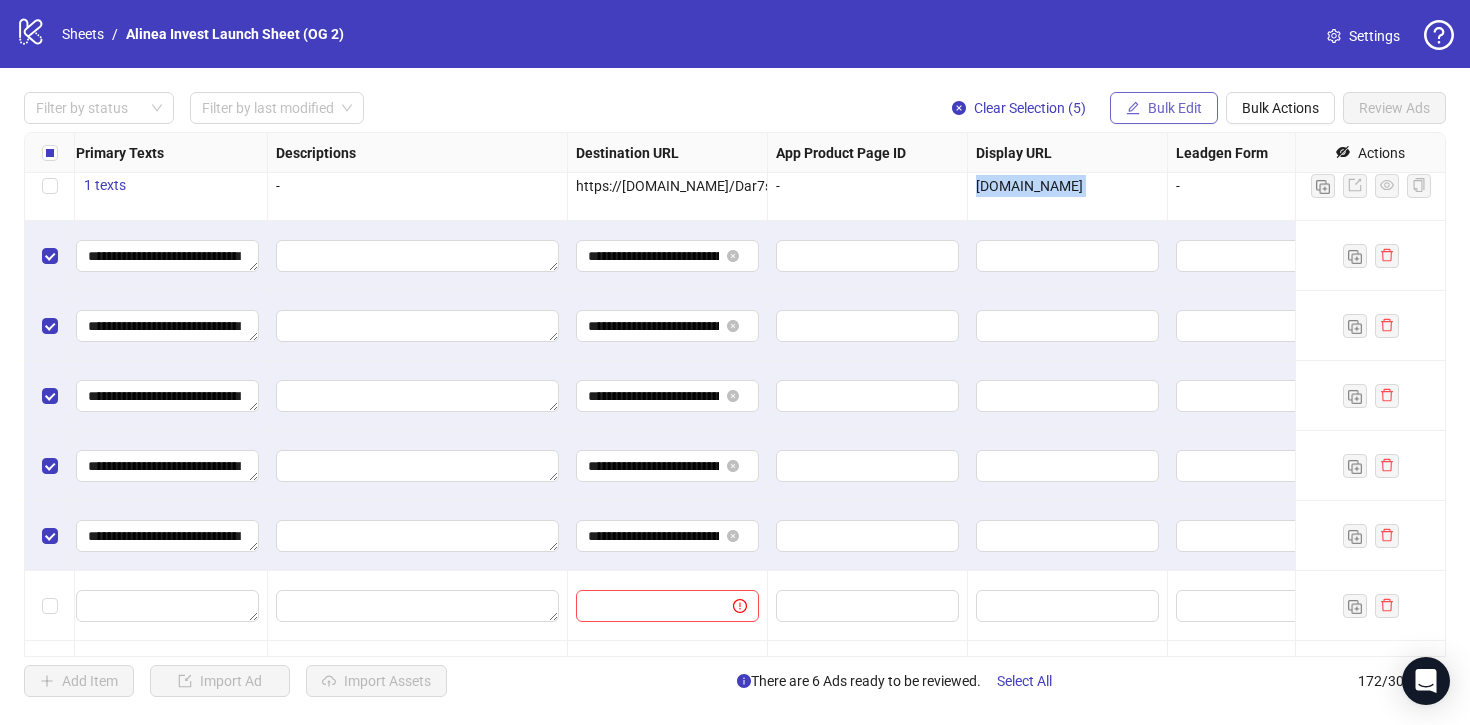 click on "Bulk Edit" at bounding box center (1175, 108) 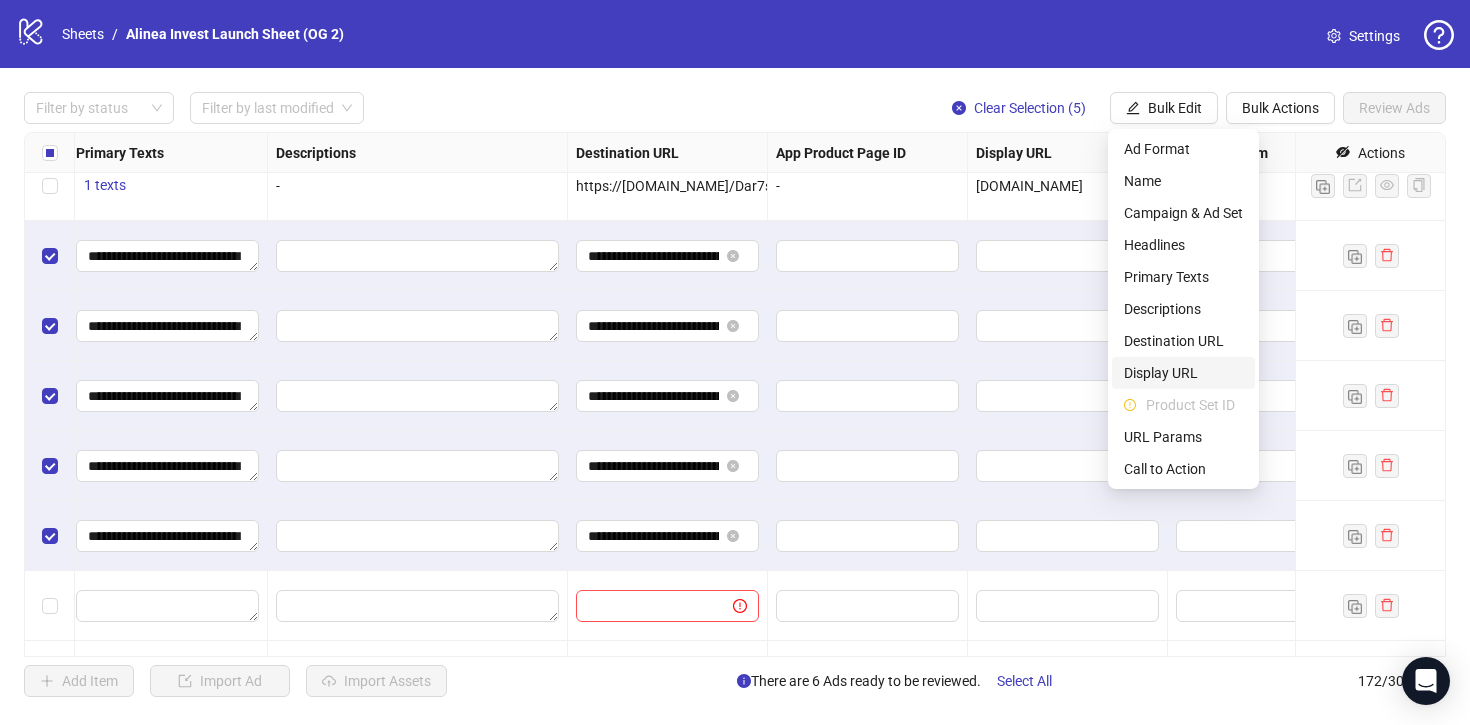click on "Display URL" at bounding box center (1183, 373) 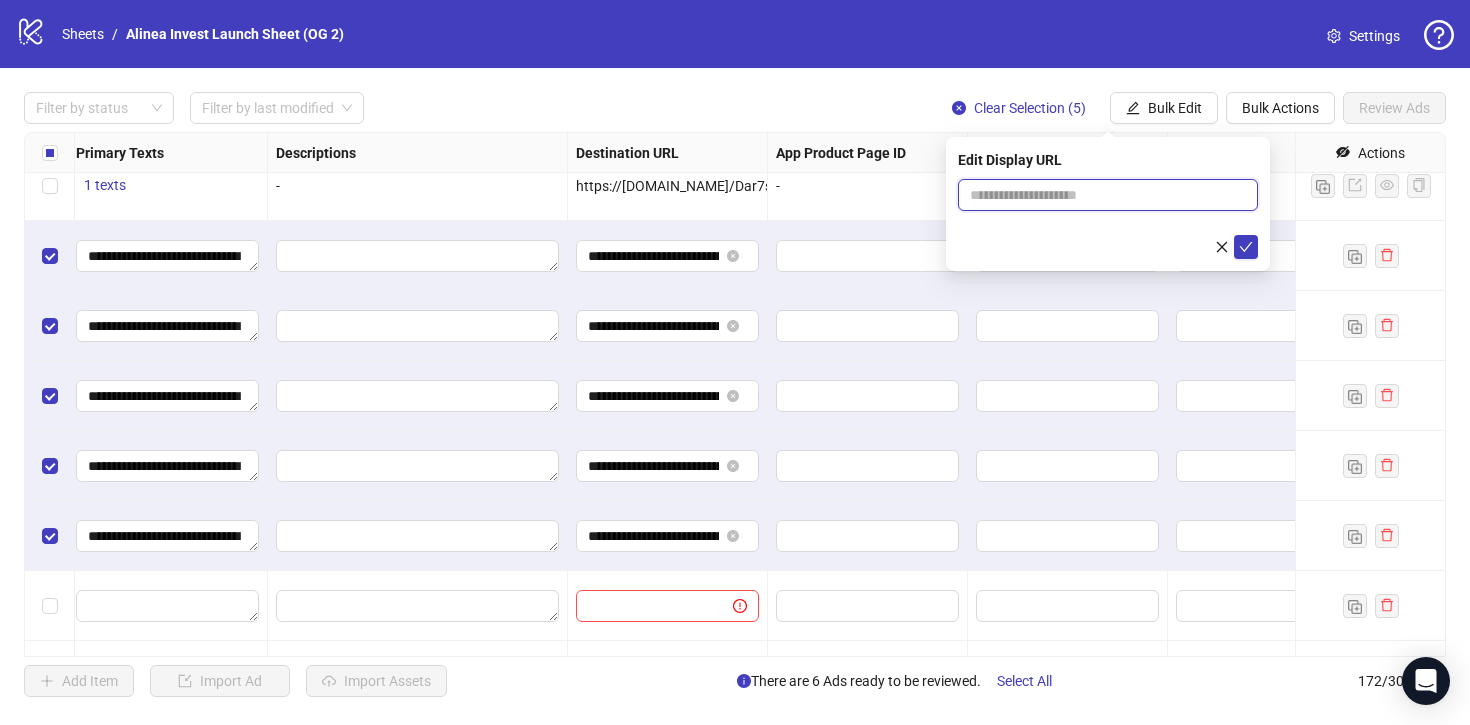 click at bounding box center [1108, 195] 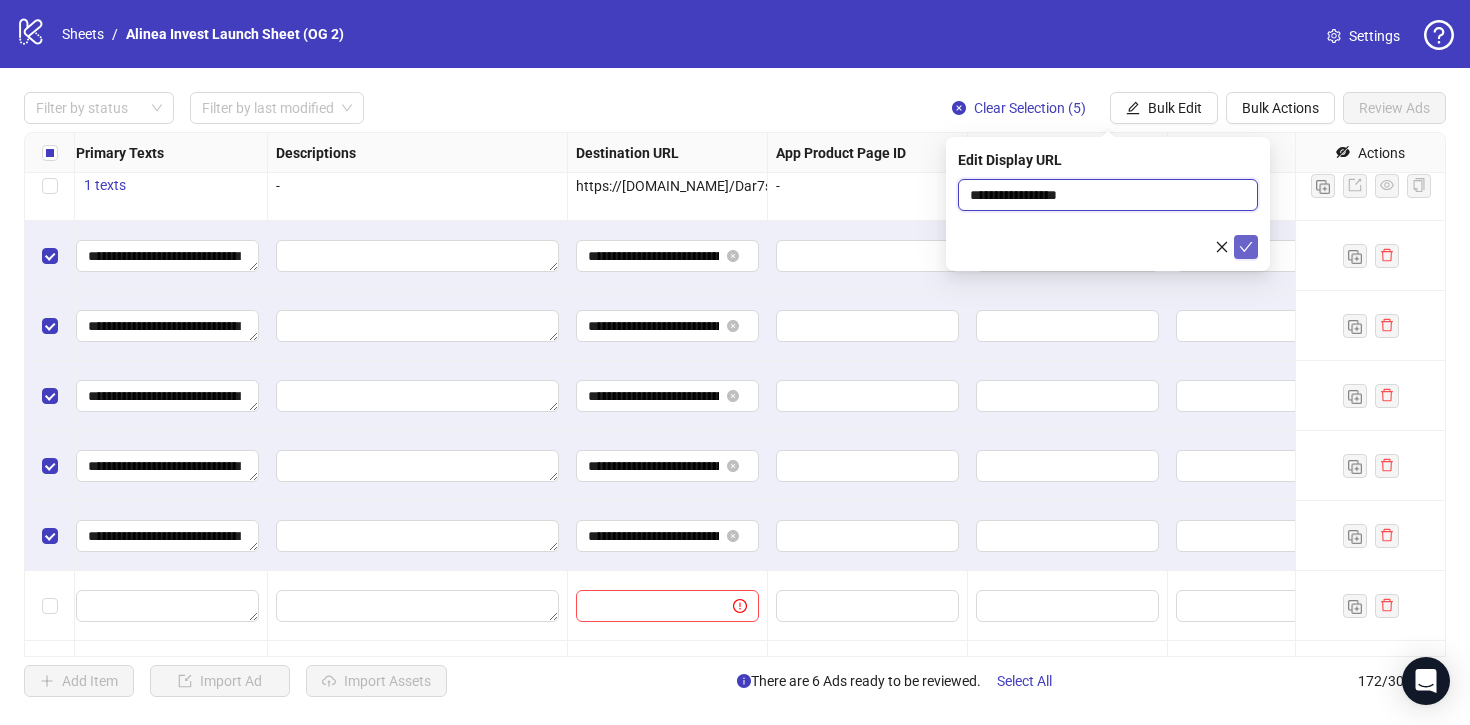 type on "**********" 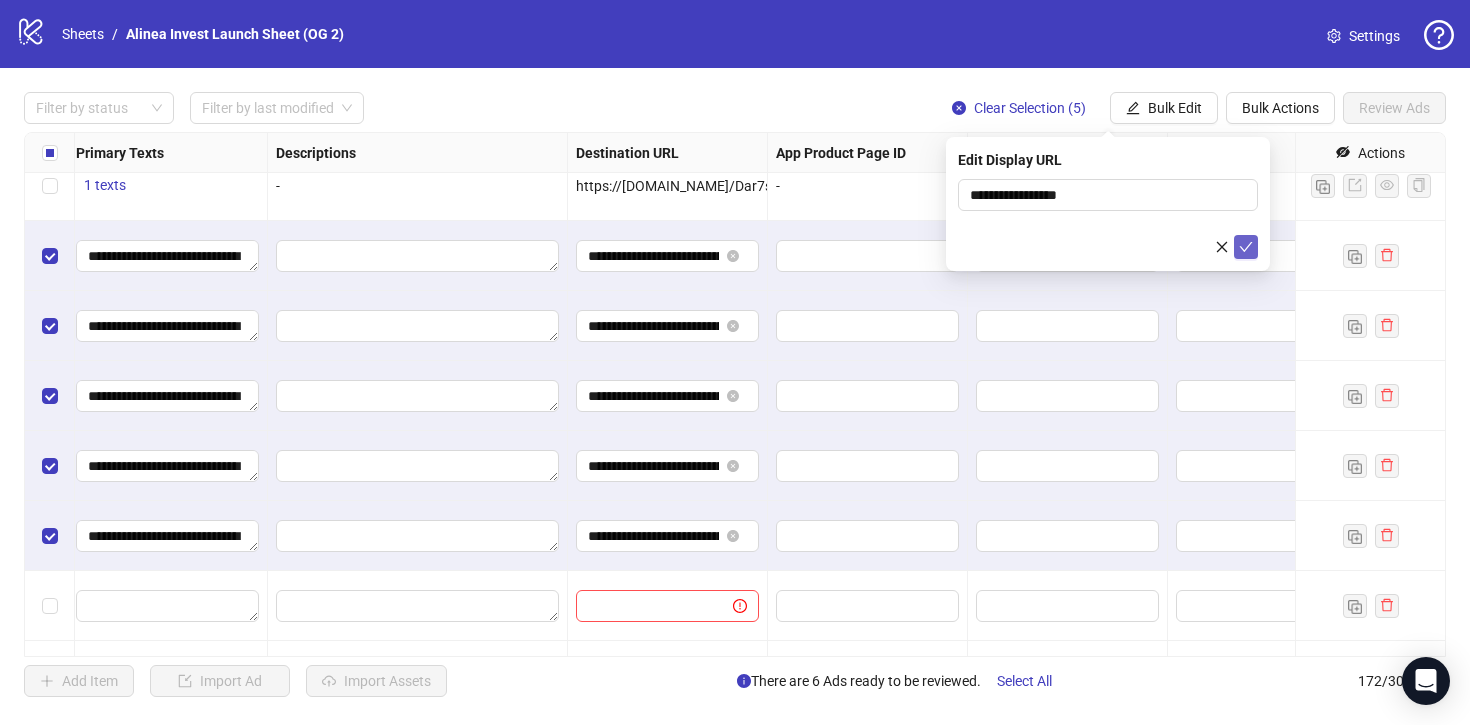 click 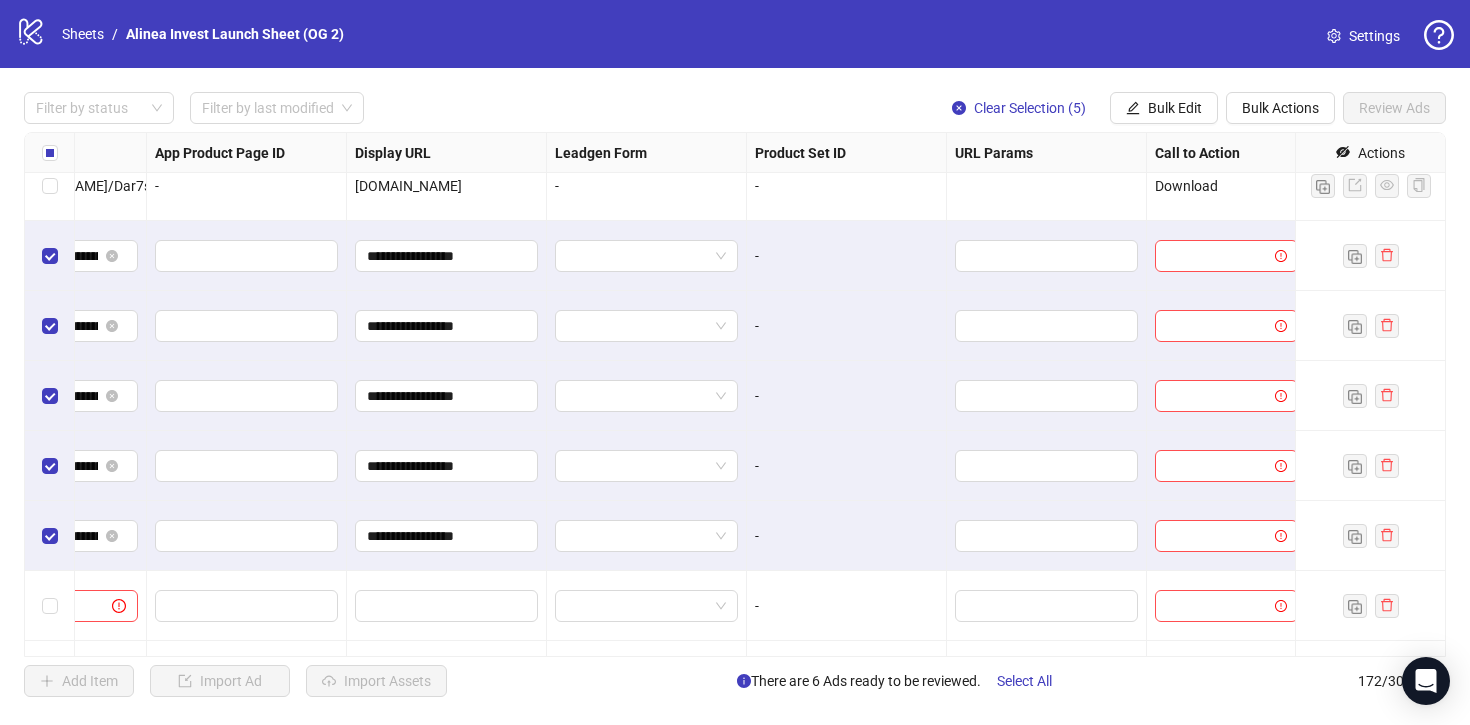 scroll, scrollTop: 10942, scrollLeft: 2050, axis: both 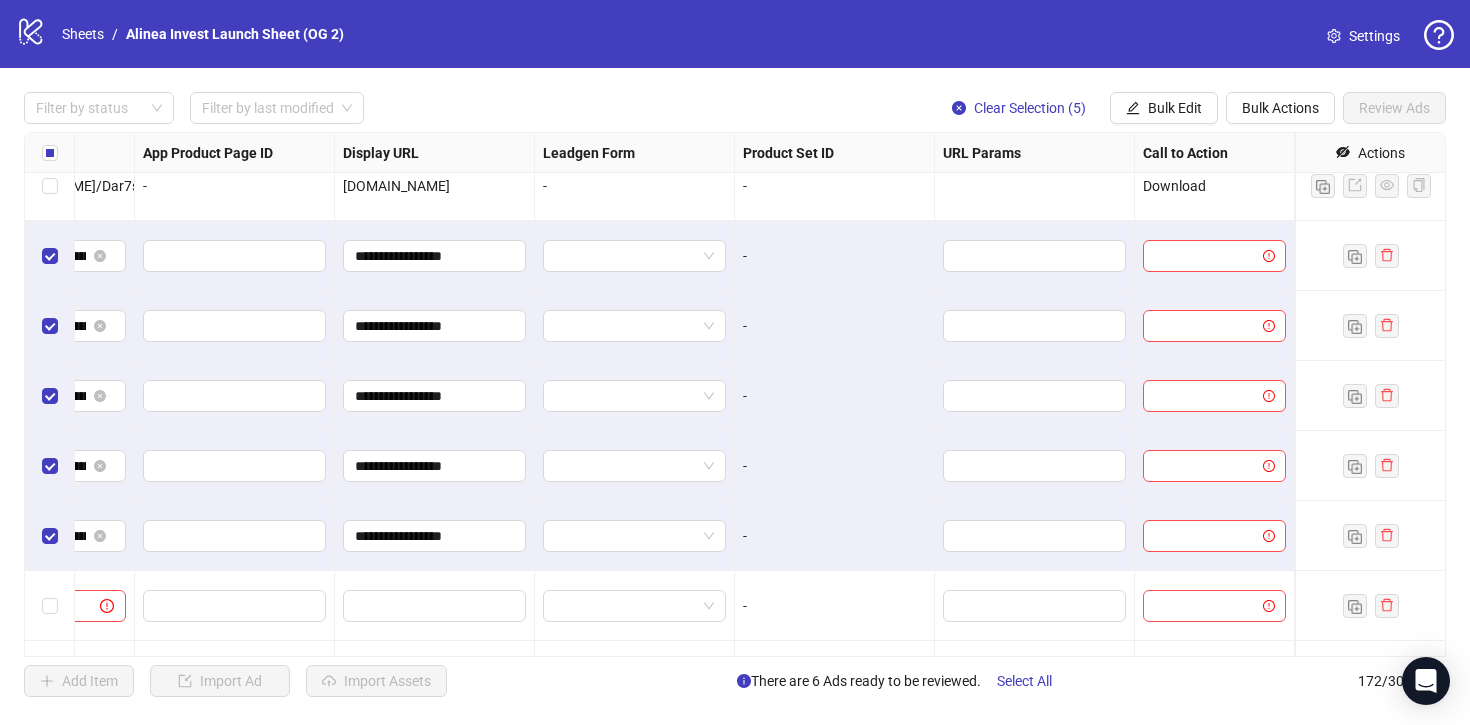 click on "Download" at bounding box center (1174, 186) 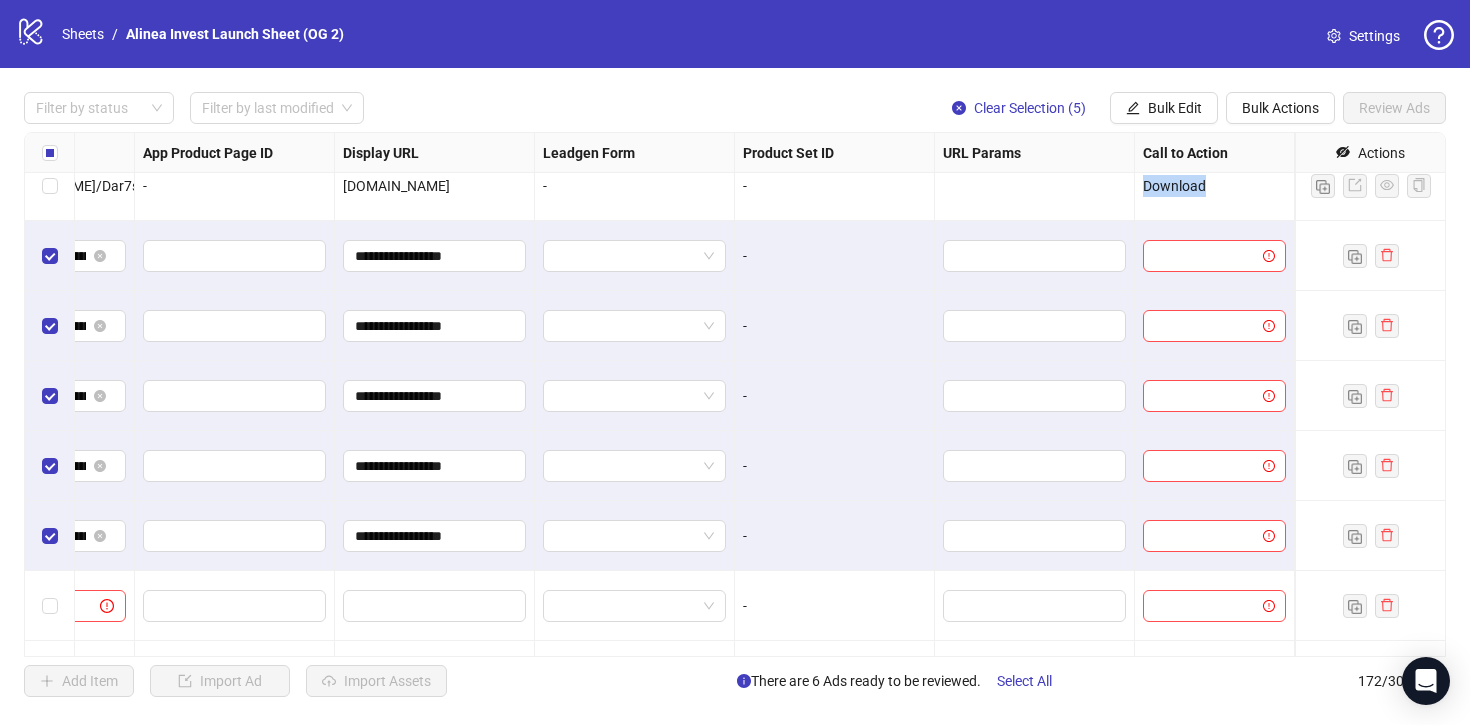 click on "Download" at bounding box center [1174, 186] 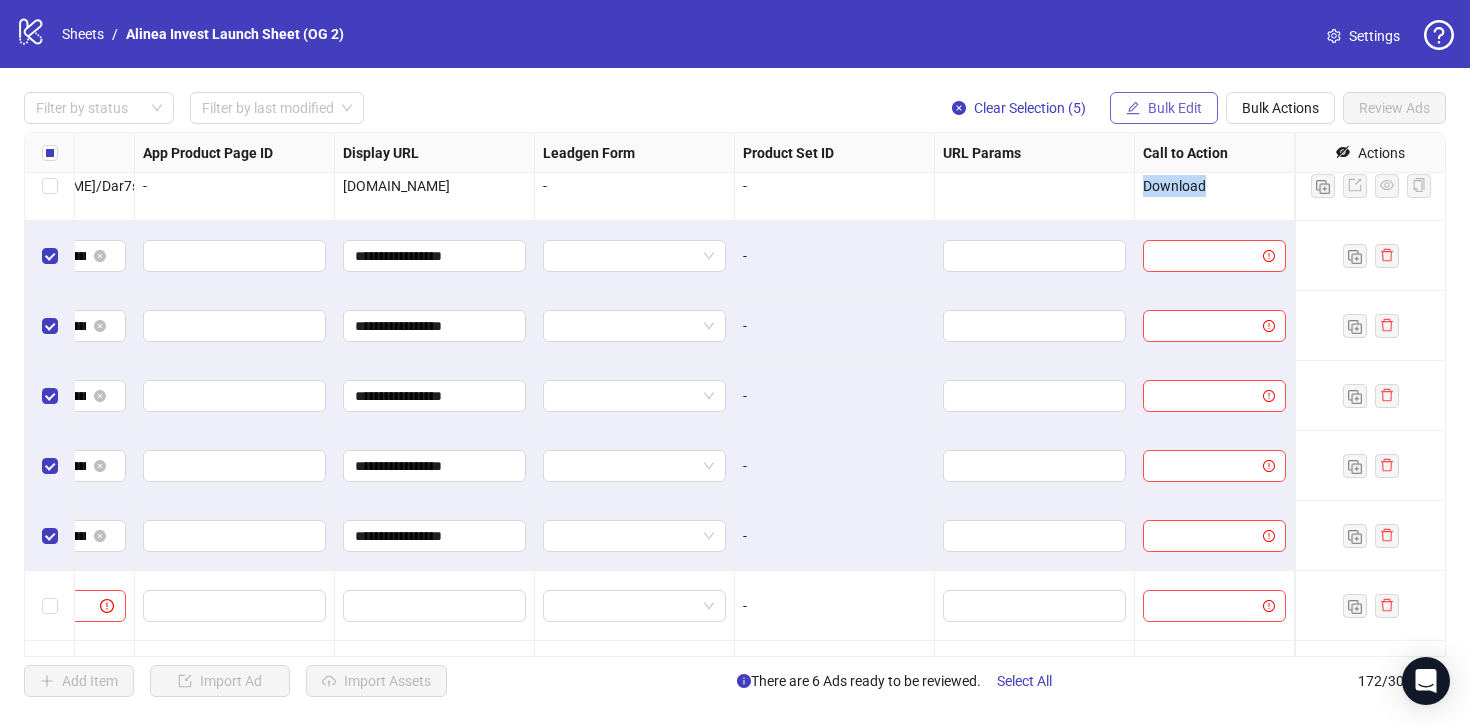 click on "Bulk Edit" at bounding box center [1175, 108] 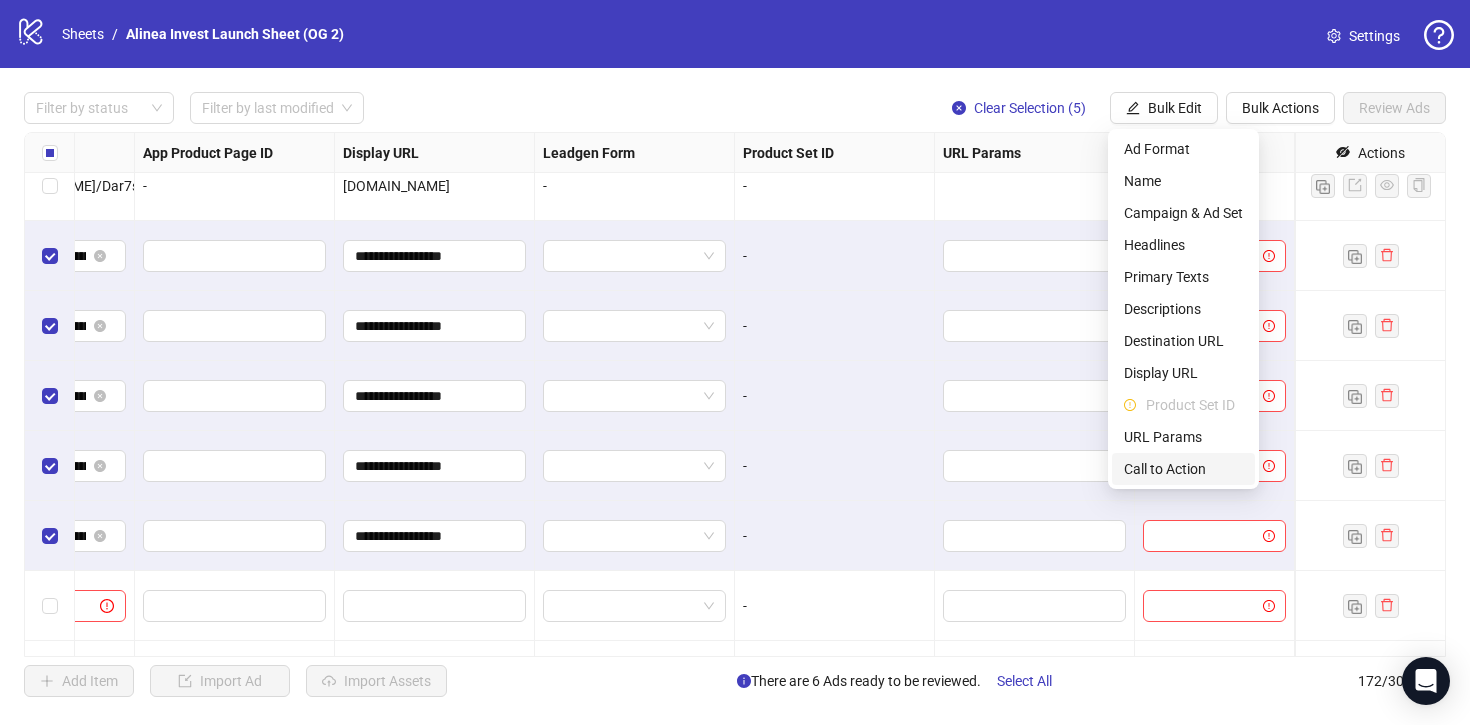click on "Call to Action" at bounding box center [1183, 469] 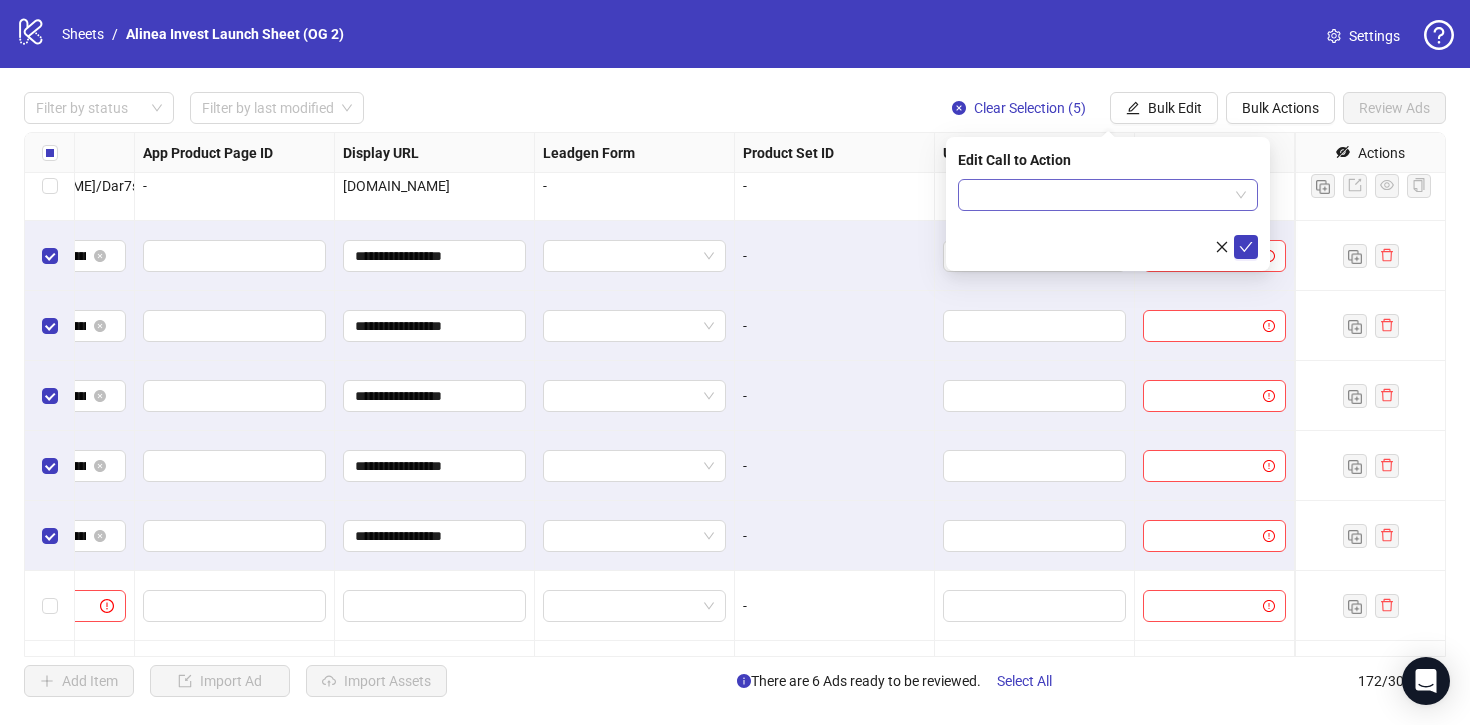 click at bounding box center (1099, 195) 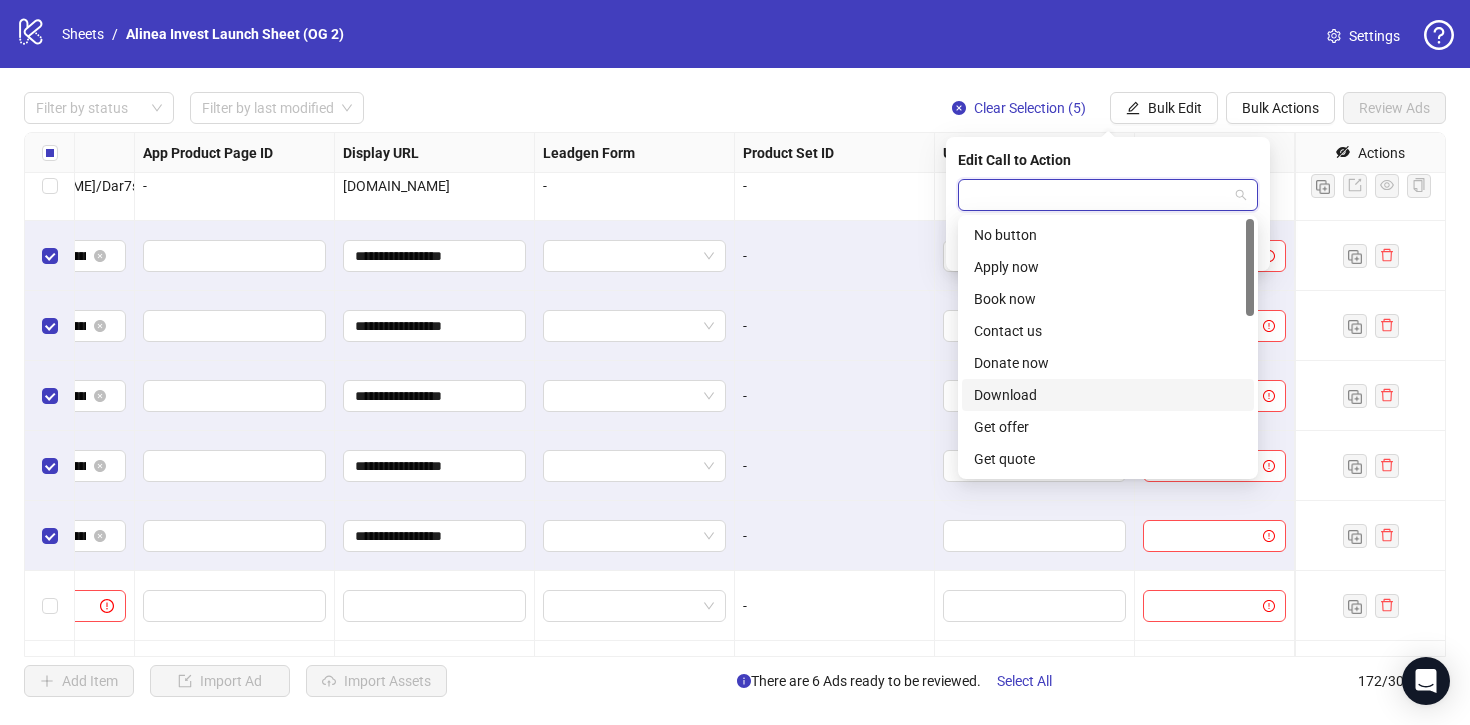 click on "Download" at bounding box center (1108, 395) 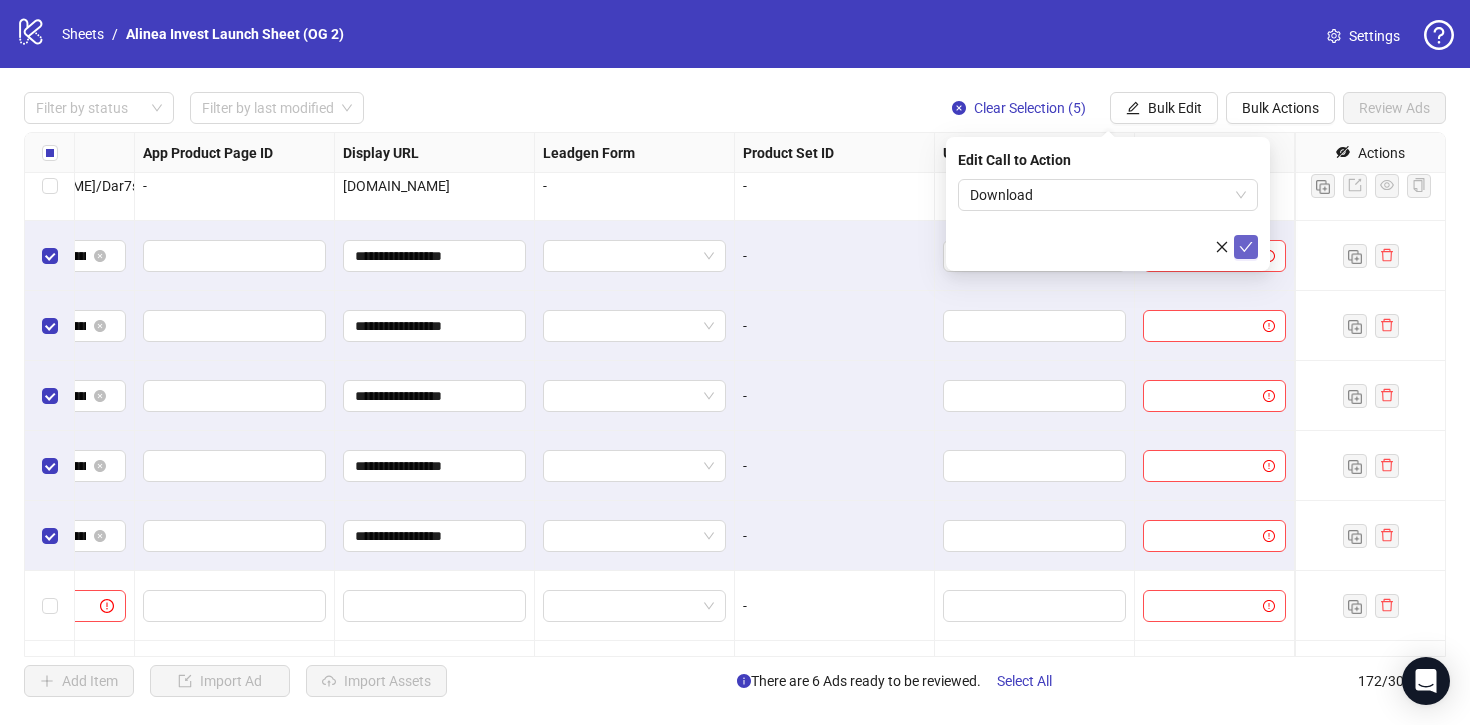 click 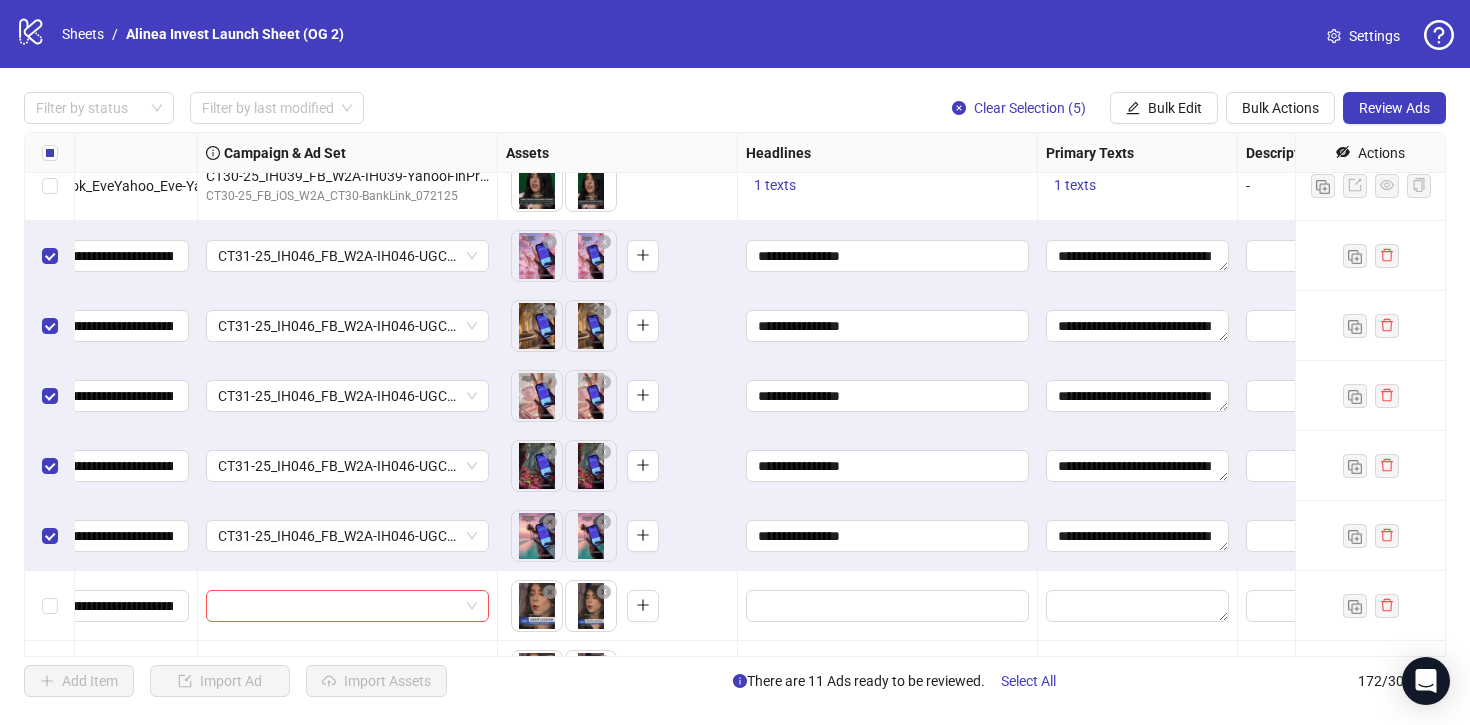scroll, scrollTop: 10942, scrollLeft: 387, axis: both 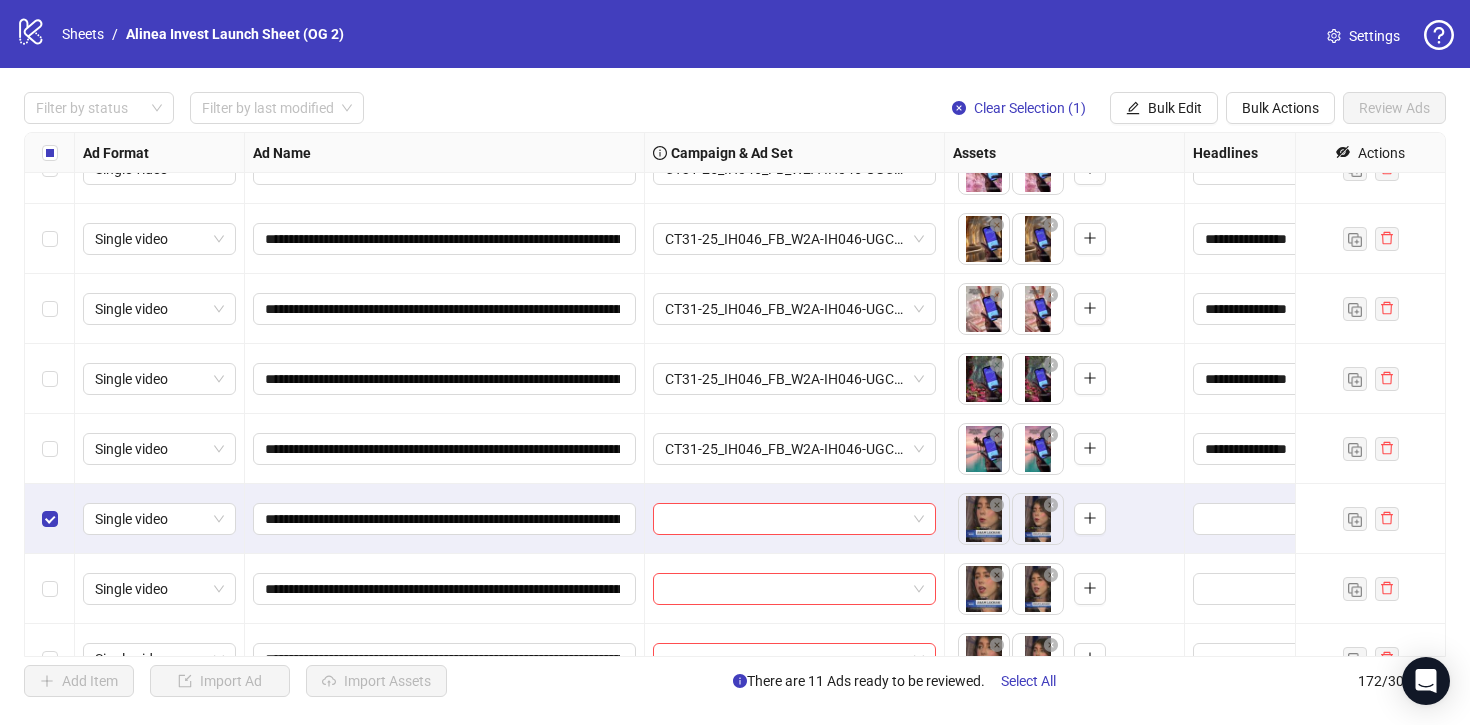 click at bounding box center [795, 519] 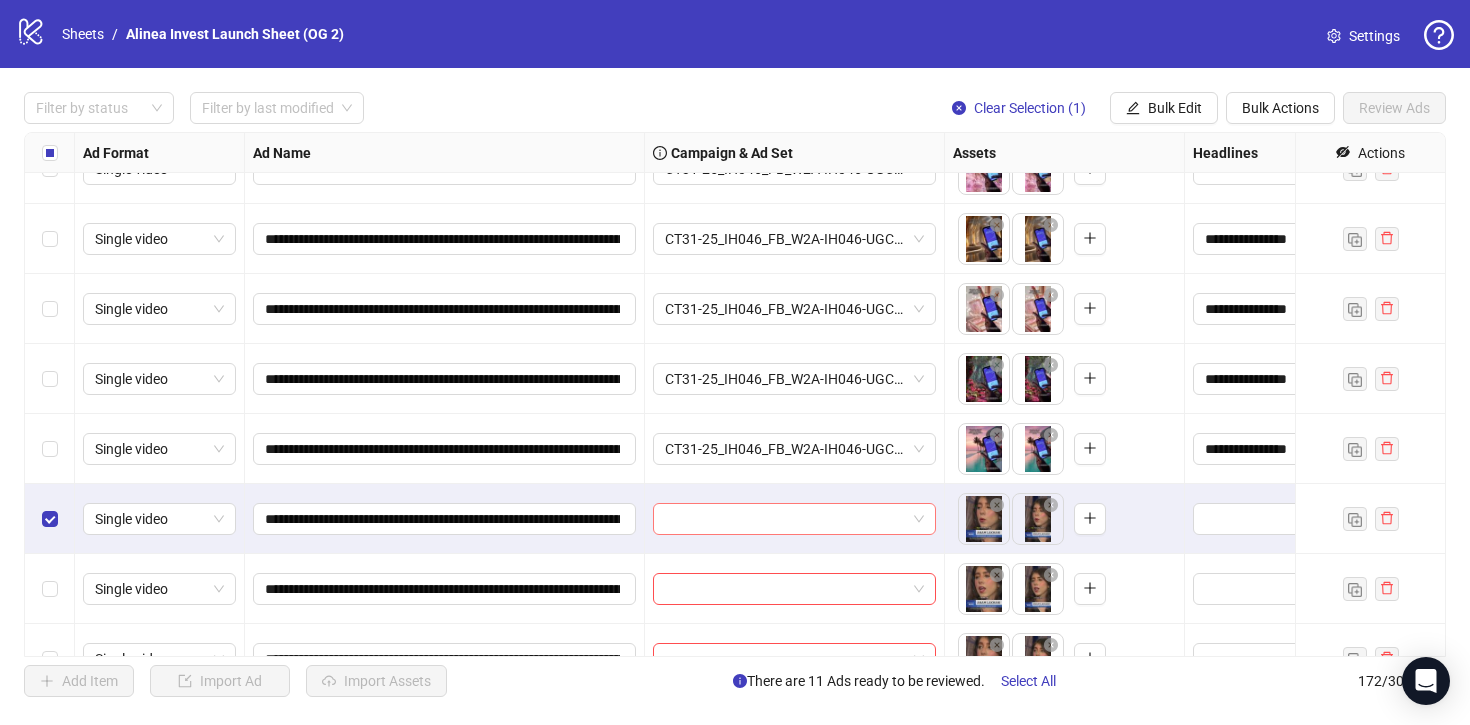 click at bounding box center [785, 519] 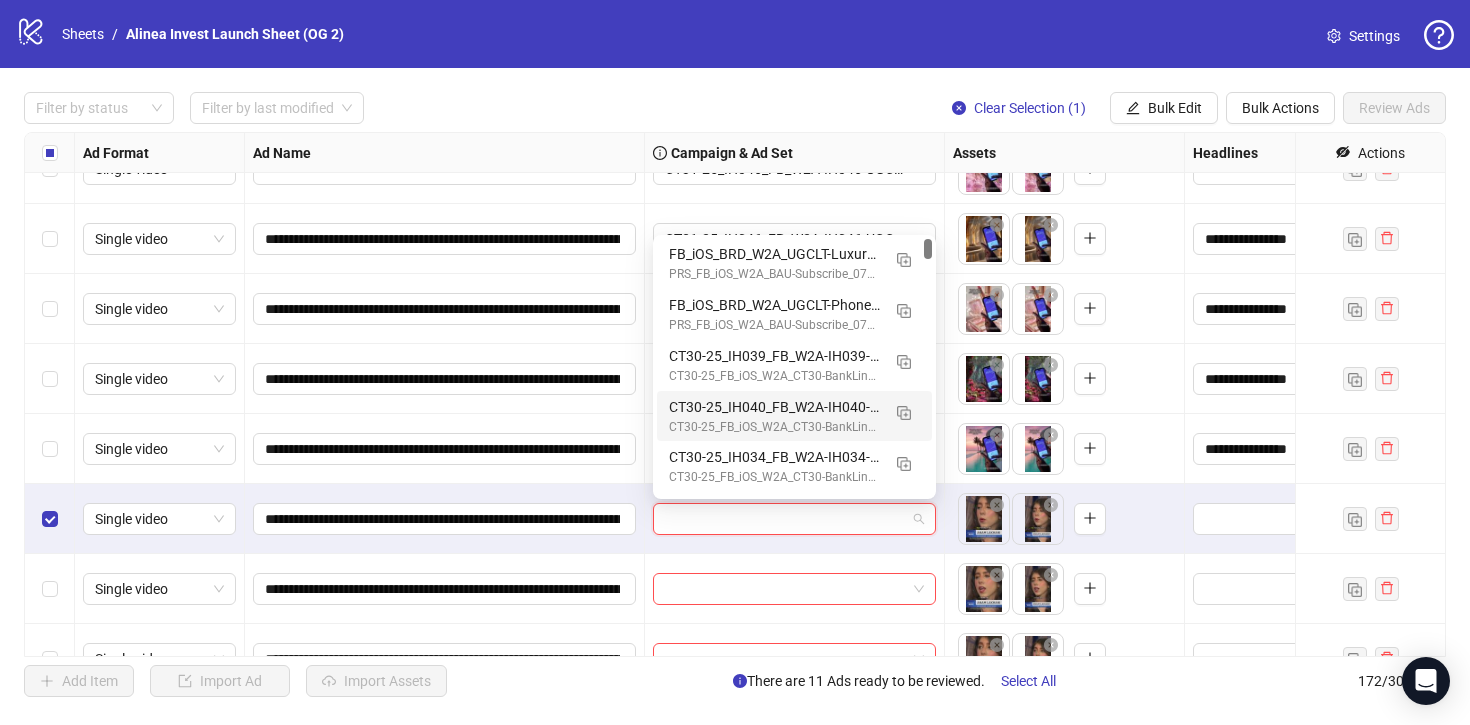 scroll, scrollTop: 0, scrollLeft: 0, axis: both 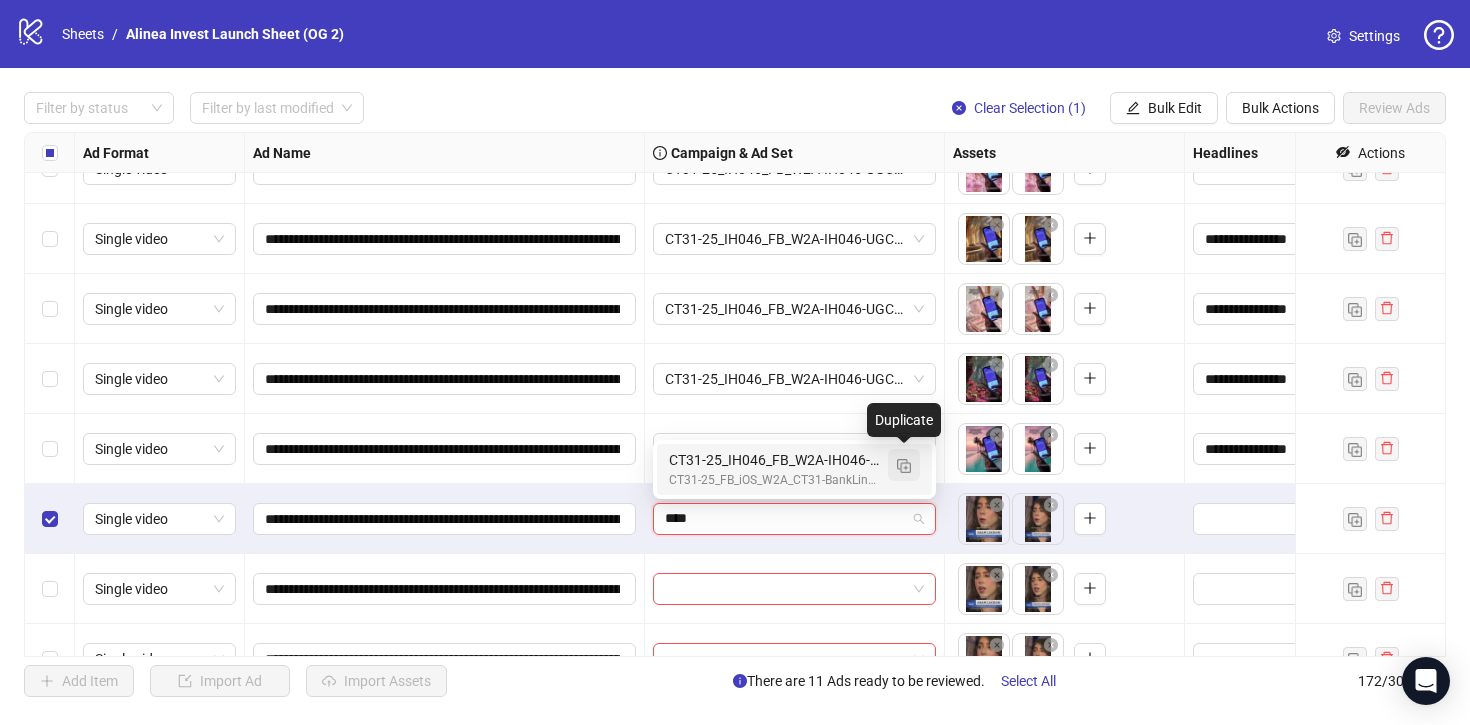 click at bounding box center [904, 466] 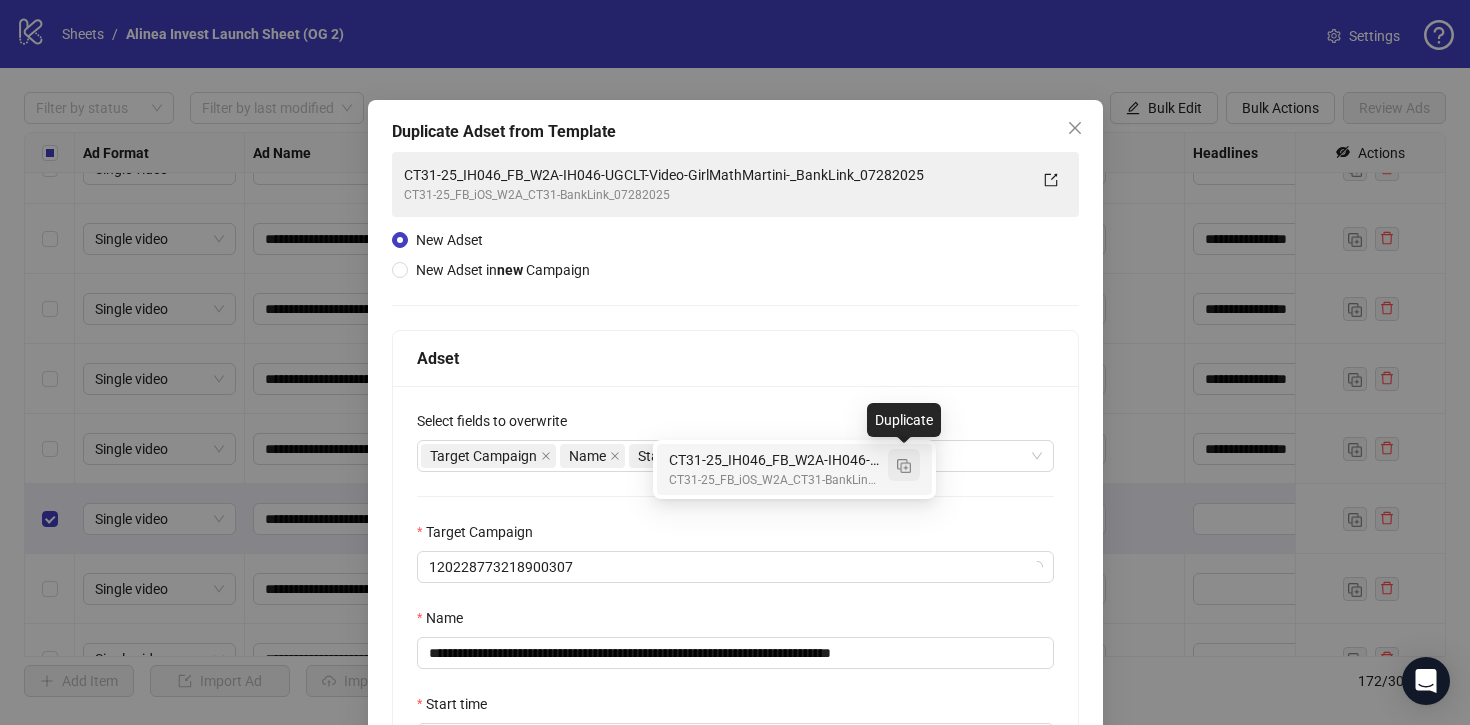 type on "****" 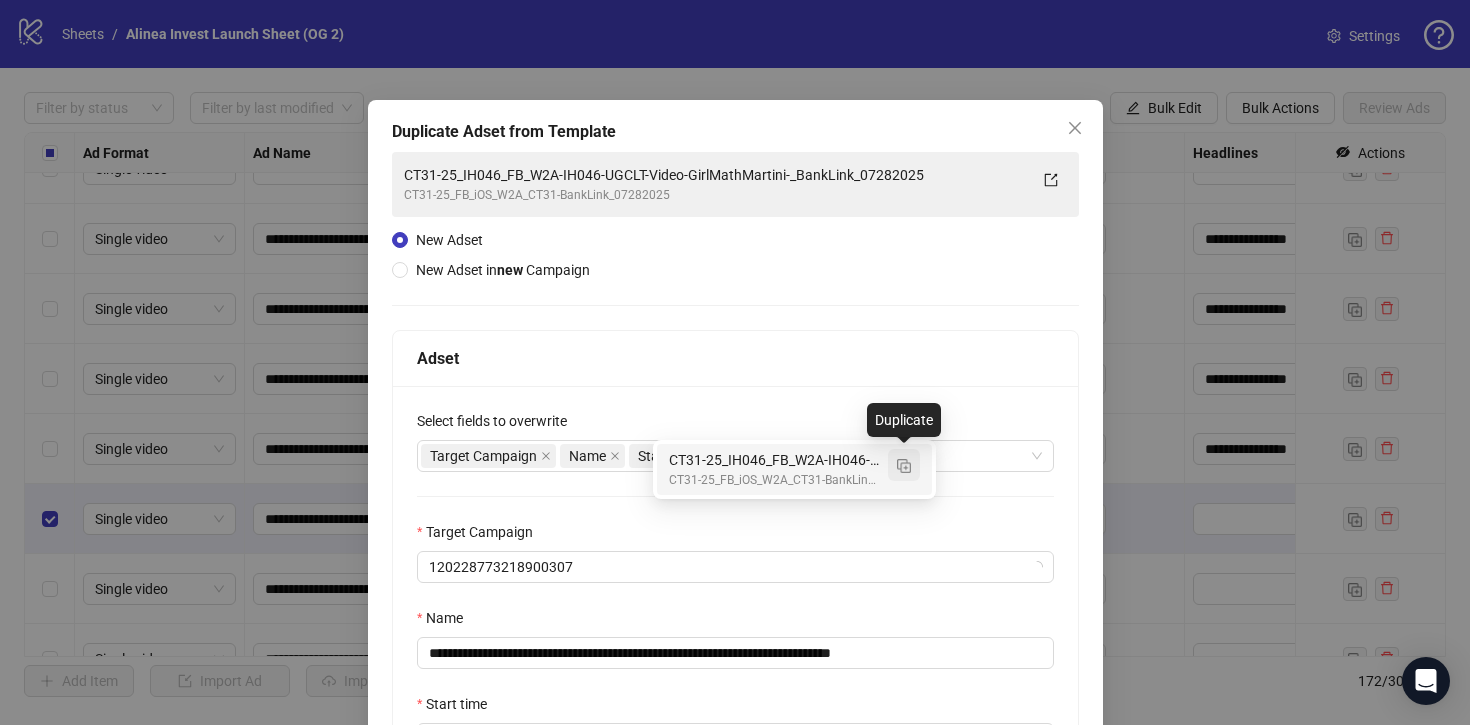 type 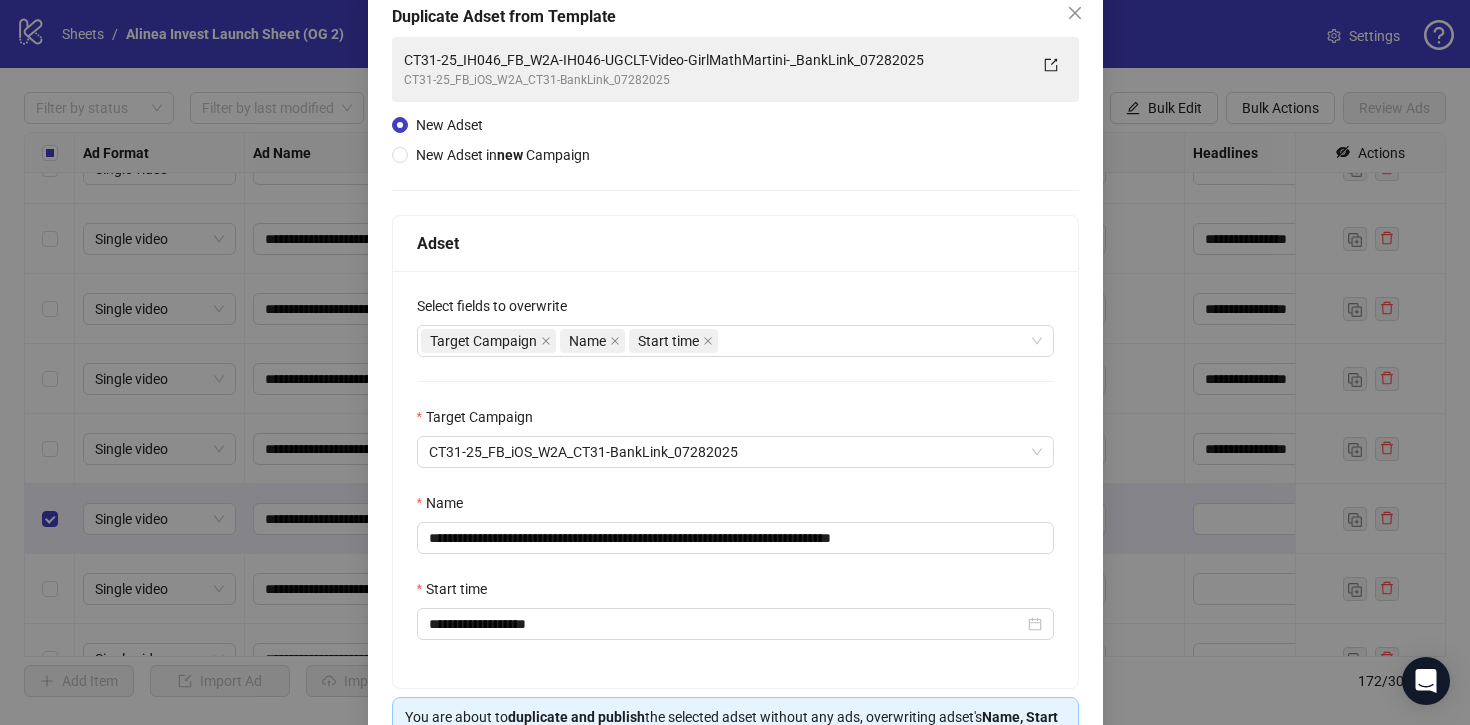 scroll, scrollTop: 118, scrollLeft: 0, axis: vertical 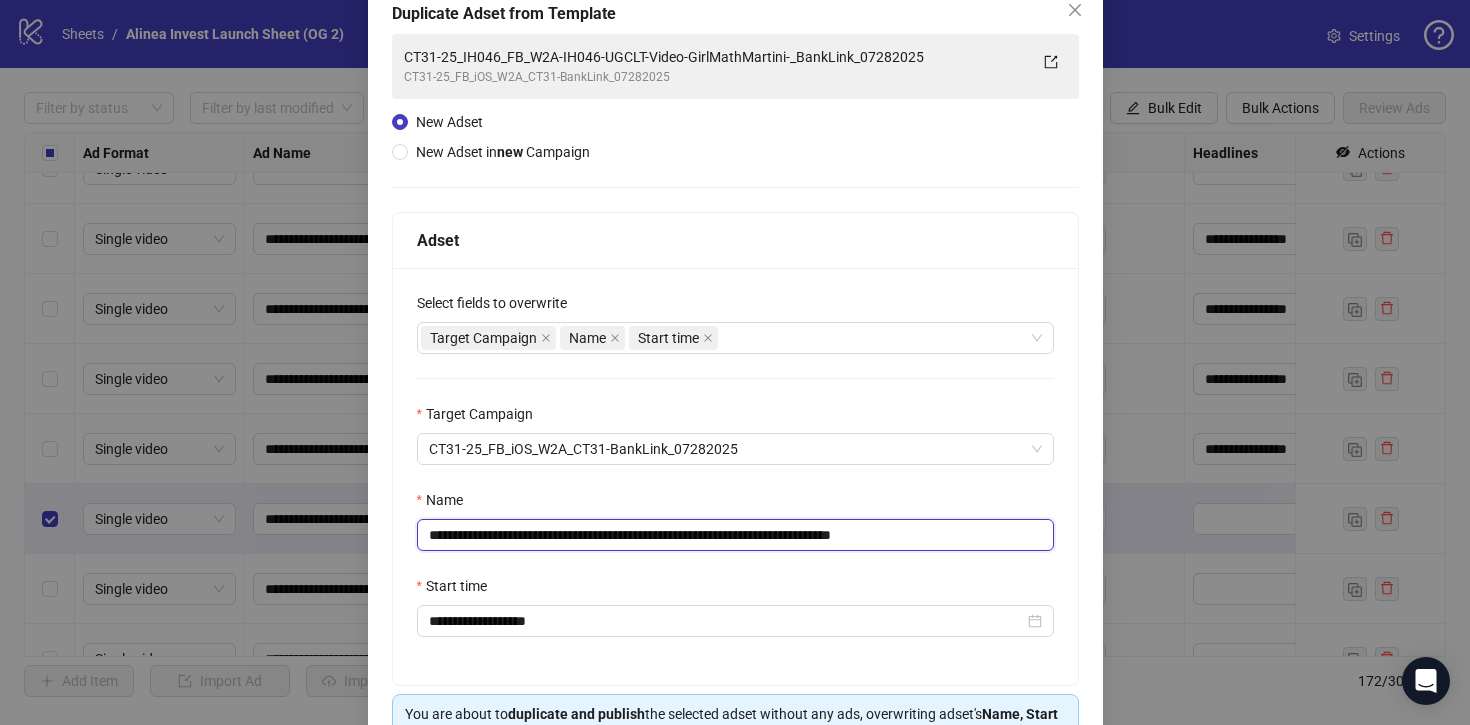 click on "**********" at bounding box center [735, 535] 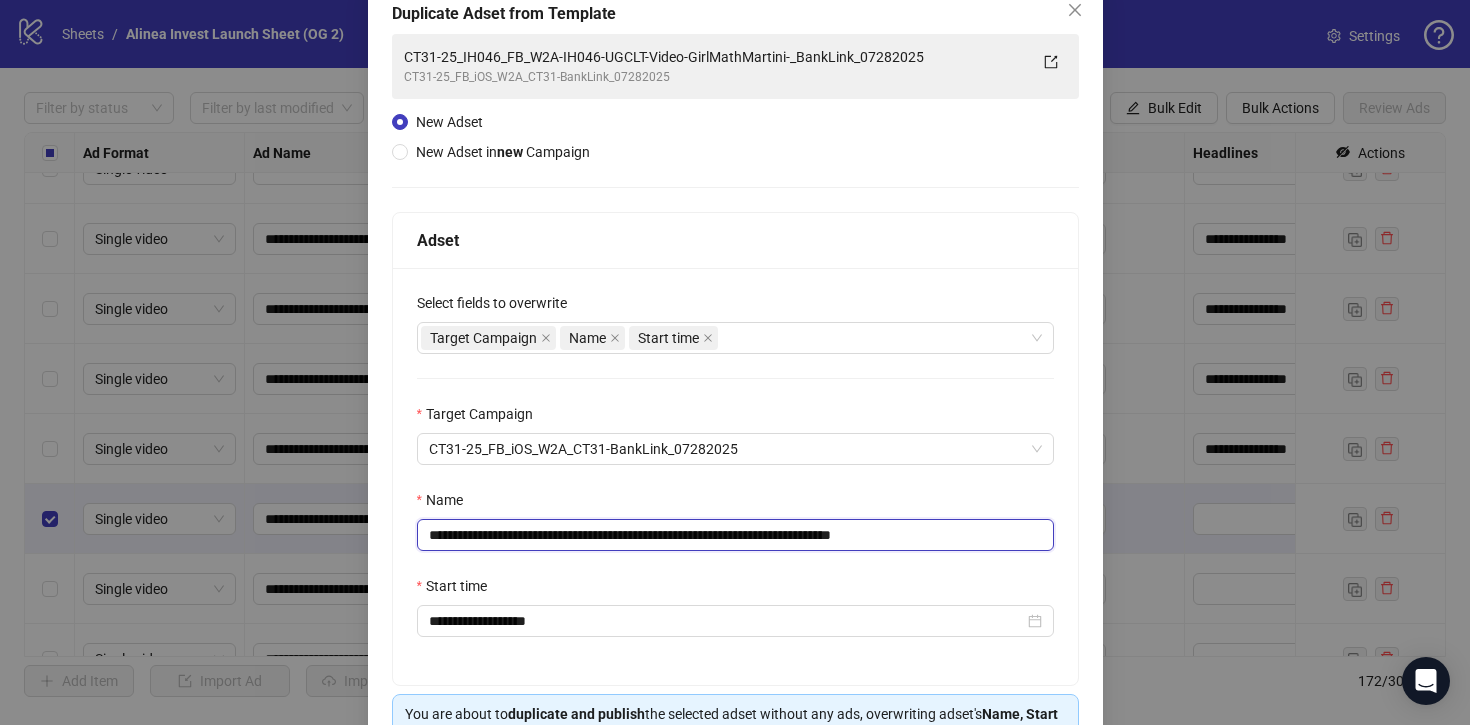 click on "**********" at bounding box center [735, 535] 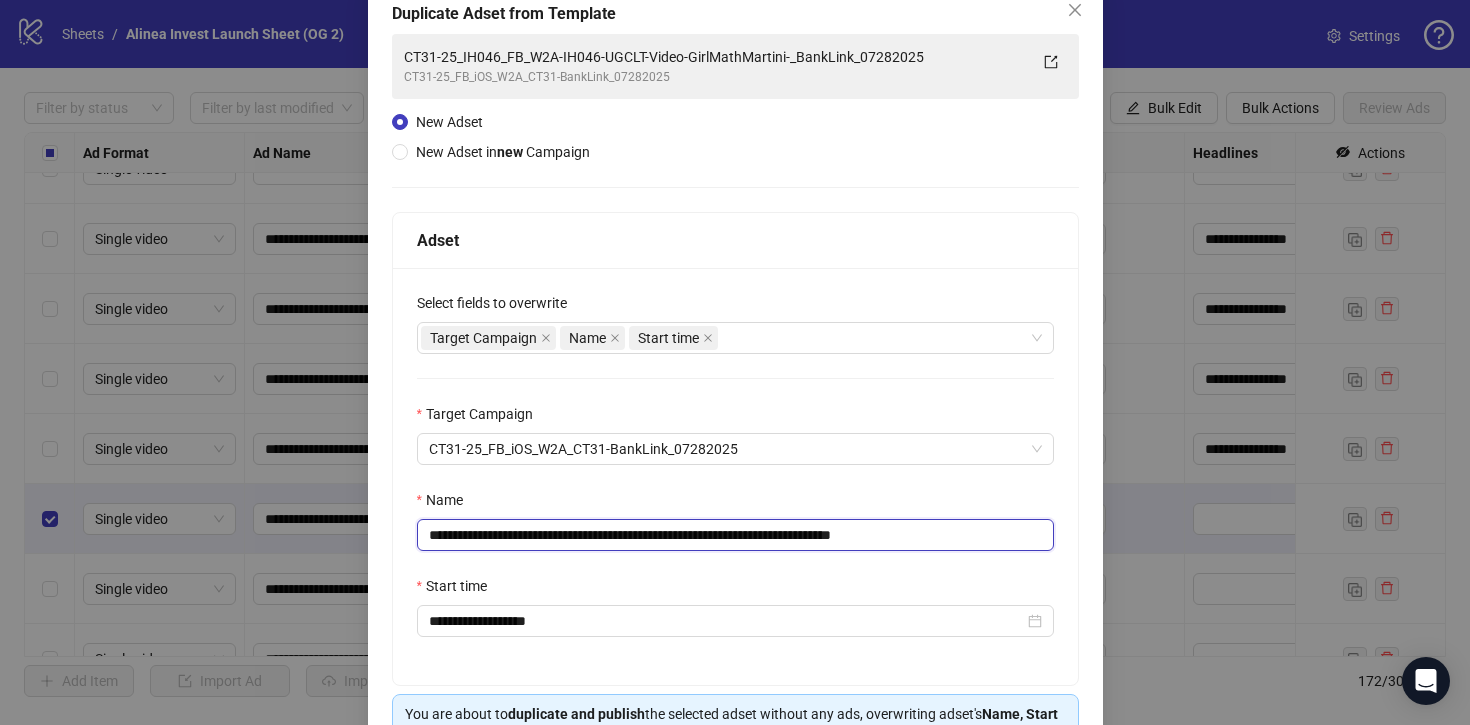 click on "**********" at bounding box center (735, 535) 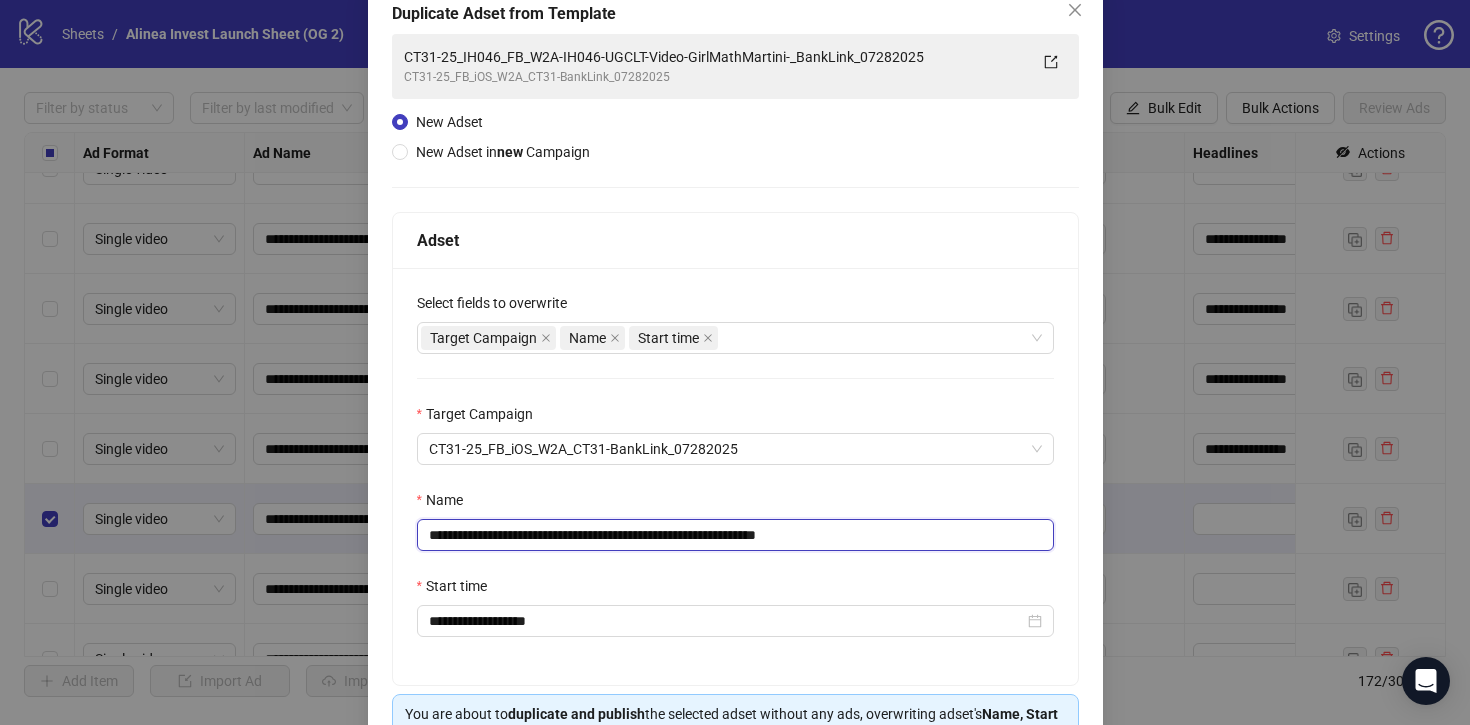 paste on "**********" 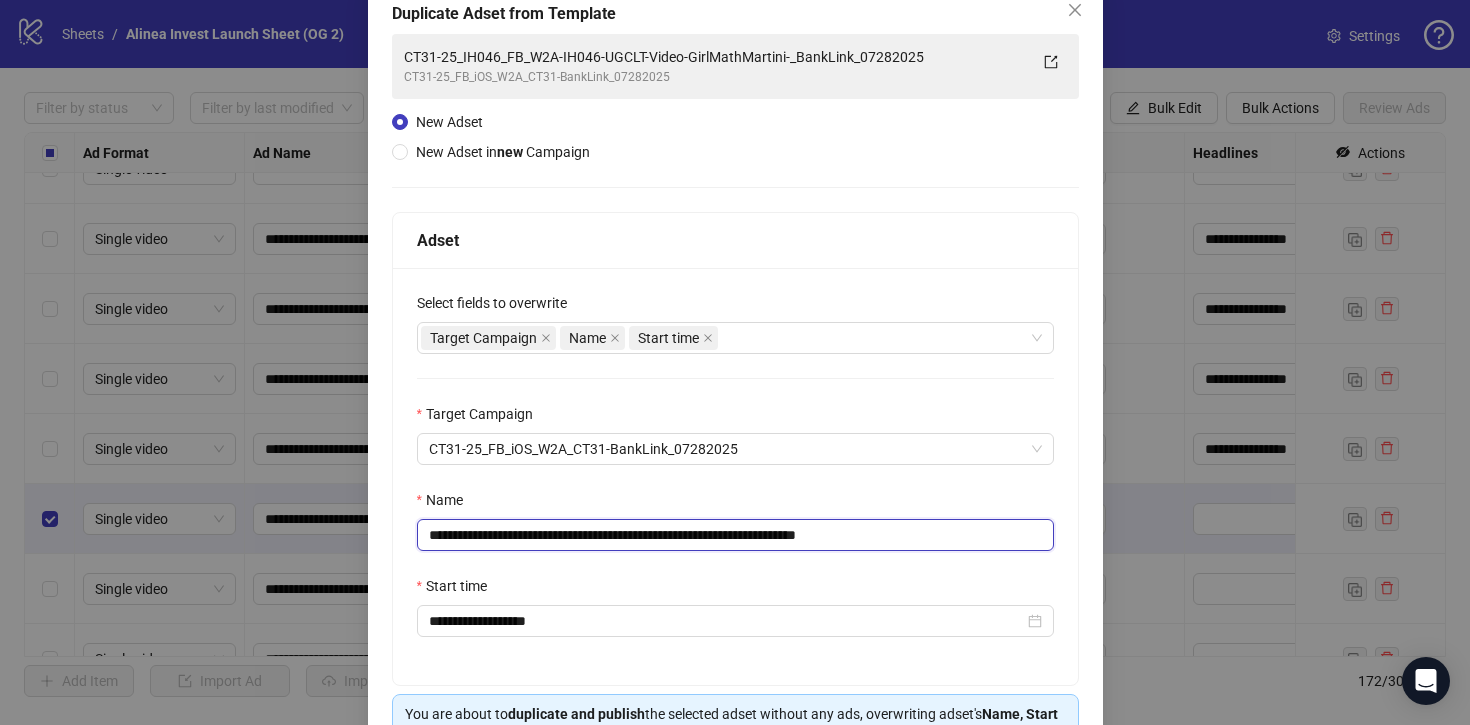click on "**********" at bounding box center [735, 535] 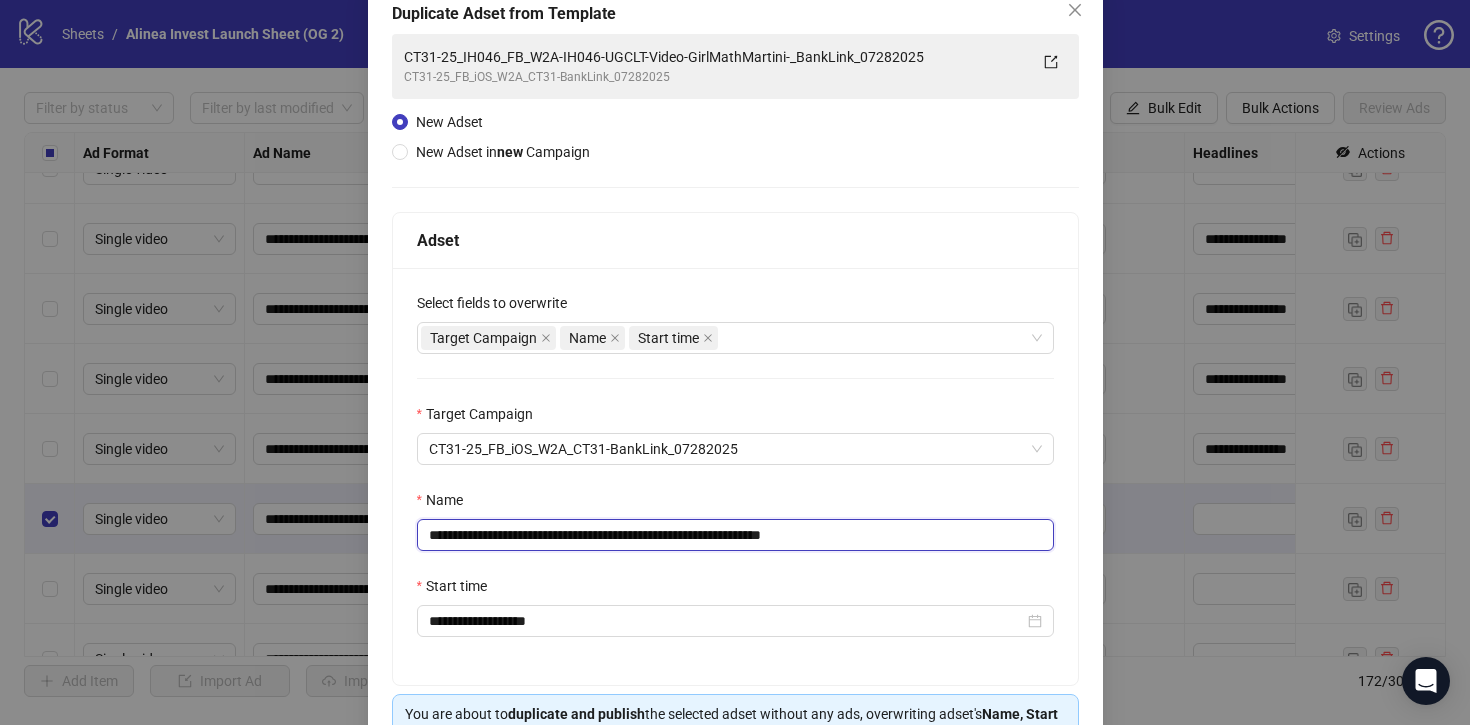 type on "**********" 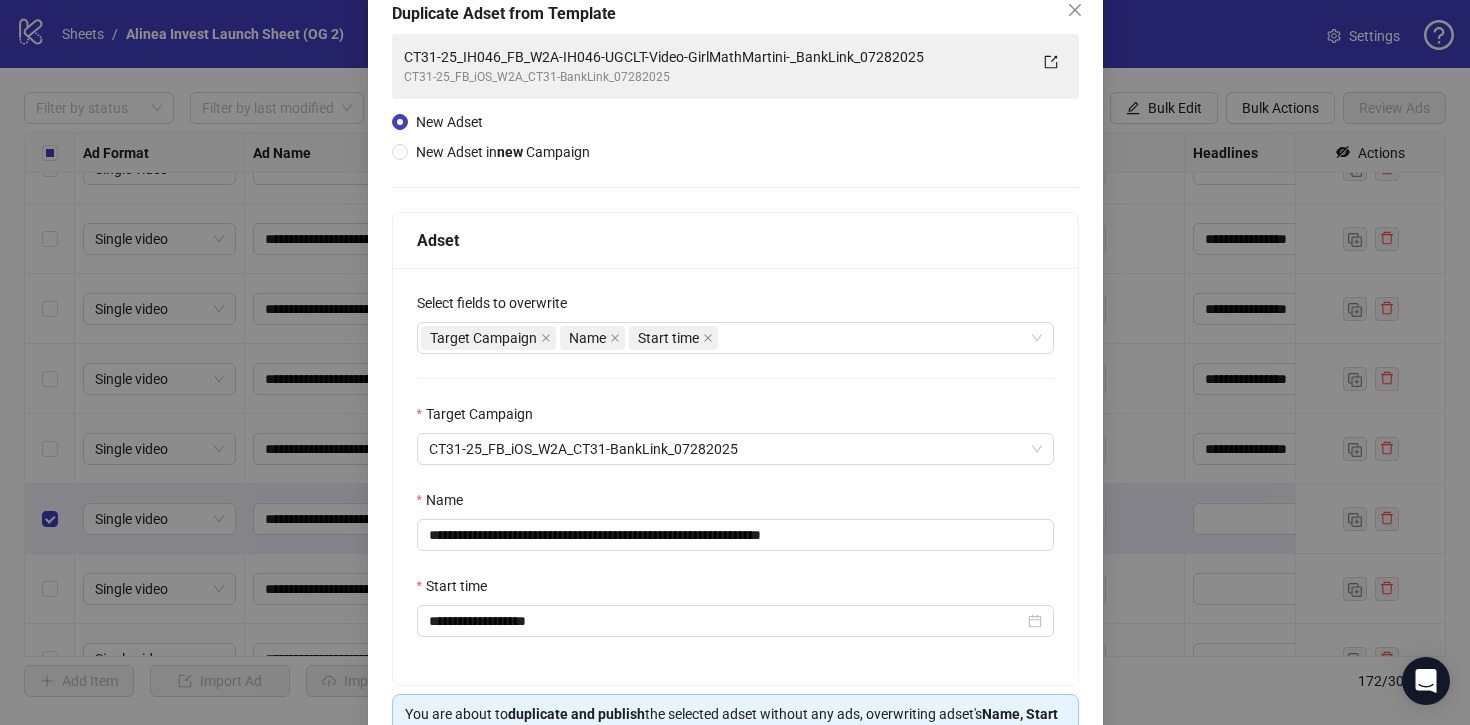 click on "Name" at bounding box center [735, 504] 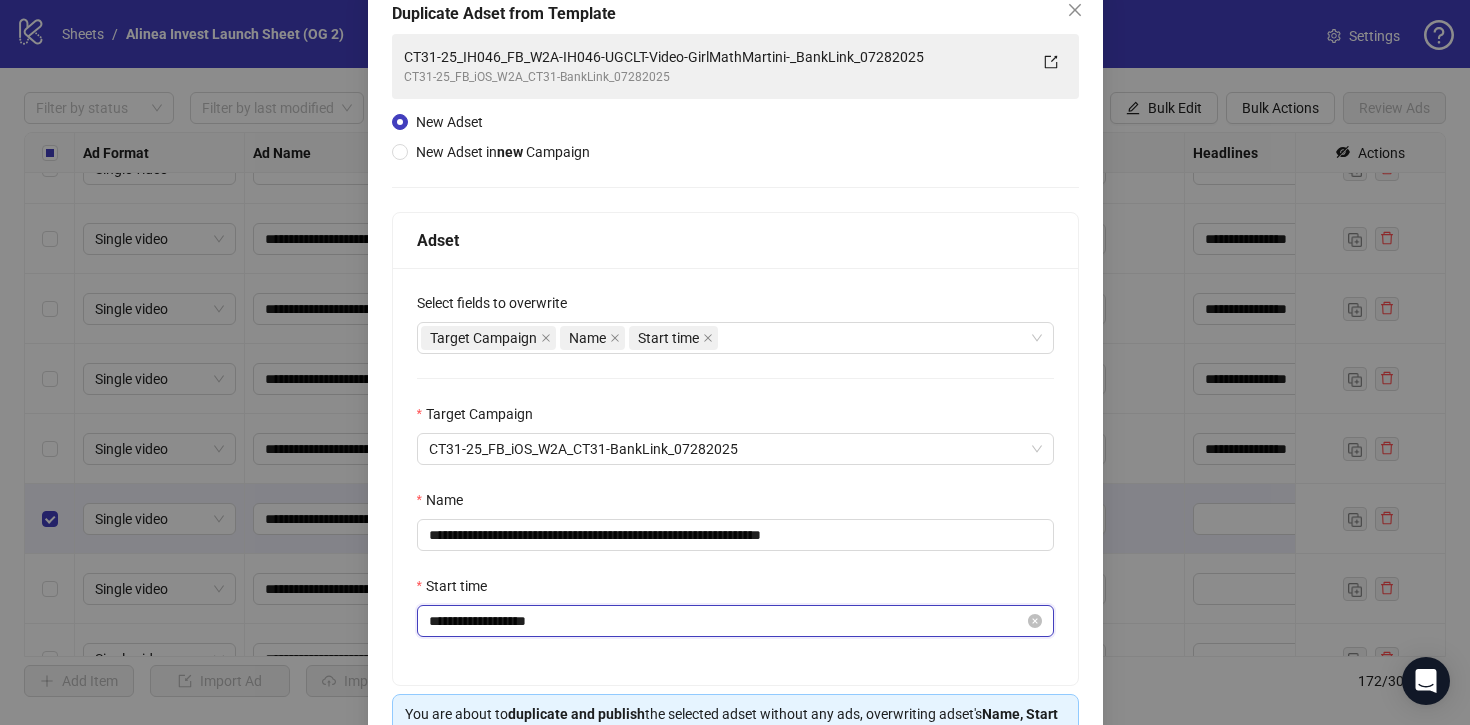 click on "**********" at bounding box center [726, 621] 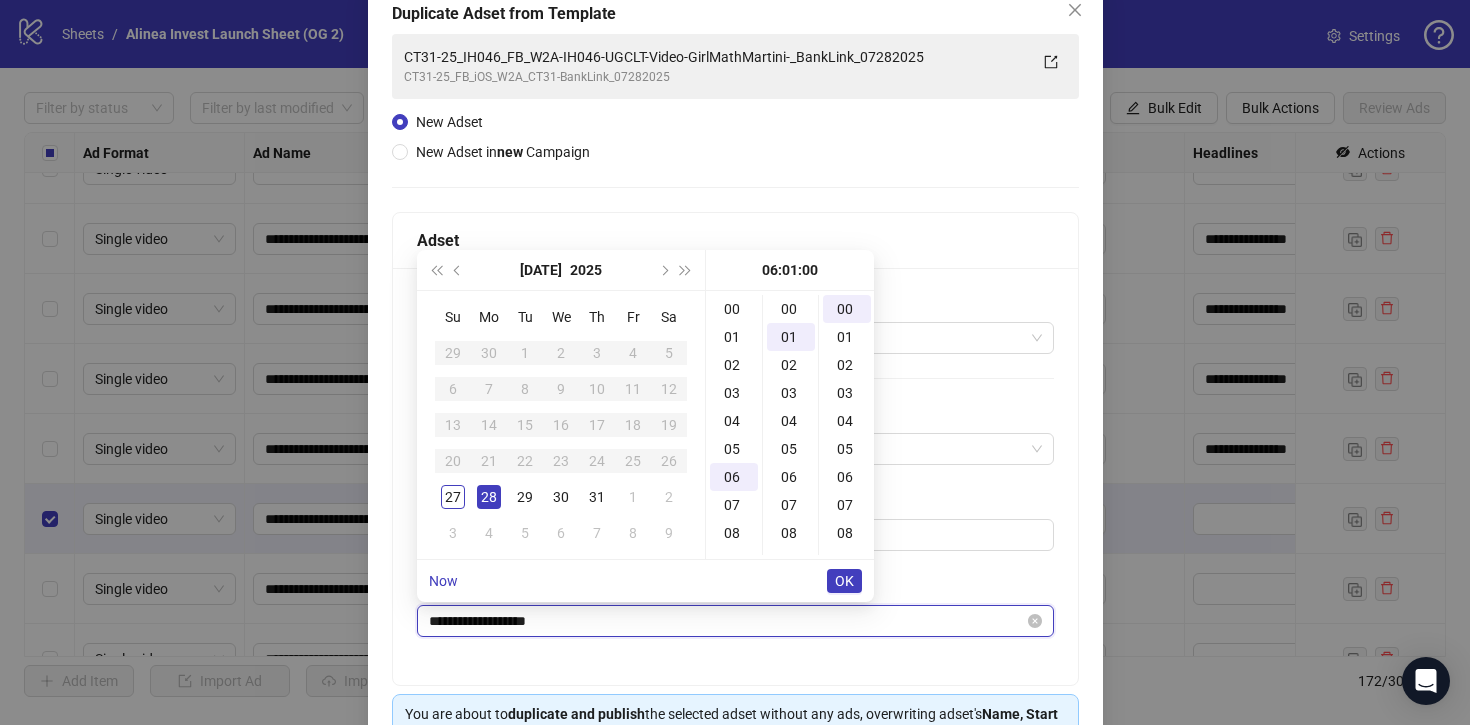 scroll, scrollTop: 168, scrollLeft: 0, axis: vertical 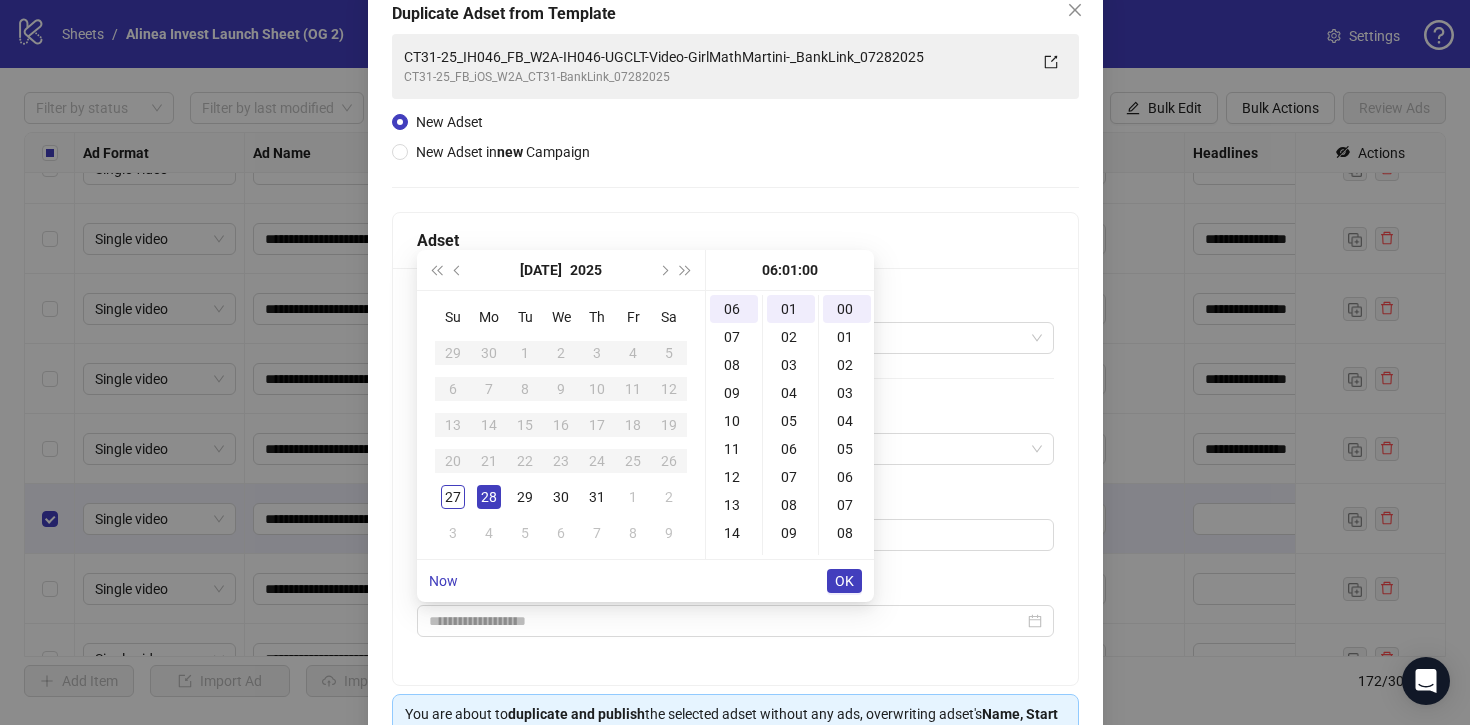 click on "28" at bounding box center [489, 497] 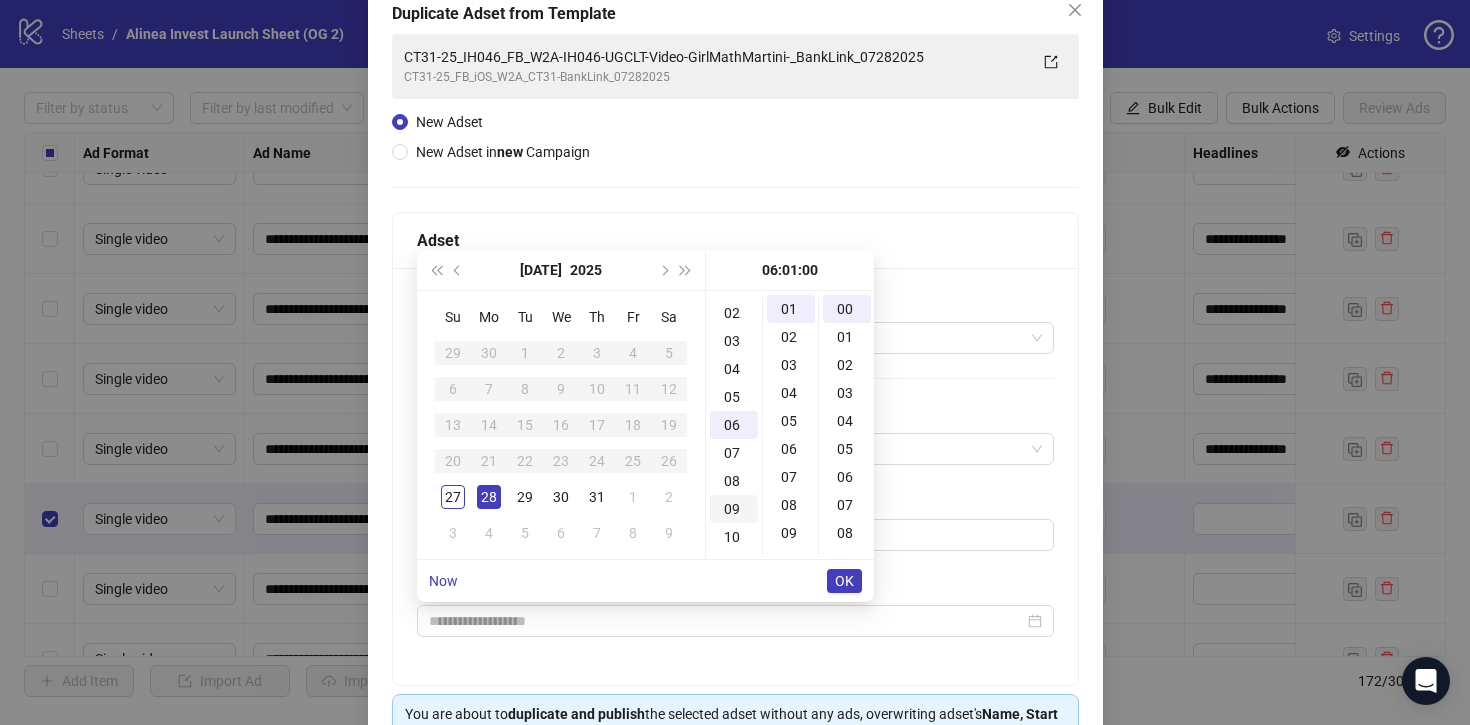 scroll, scrollTop: 0, scrollLeft: 0, axis: both 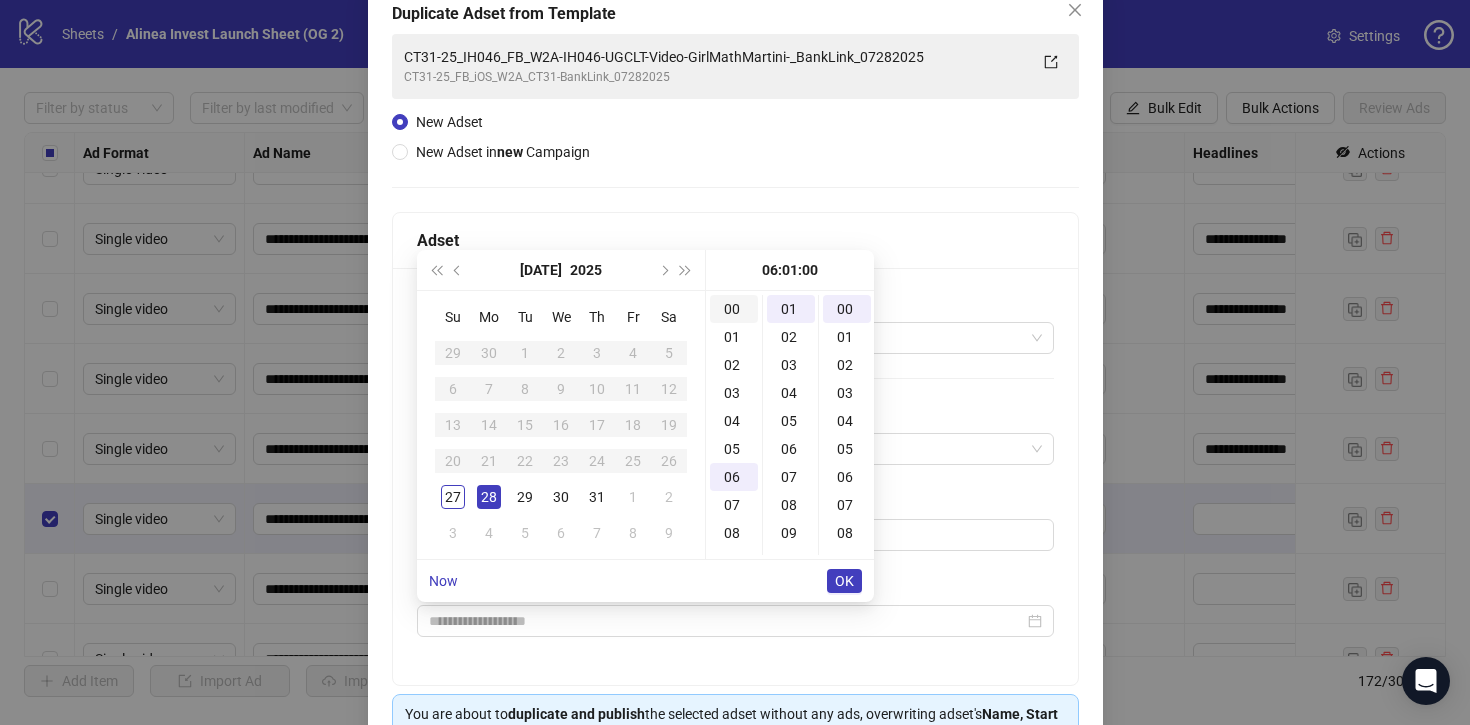 click on "00" at bounding box center [734, 309] 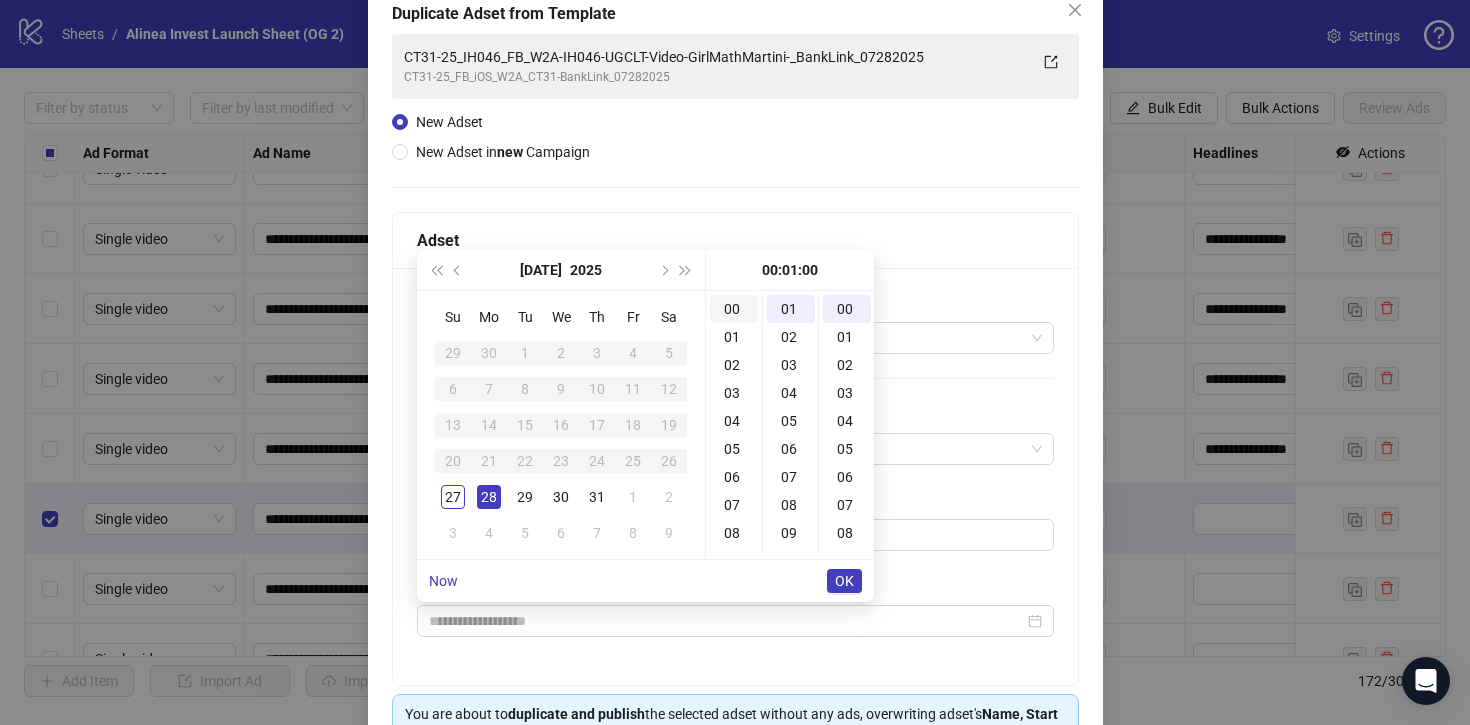 click on "00" at bounding box center [734, 309] 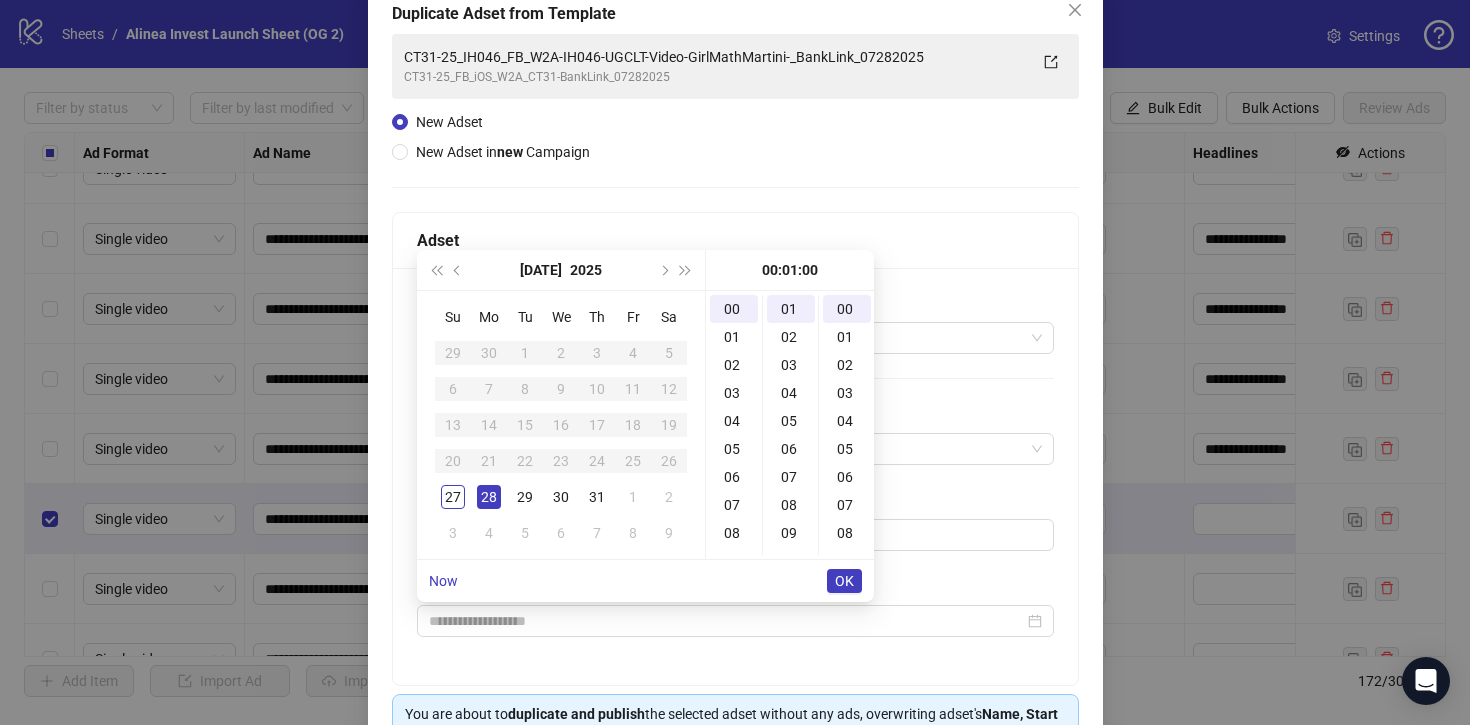 type on "**********" 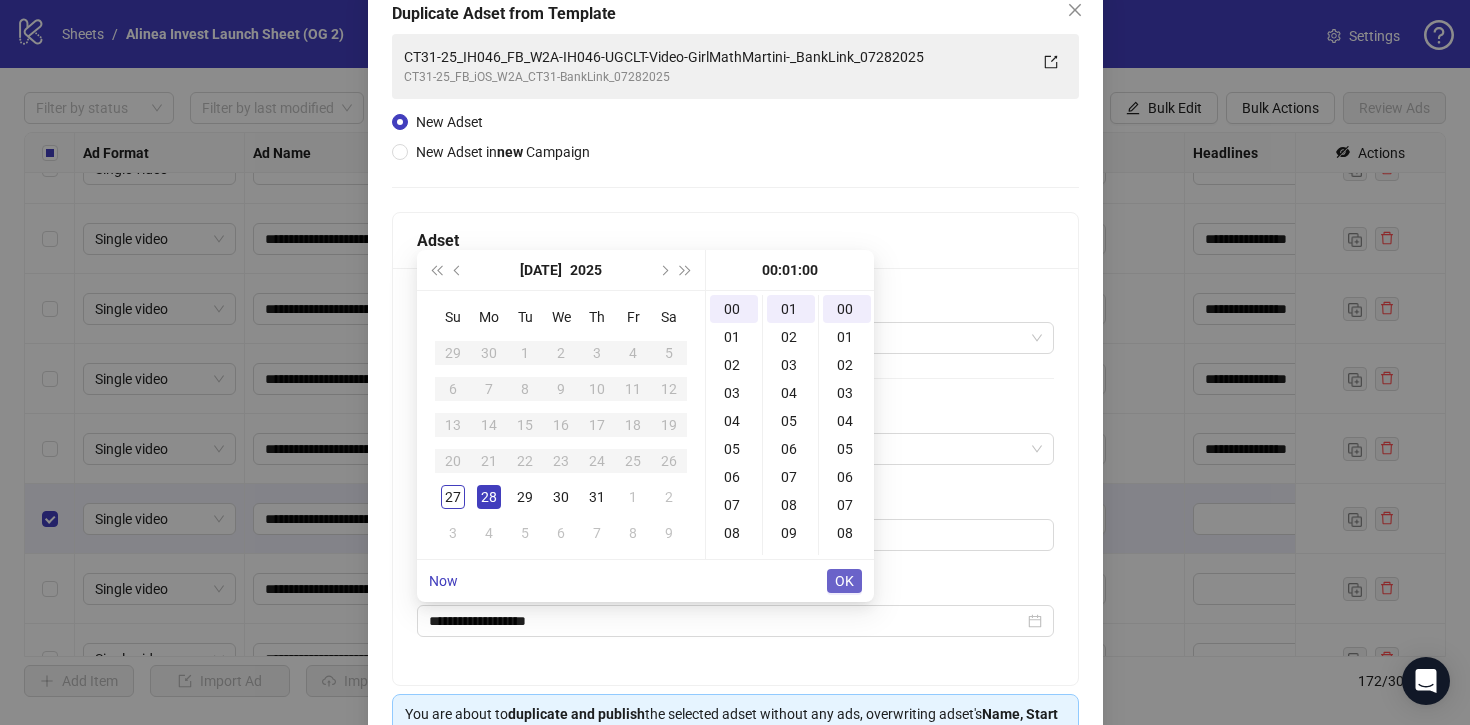 click on "OK" at bounding box center (844, 581) 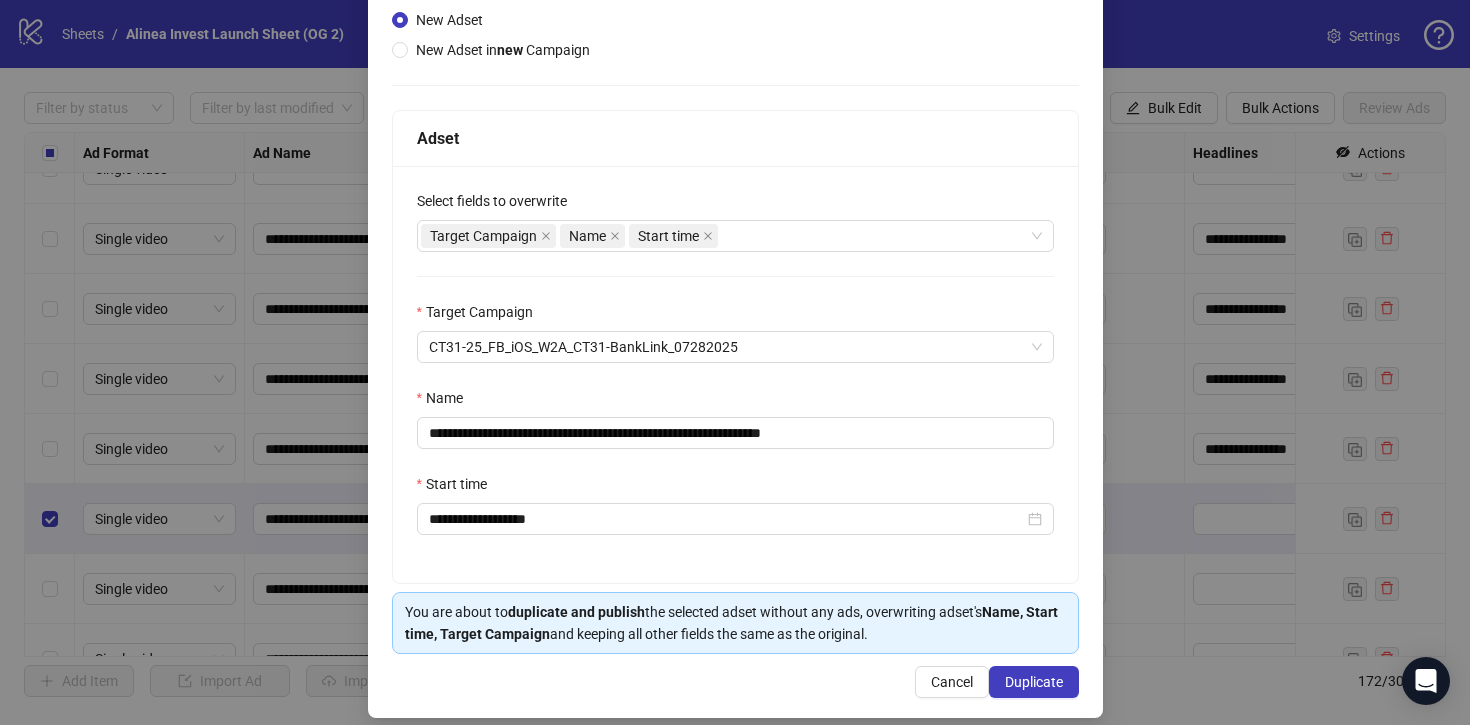 scroll, scrollTop: 238, scrollLeft: 0, axis: vertical 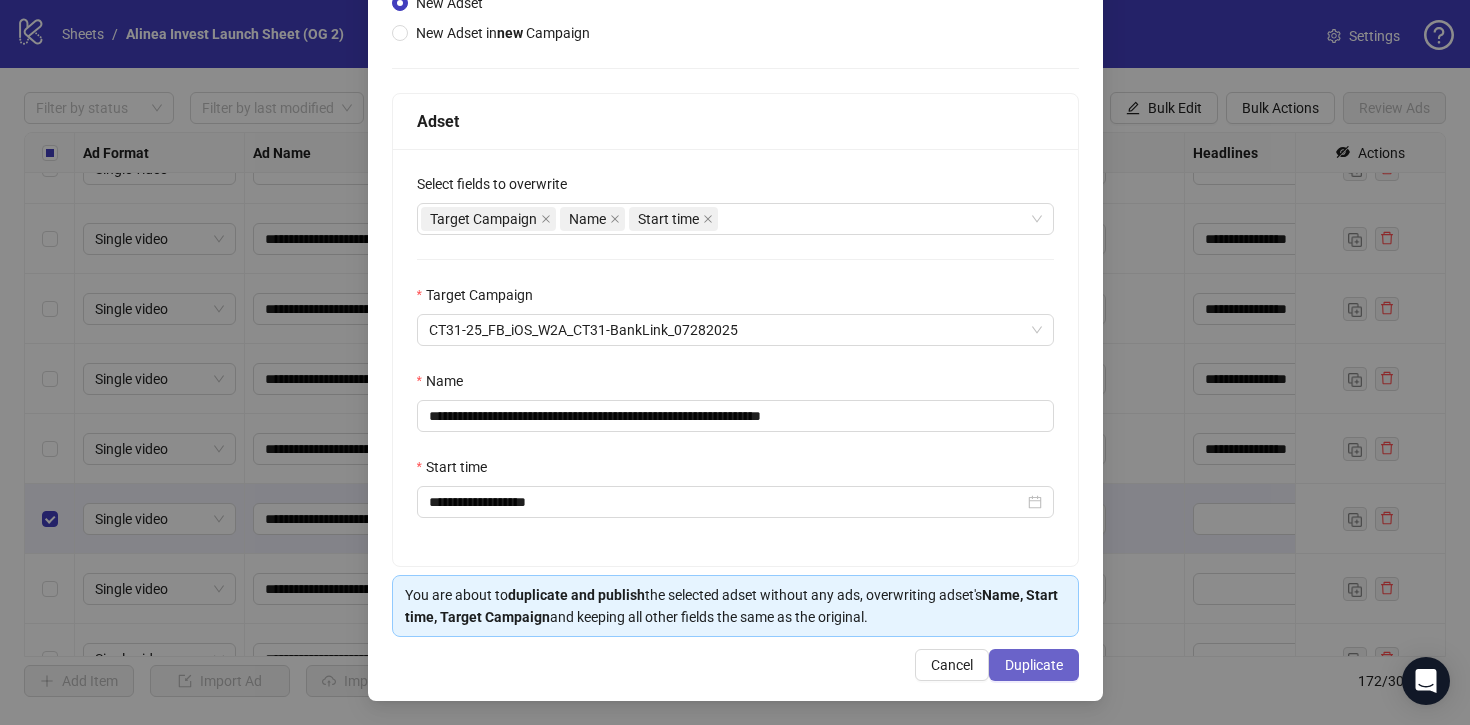 click on "Duplicate" at bounding box center [1034, 665] 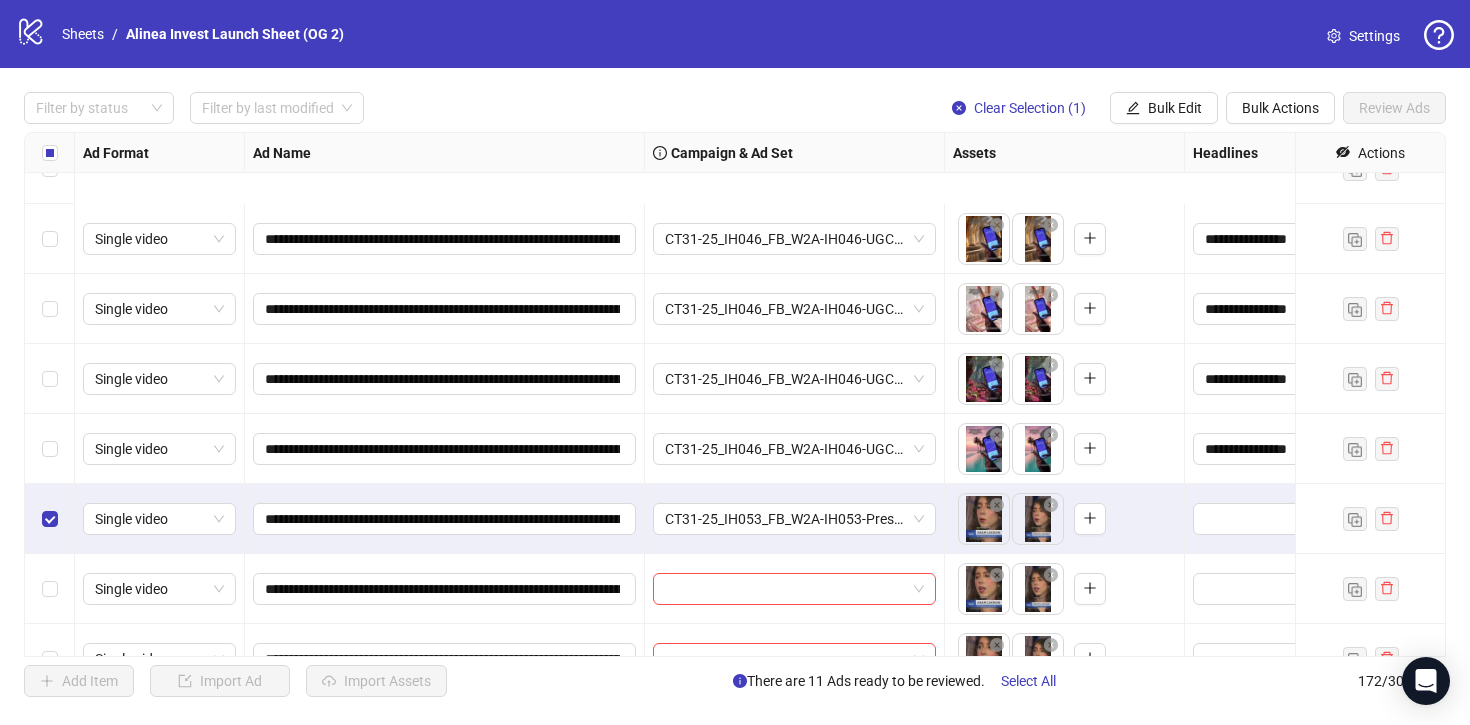 scroll, scrollTop: 11275, scrollLeft: 0, axis: vertical 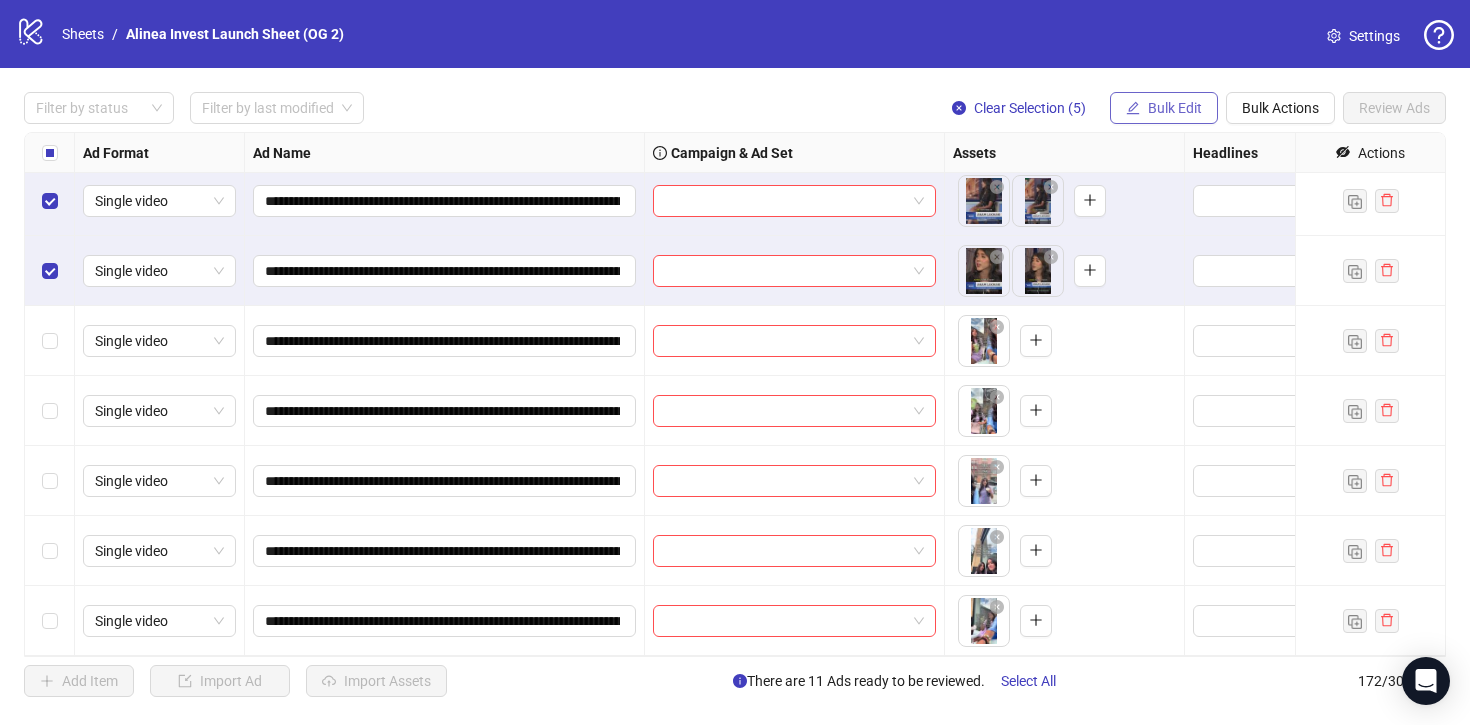 click on "Bulk Edit" at bounding box center [1175, 108] 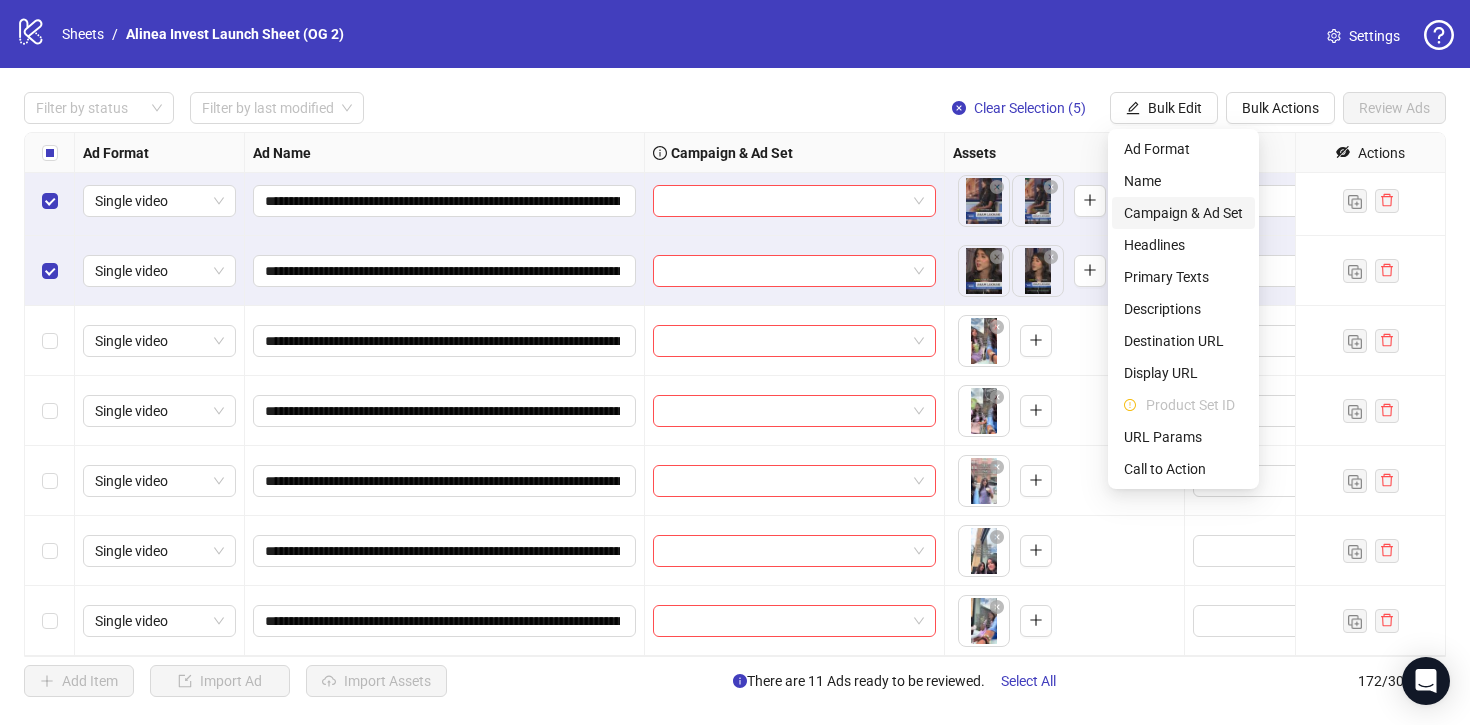 click on "Campaign & Ad Set" at bounding box center [1183, 213] 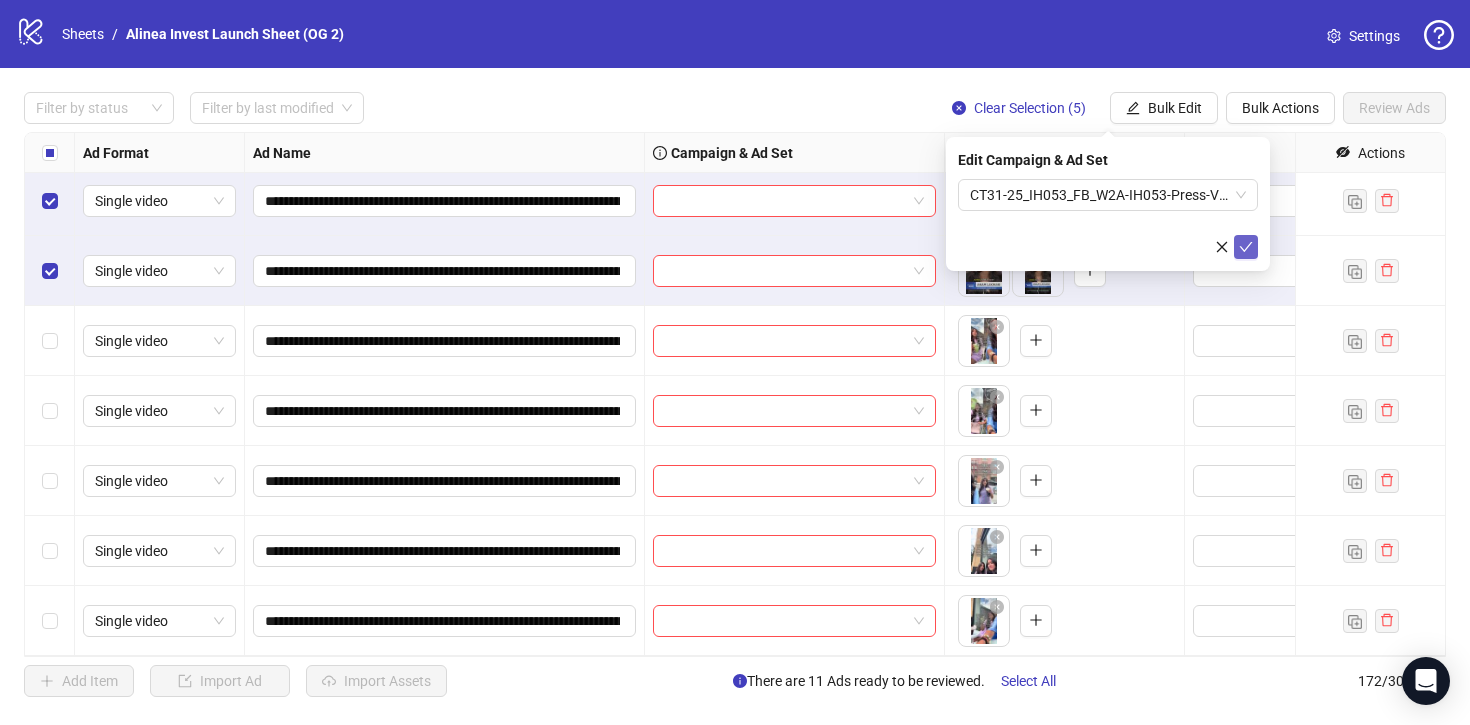 click 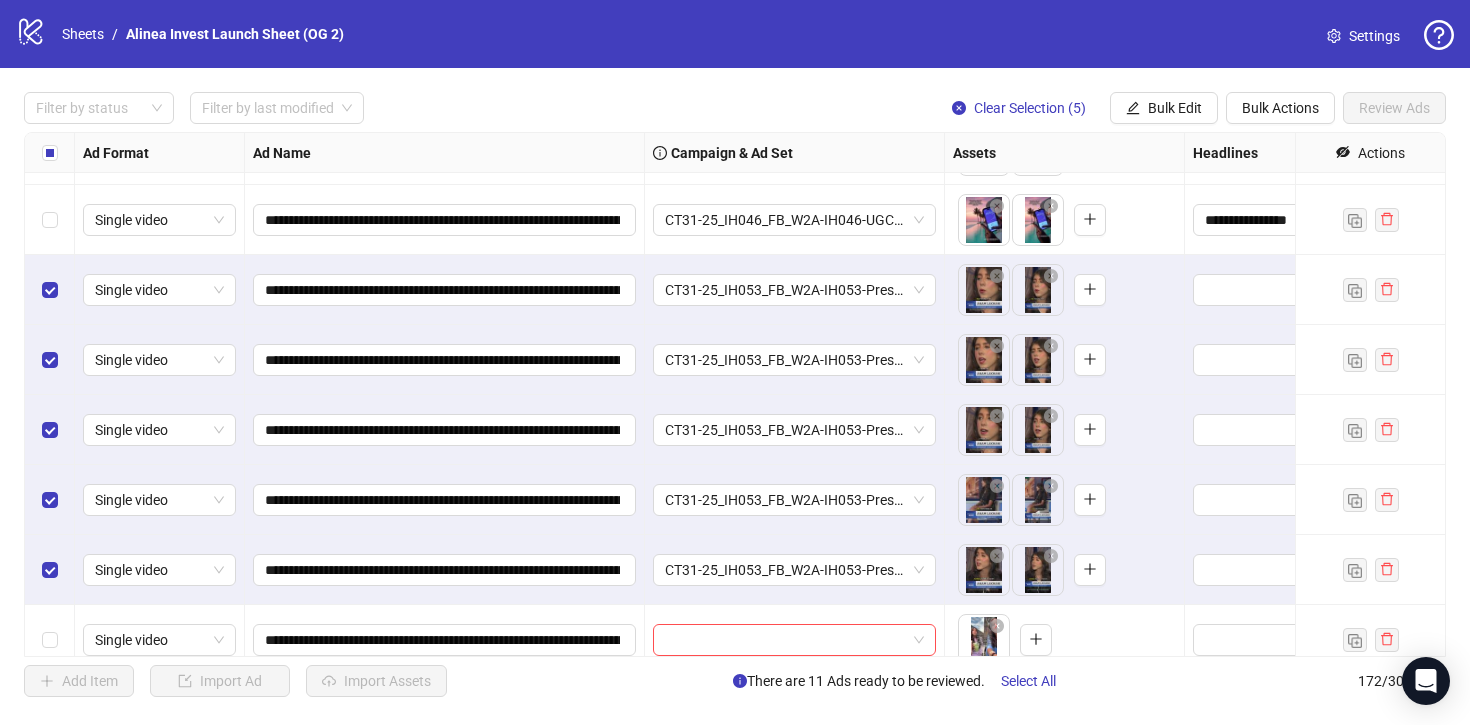 scroll, scrollTop: 11242, scrollLeft: 0, axis: vertical 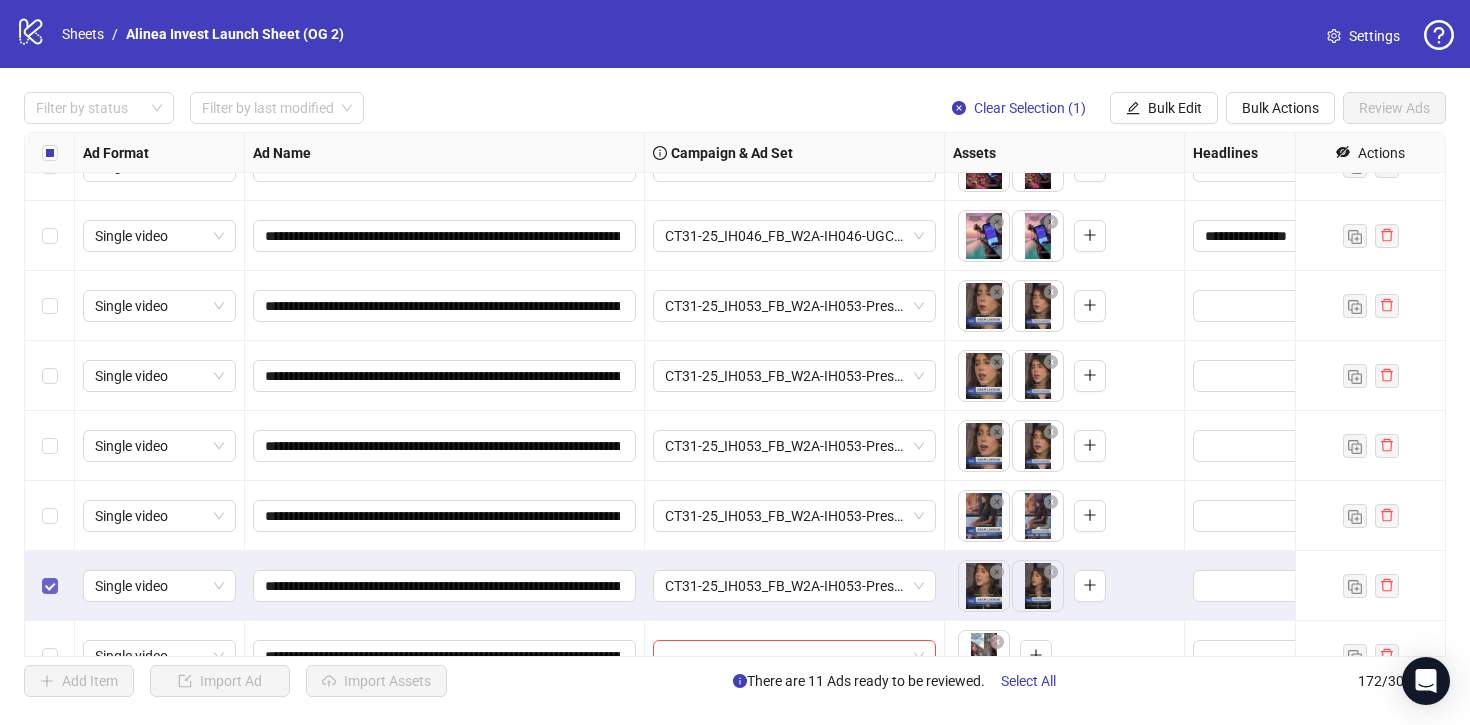 click at bounding box center [50, 586] 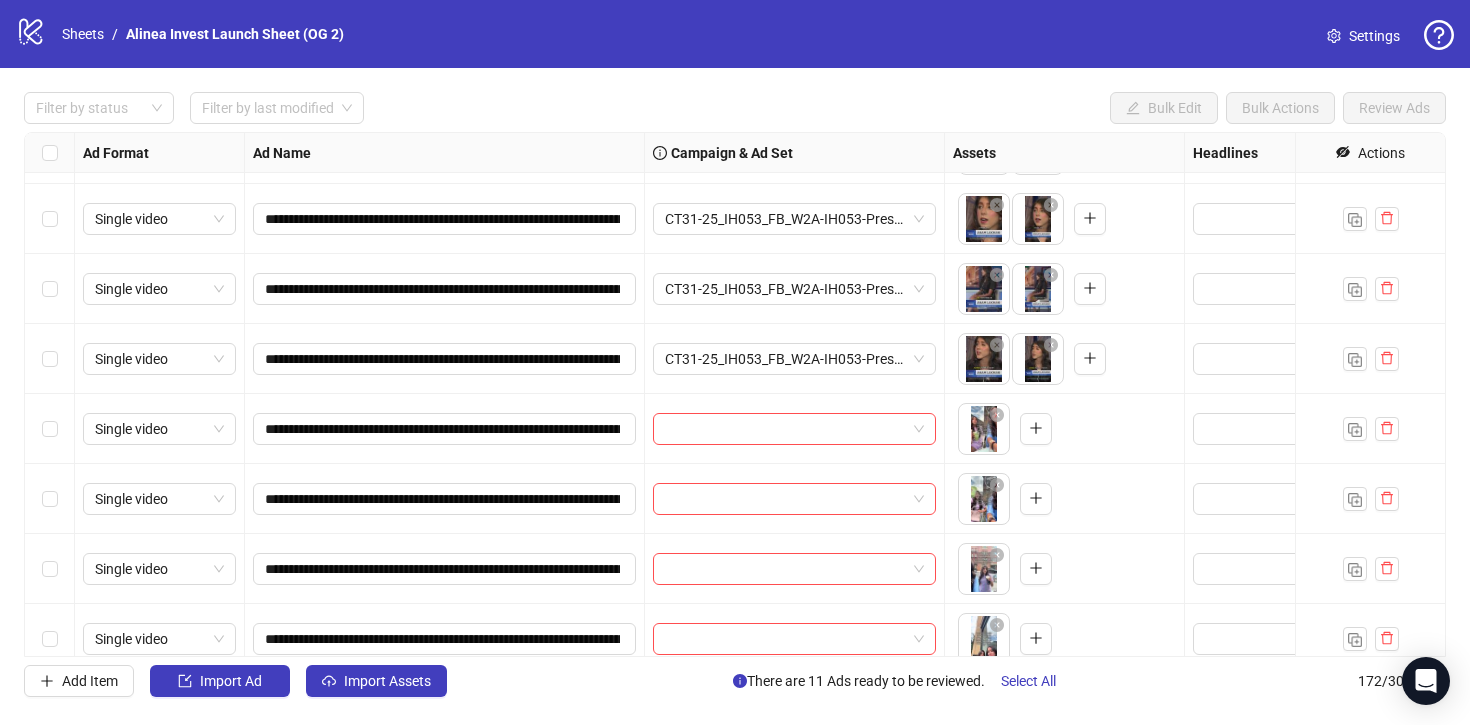 scroll, scrollTop: 11469, scrollLeft: 0, axis: vertical 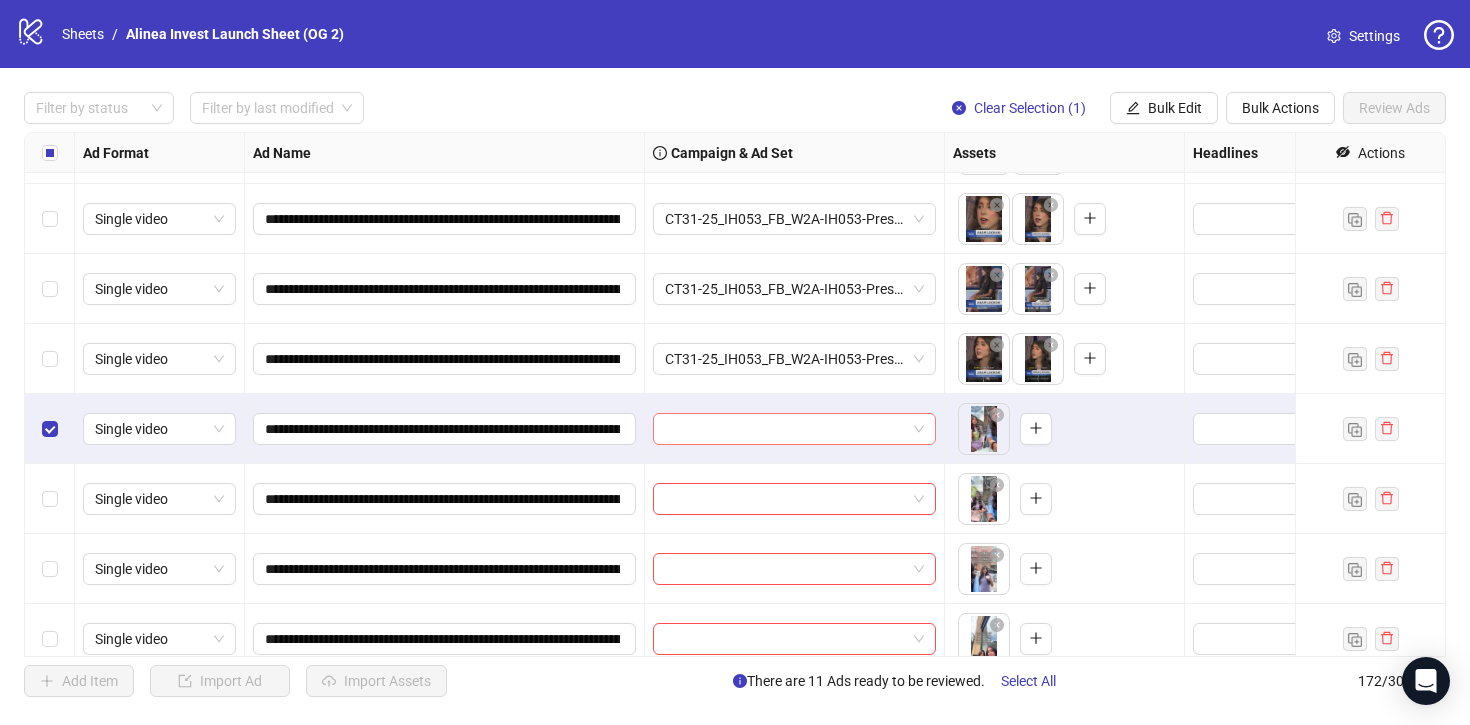click at bounding box center [785, 429] 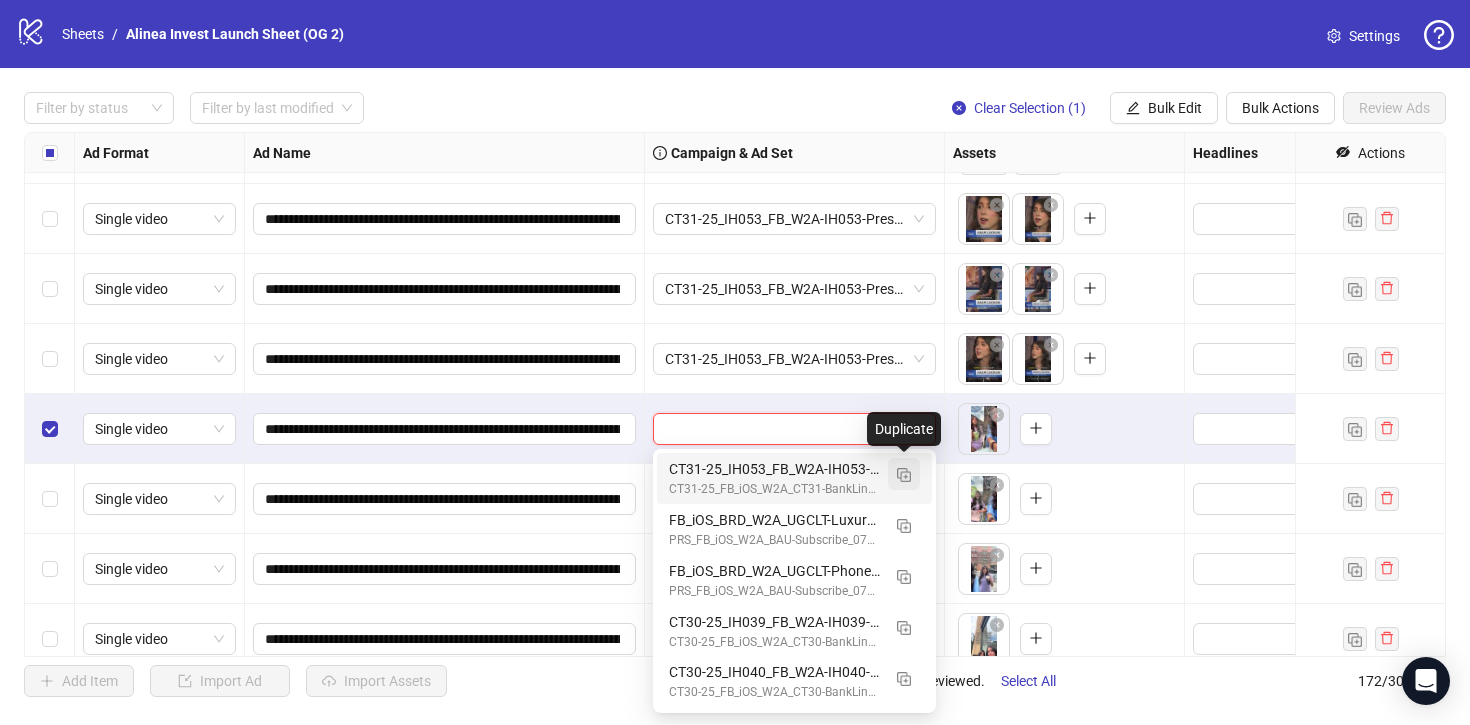 click at bounding box center [904, 475] 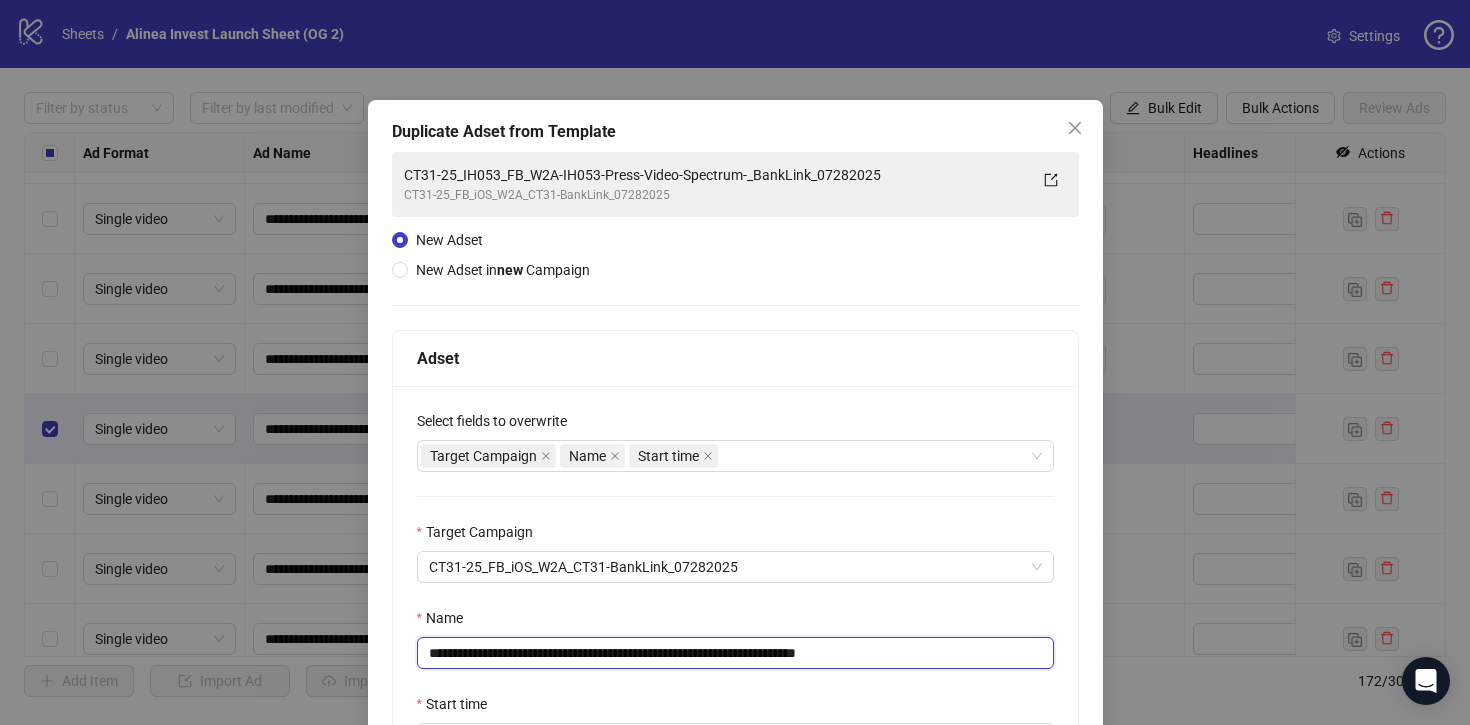 click on "**********" at bounding box center (735, 653) 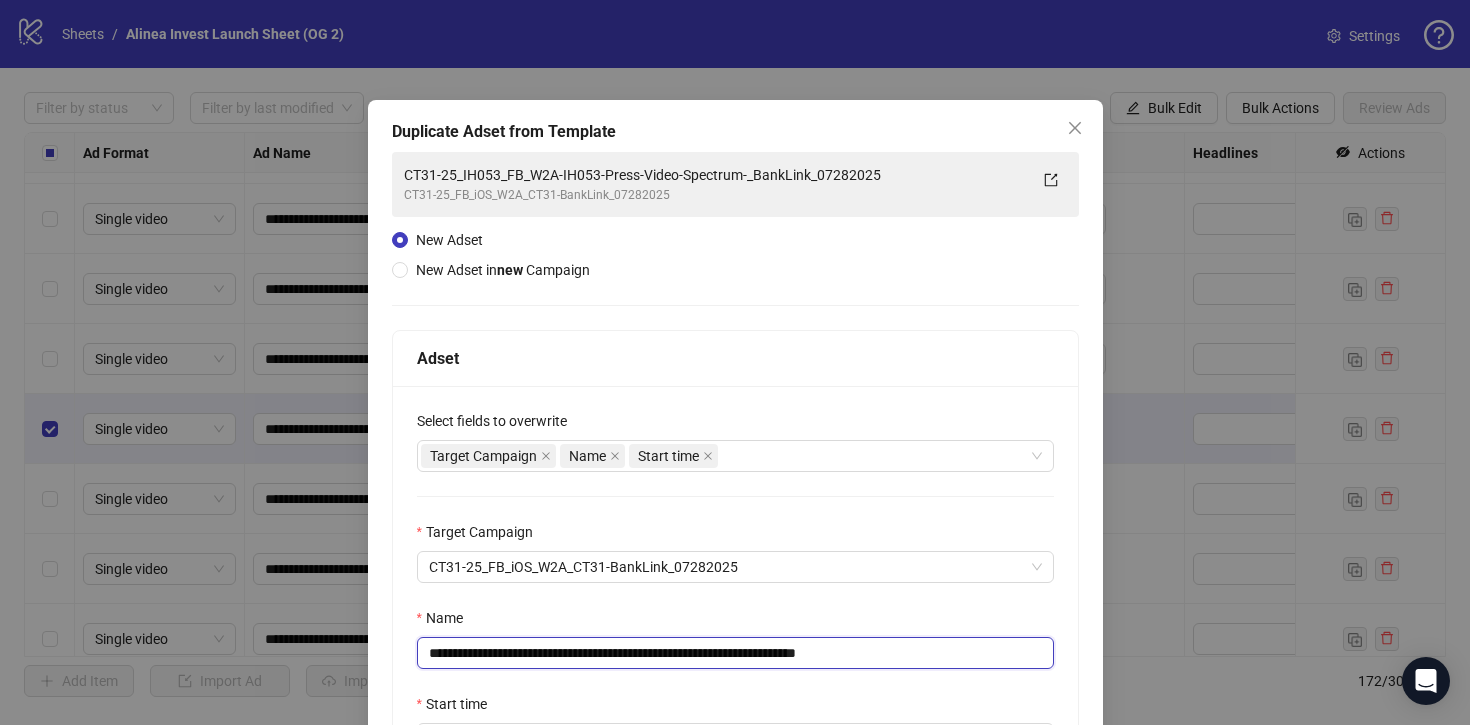 click on "**********" at bounding box center [735, 653] 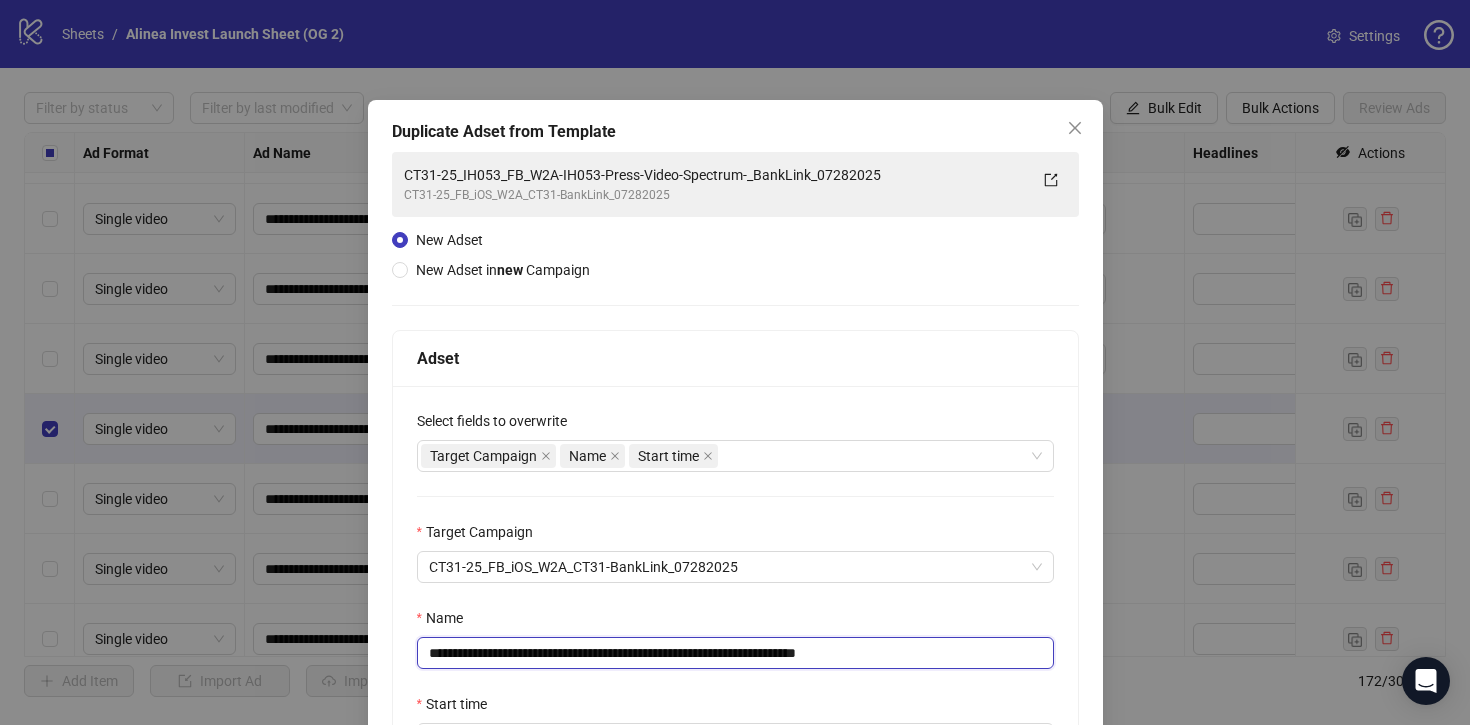 drag, startPoint x: 713, startPoint y: 655, endPoint x: 751, endPoint y: 655, distance: 38 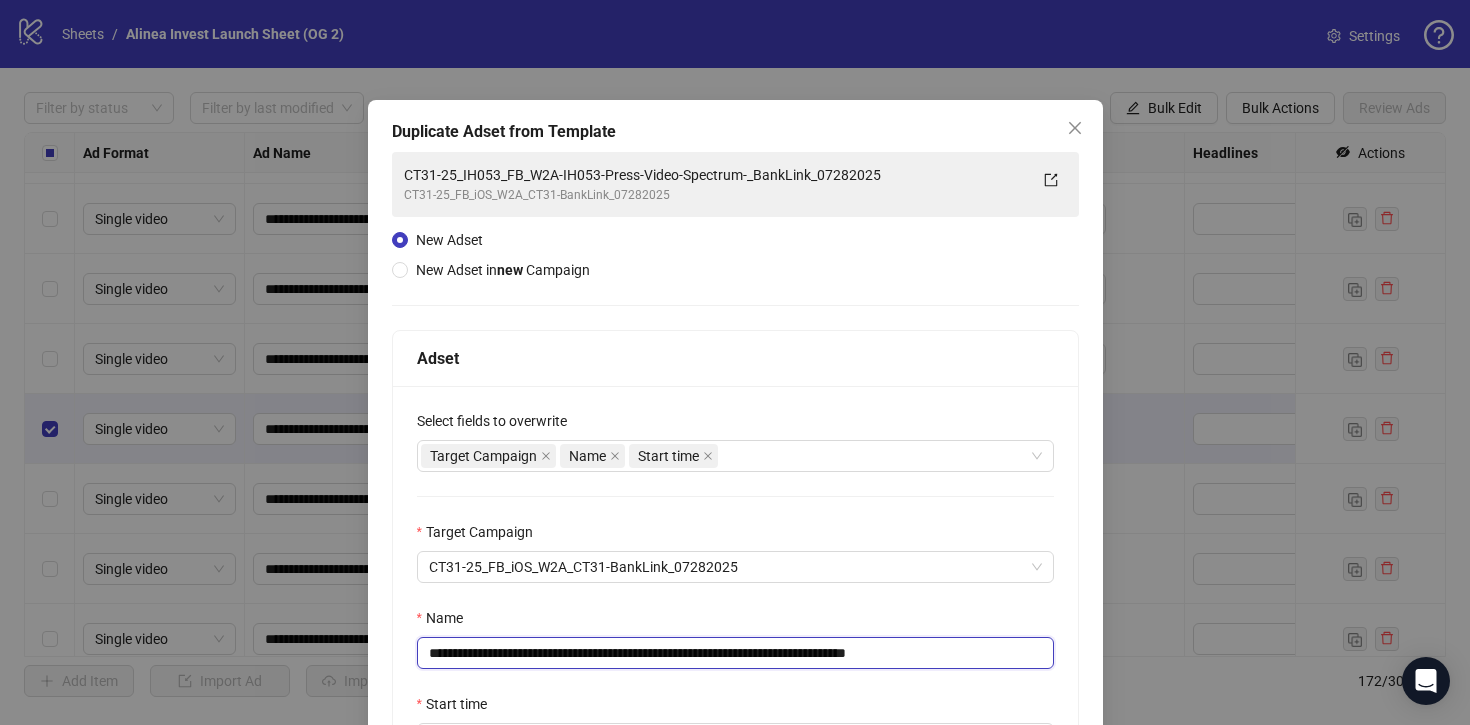 click on "**********" at bounding box center (735, 653) 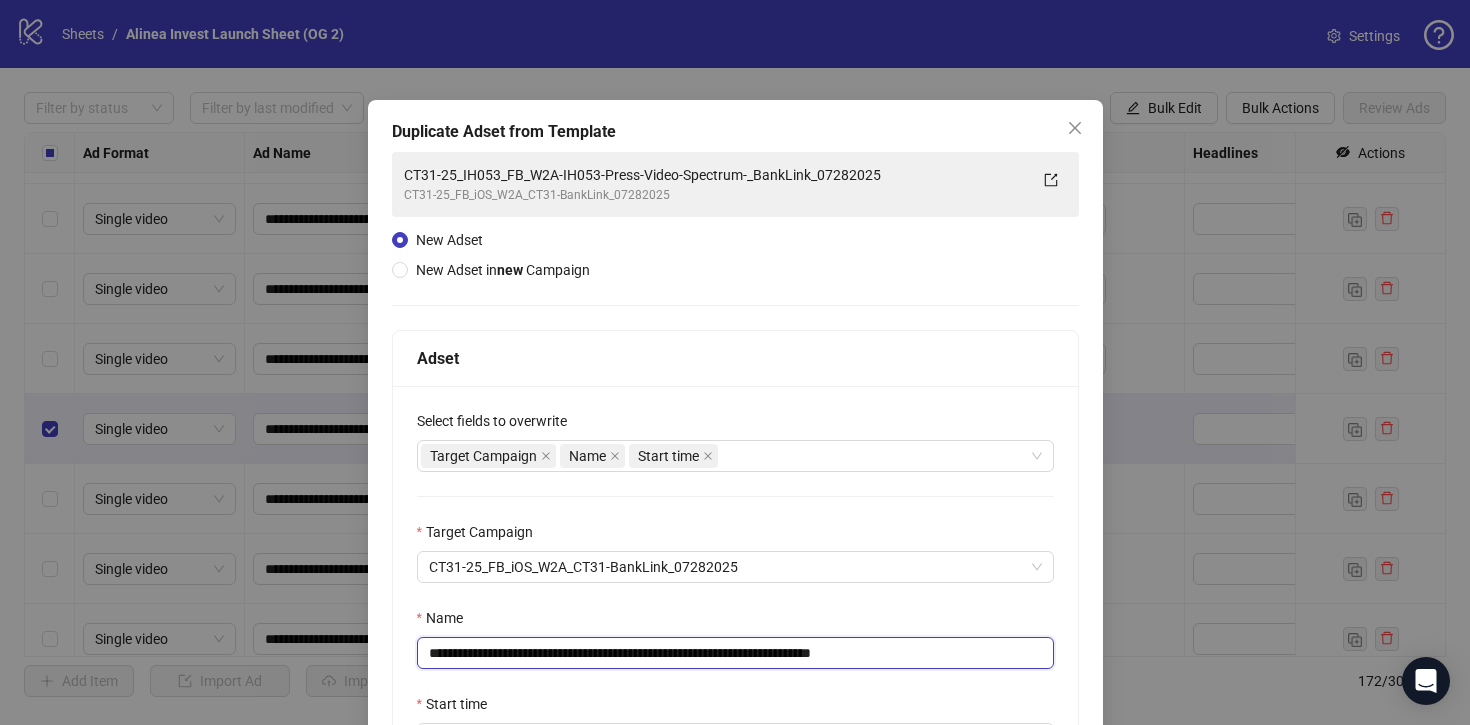 type on "**********" 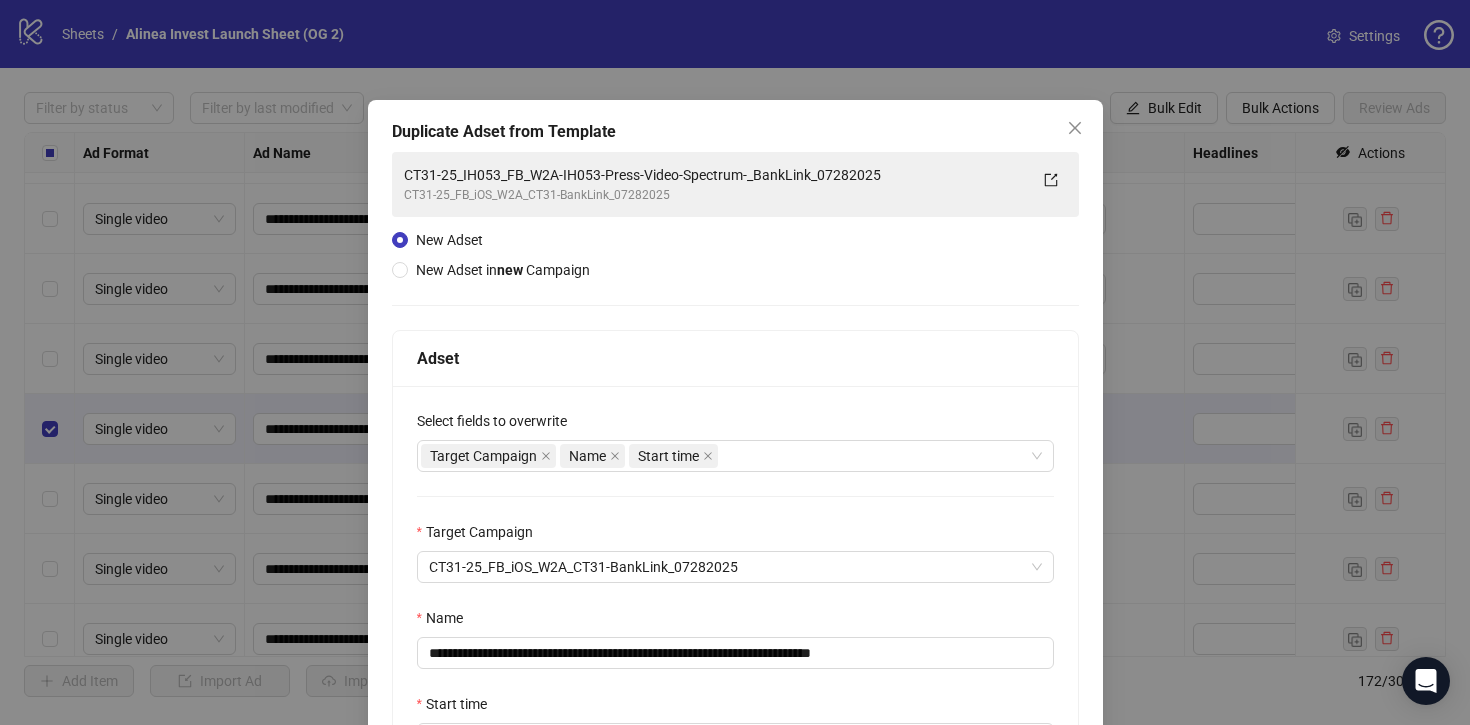 click on "**********" at bounding box center [735, 594] 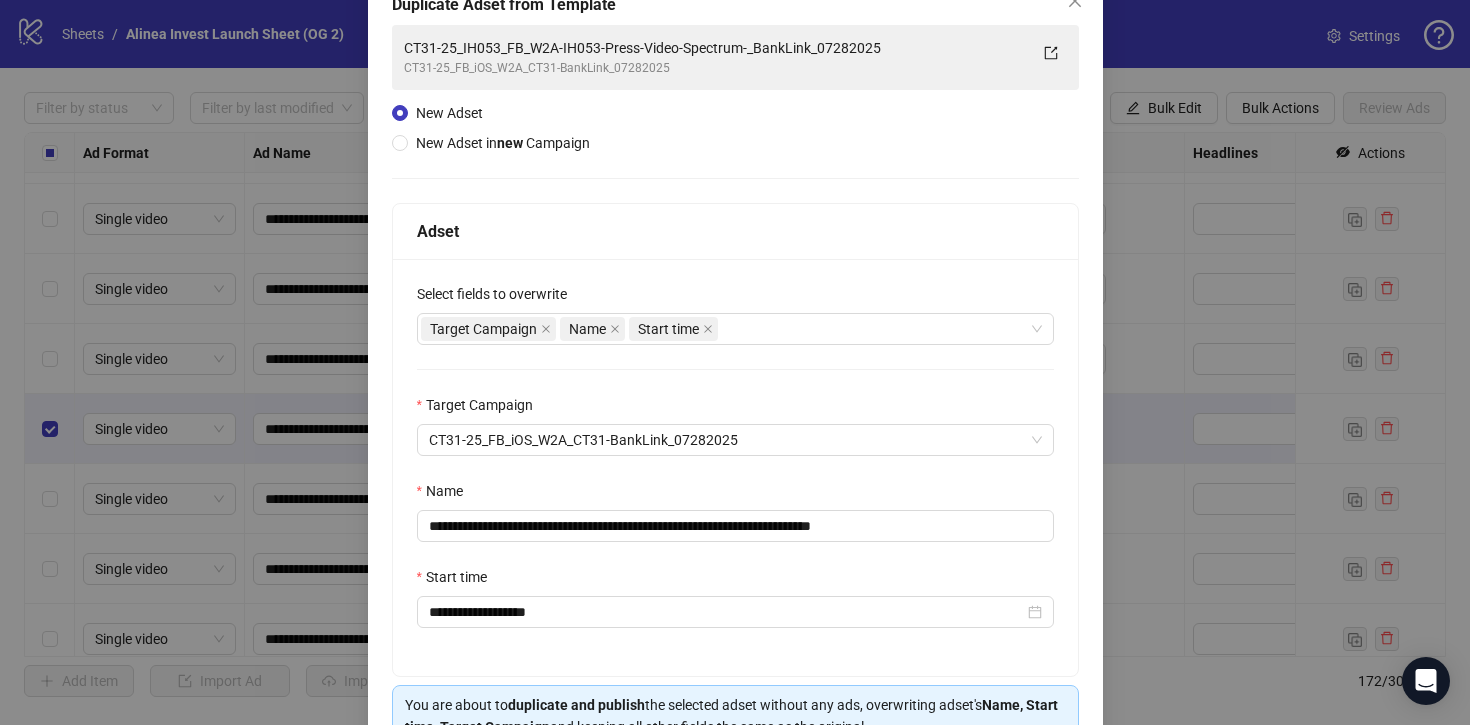 scroll, scrollTop: 238, scrollLeft: 0, axis: vertical 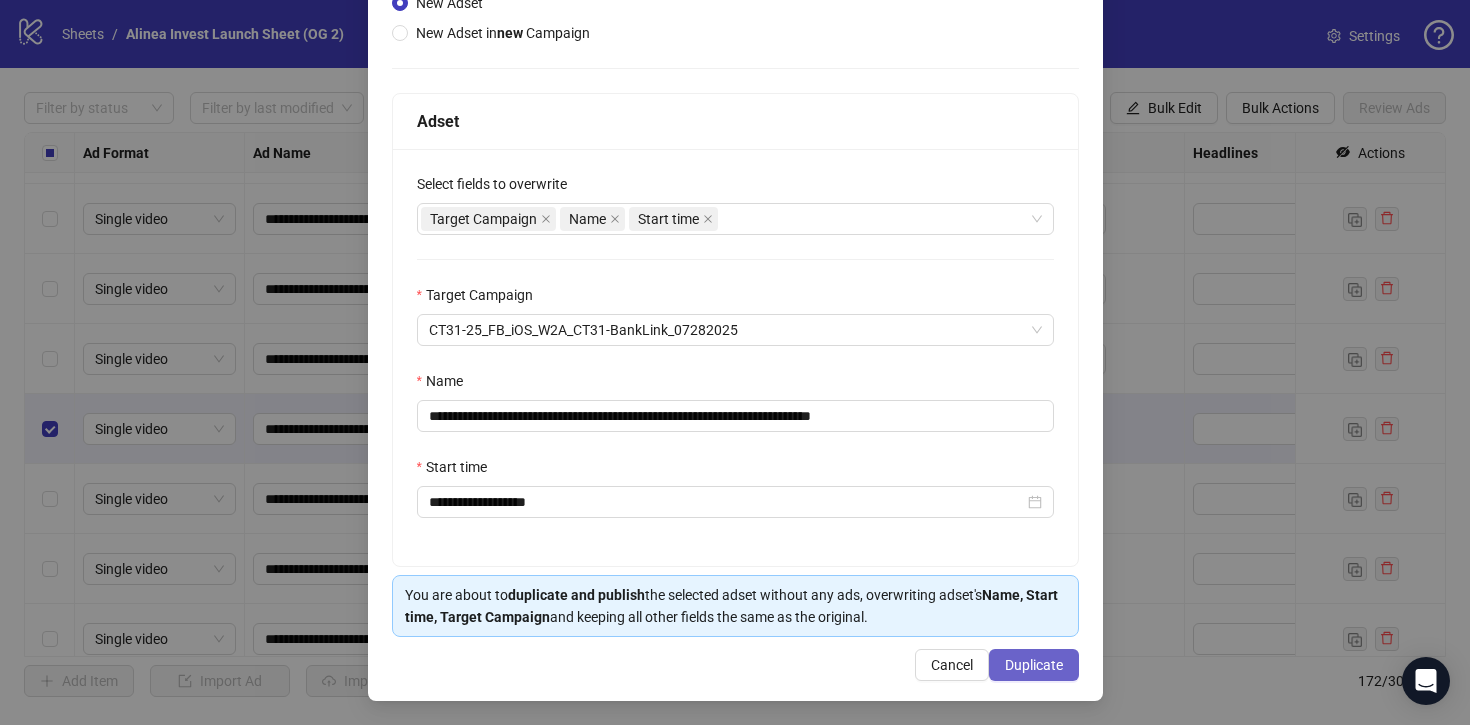 click on "Duplicate" at bounding box center (1034, 665) 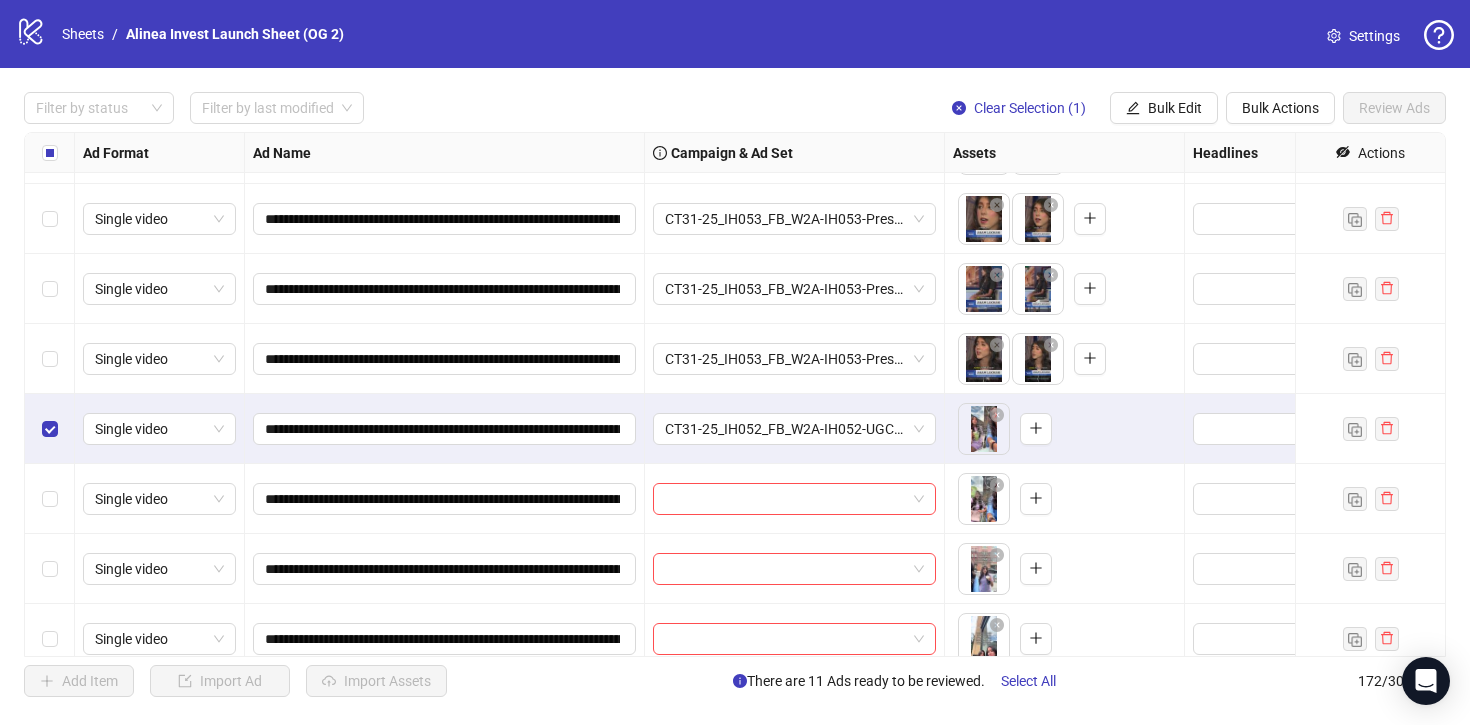 scroll, scrollTop: 11557, scrollLeft: 0, axis: vertical 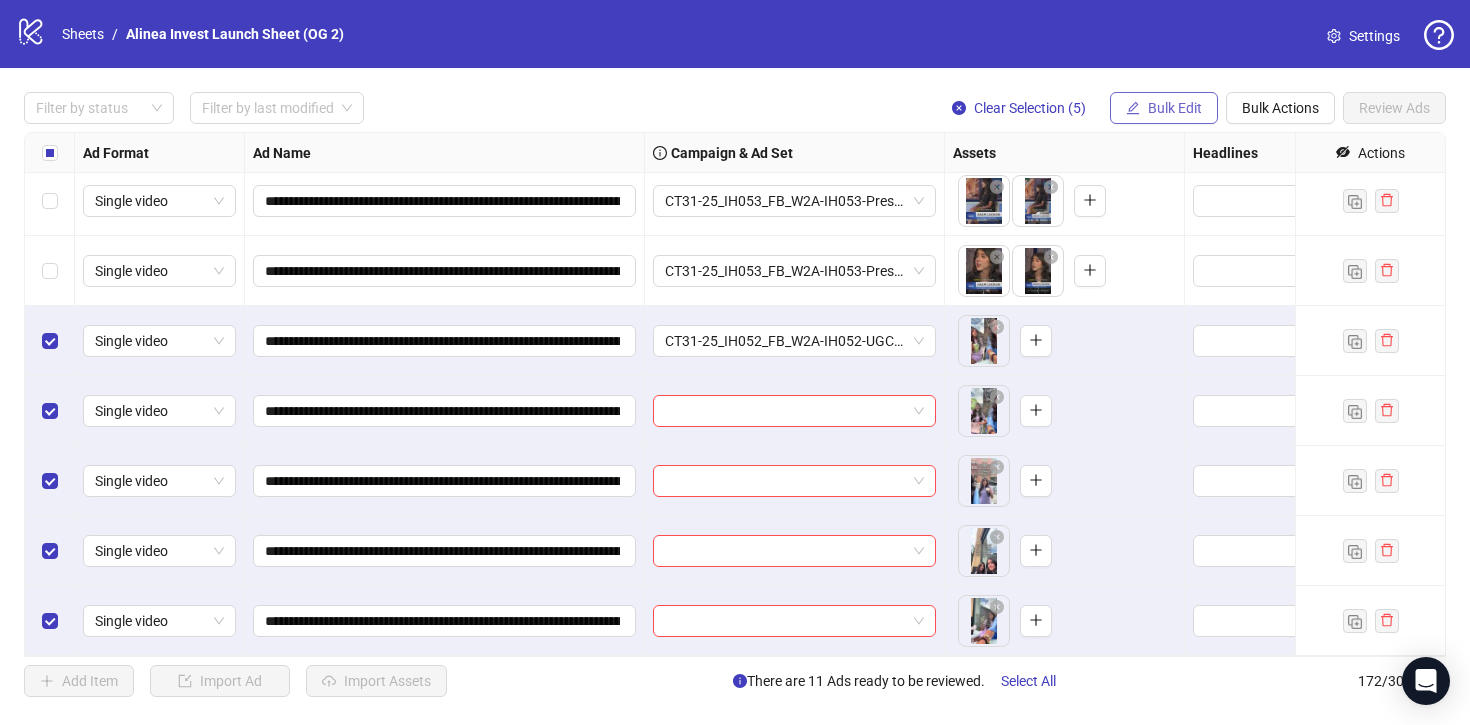 click on "Bulk Edit" at bounding box center [1175, 108] 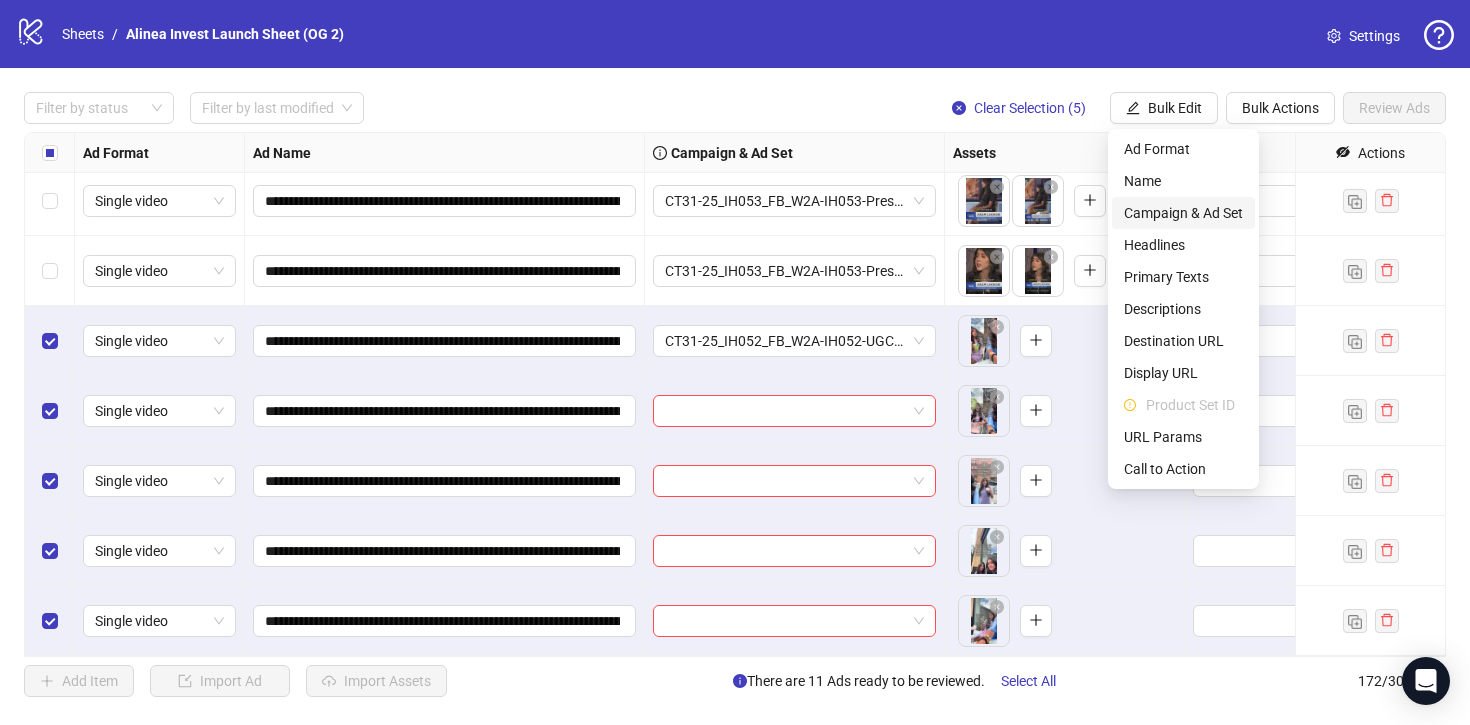 click on "Campaign & Ad Set" at bounding box center (1183, 213) 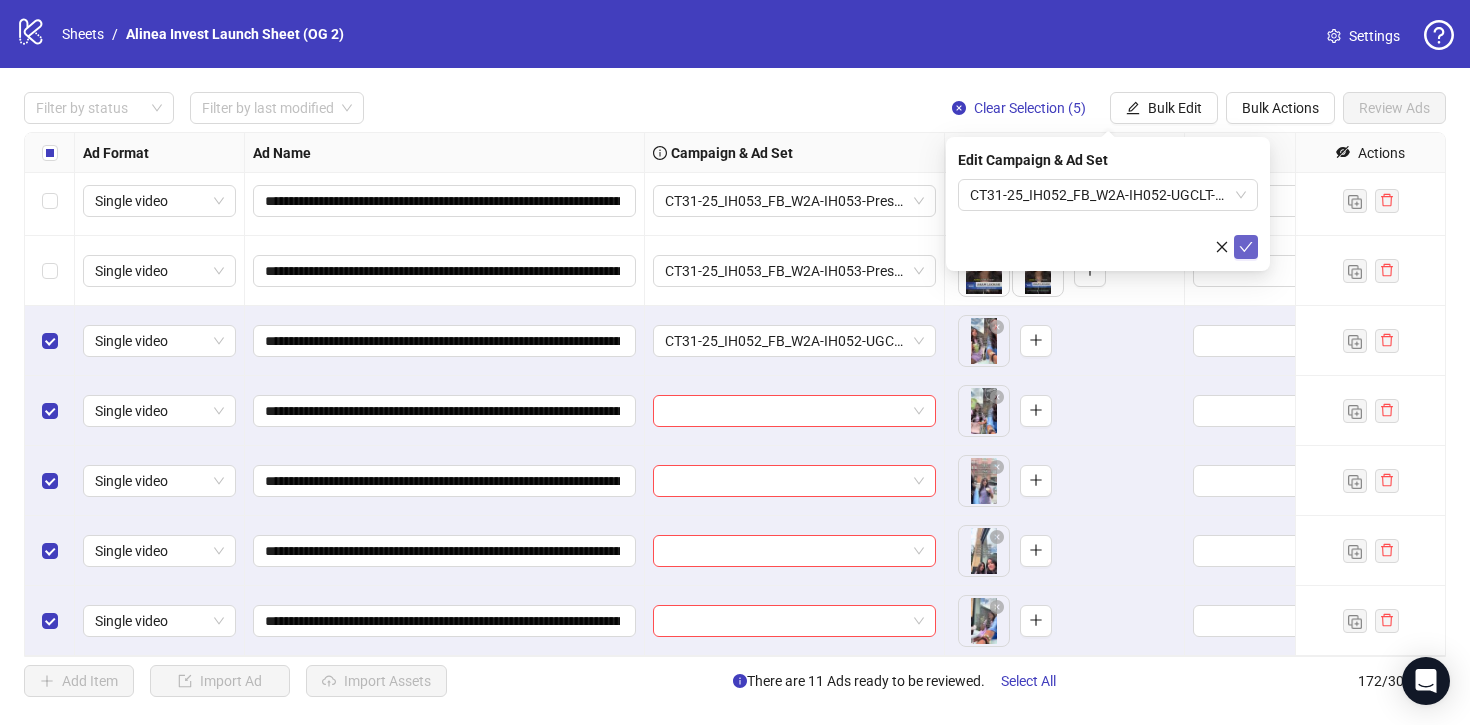 click 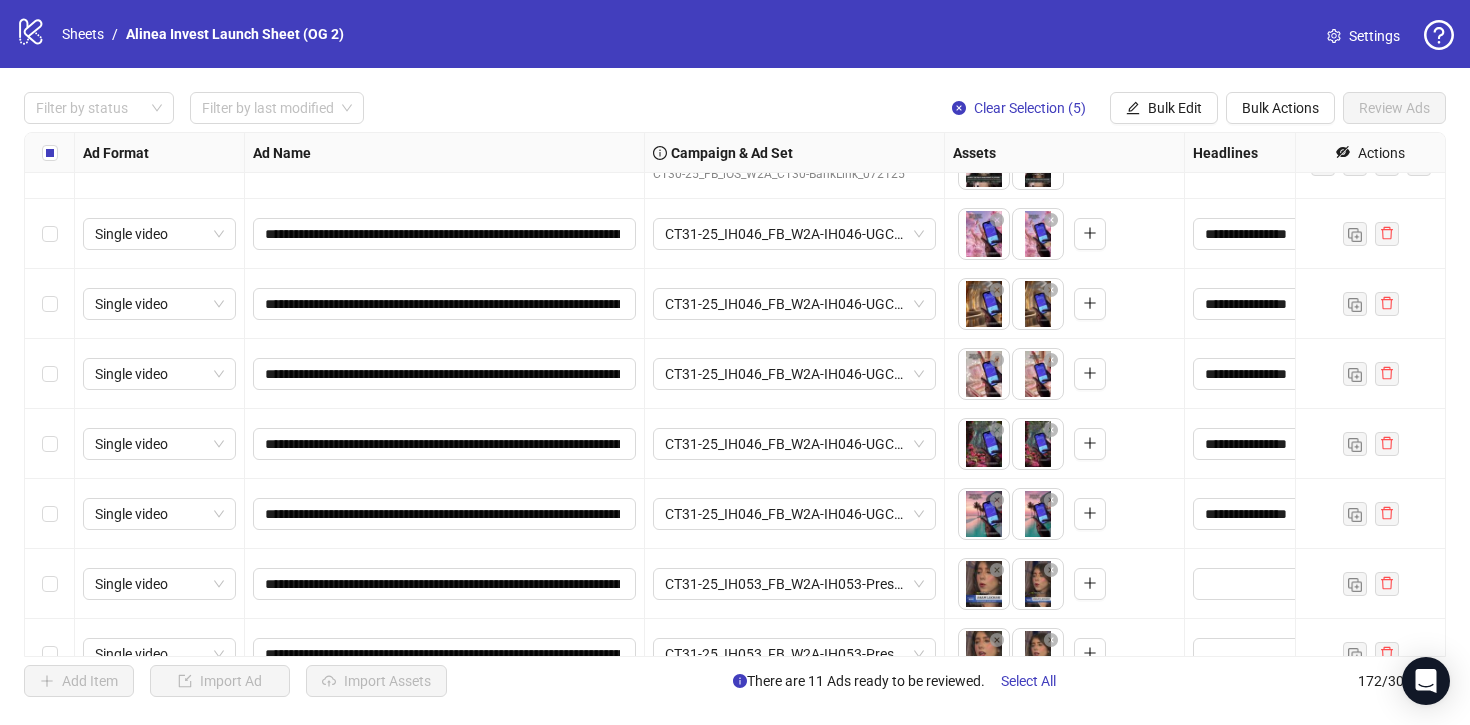 scroll, scrollTop: 10958, scrollLeft: 0, axis: vertical 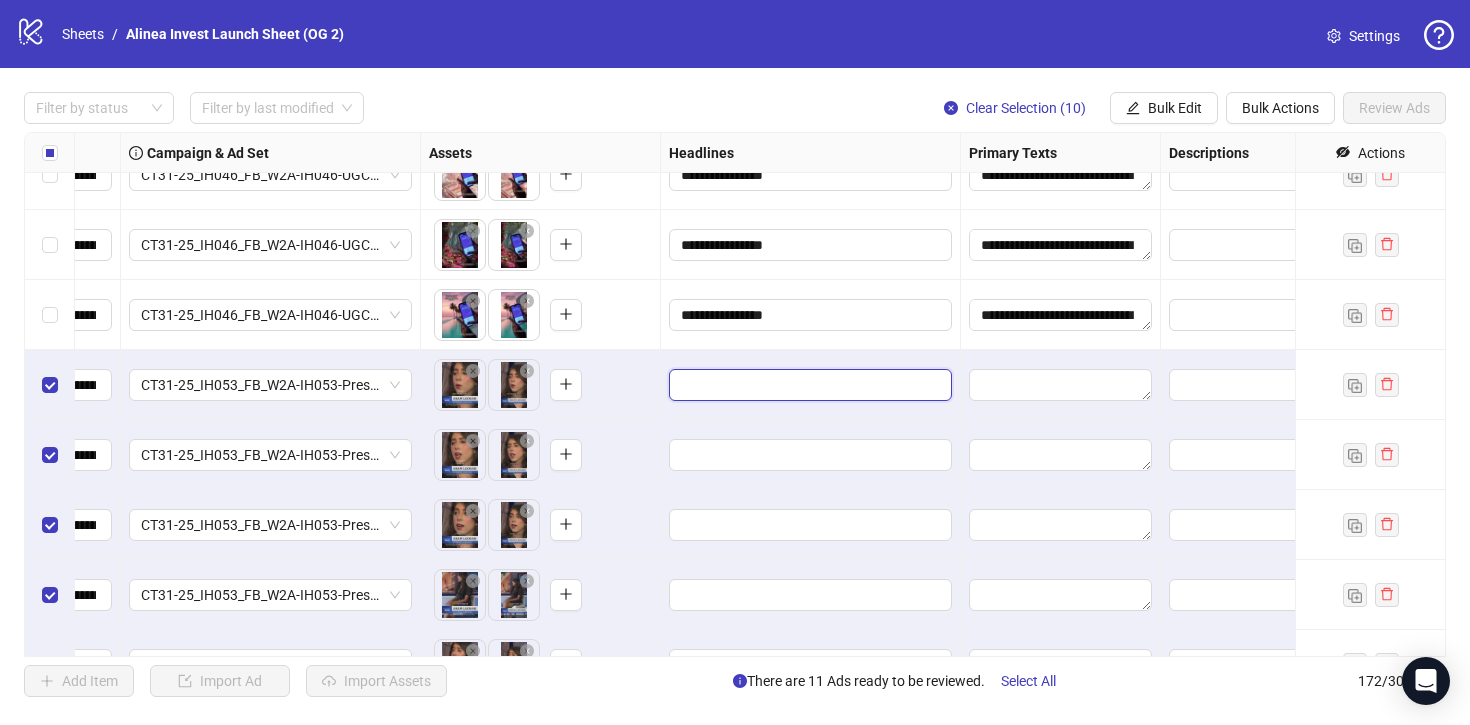 click at bounding box center (808, 385) 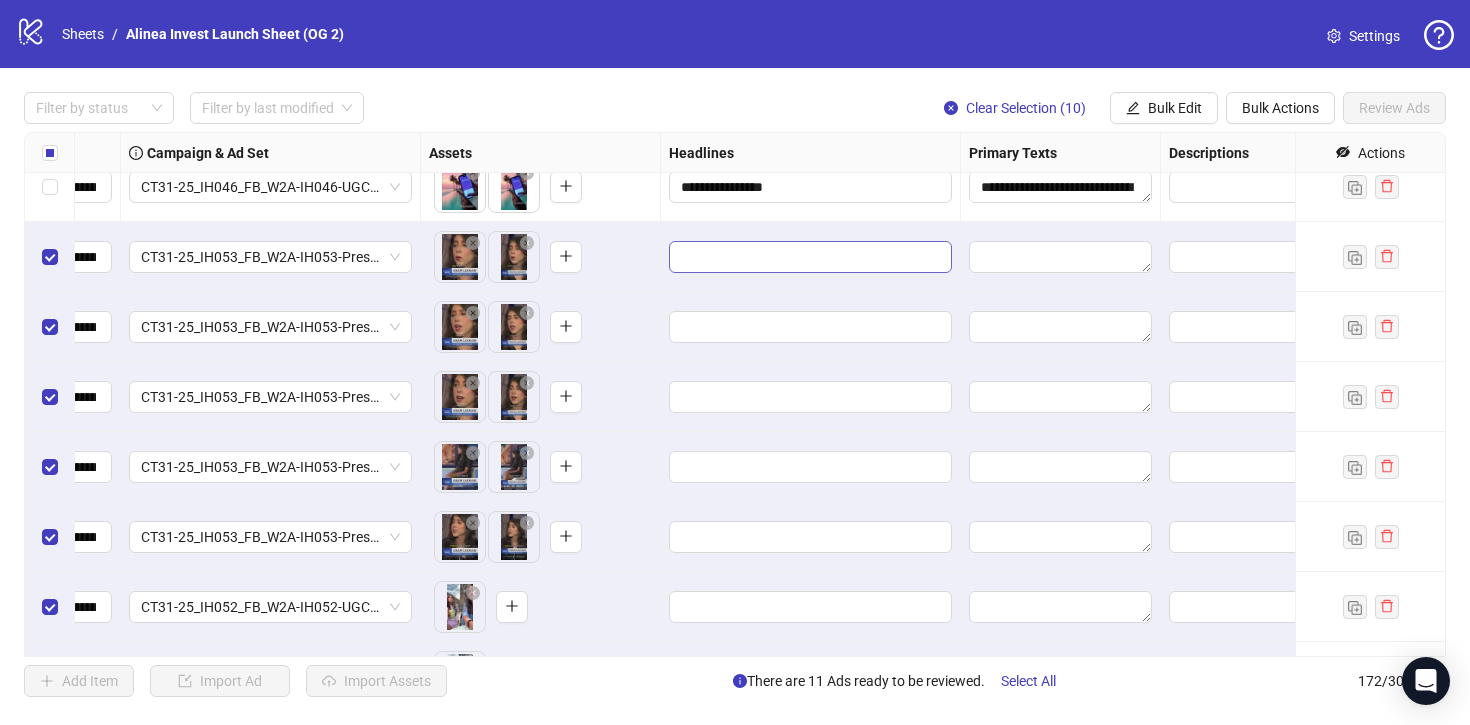 scroll, scrollTop: 11253, scrollLeft: 524, axis: both 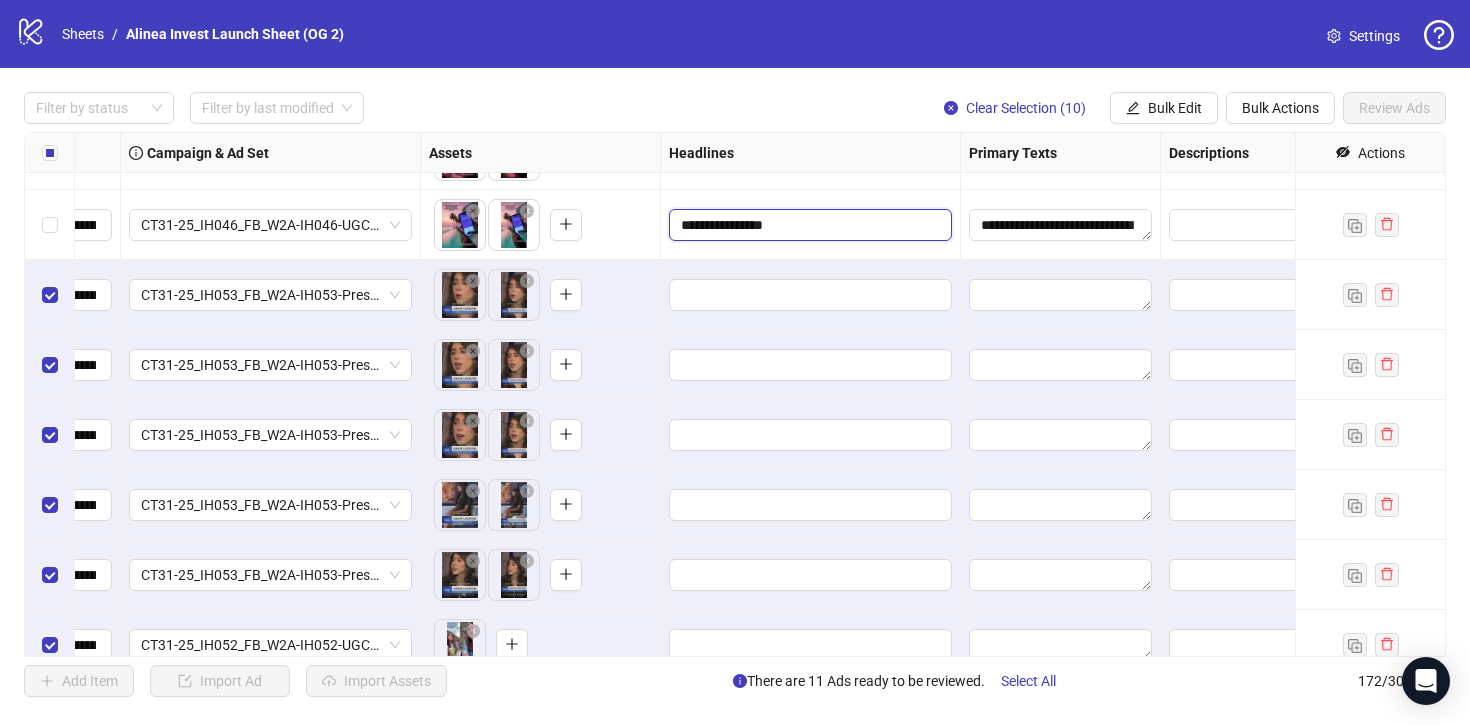 click on "**********" at bounding box center (808, 225) 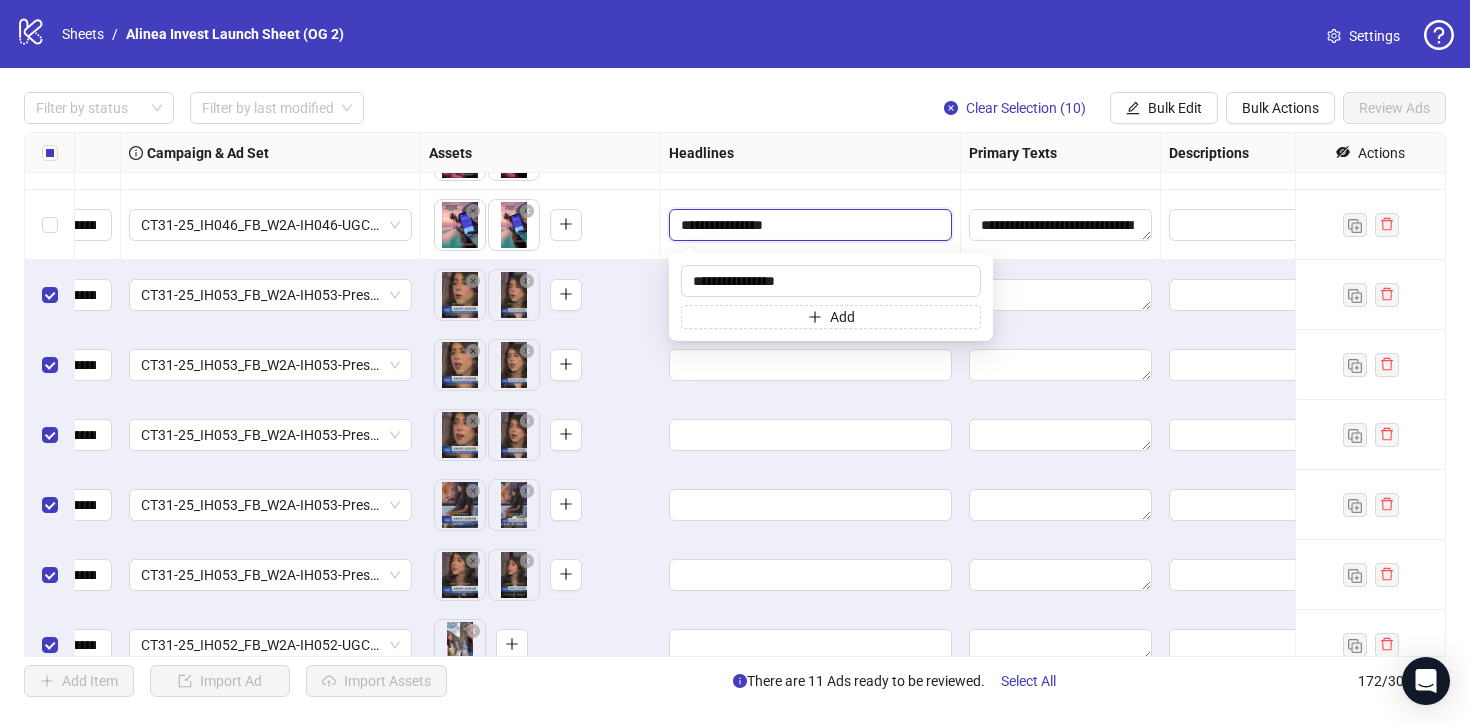 click on "**********" at bounding box center [808, 225] 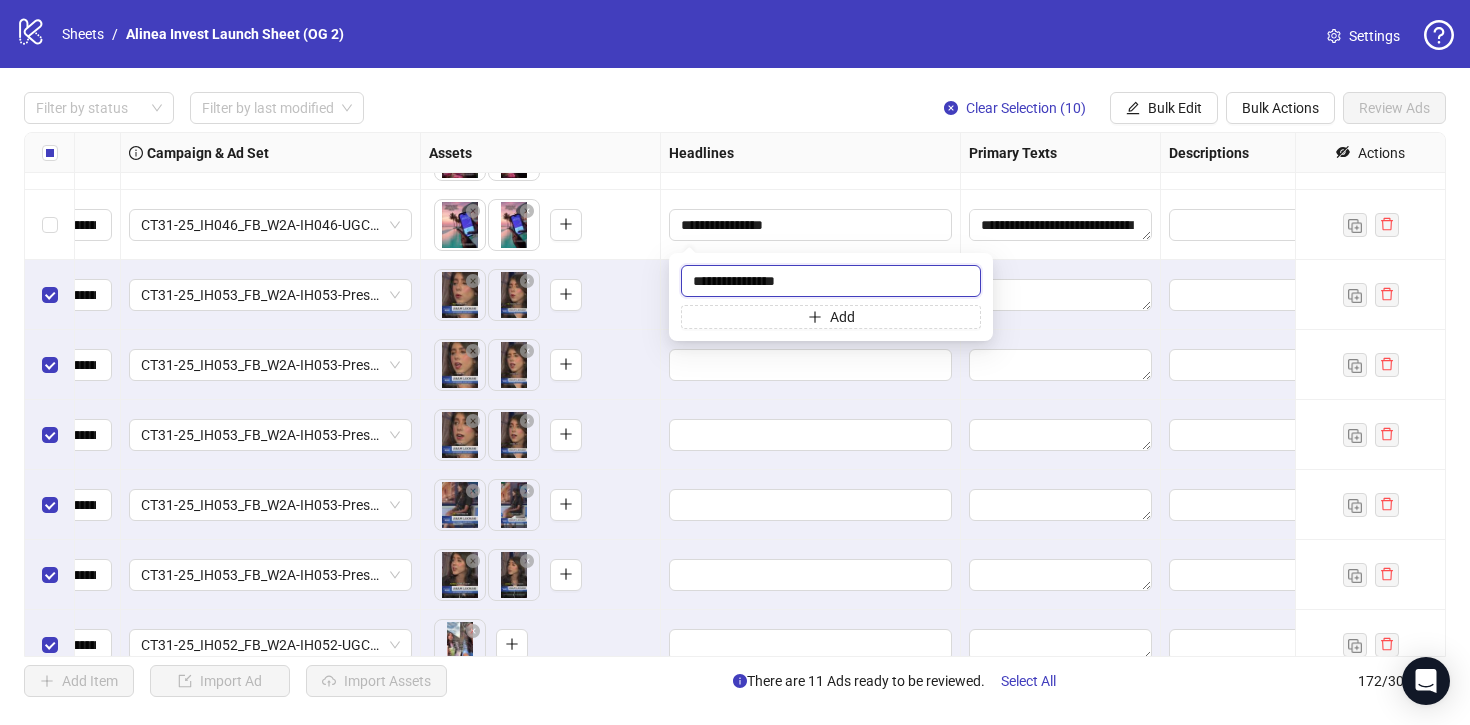 click on "**********" at bounding box center (831, 281) 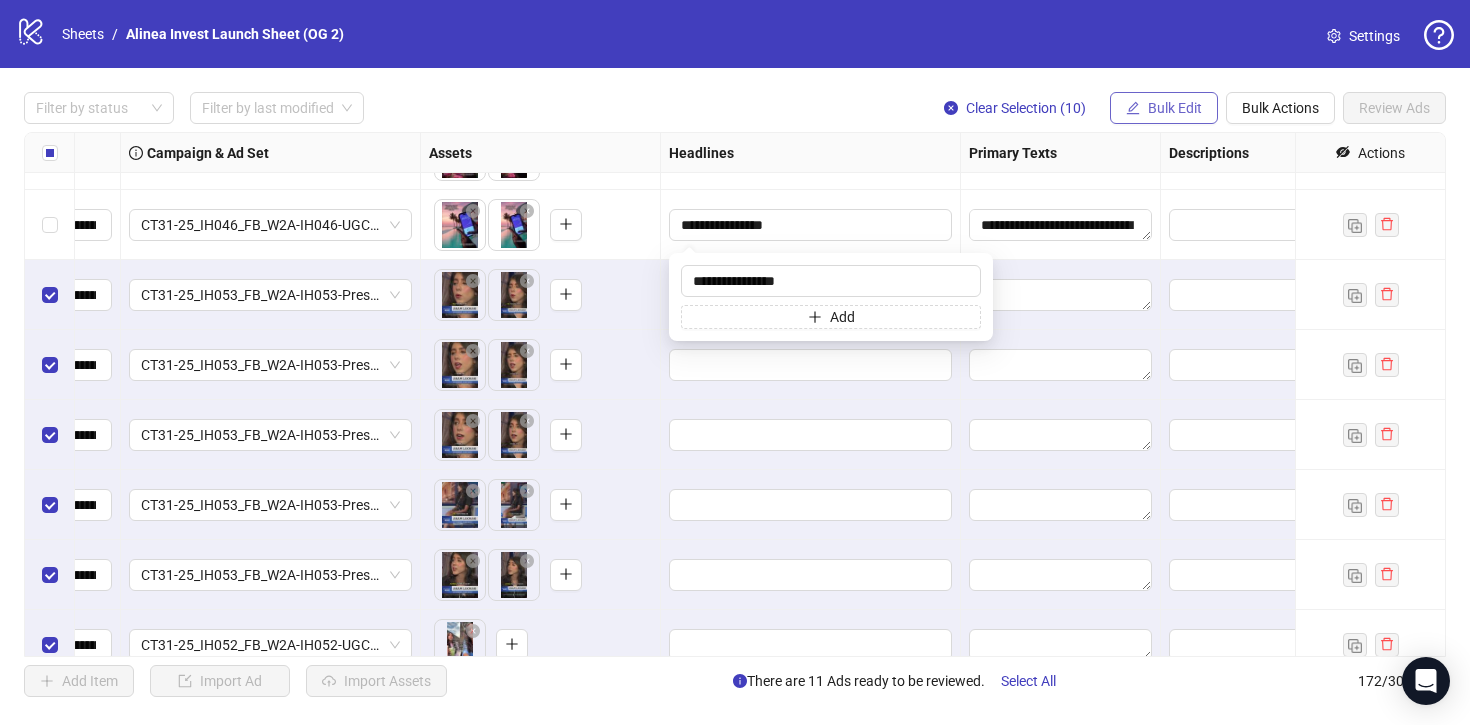 click on "Bulk Edit" at bounding box center (1175, 108) 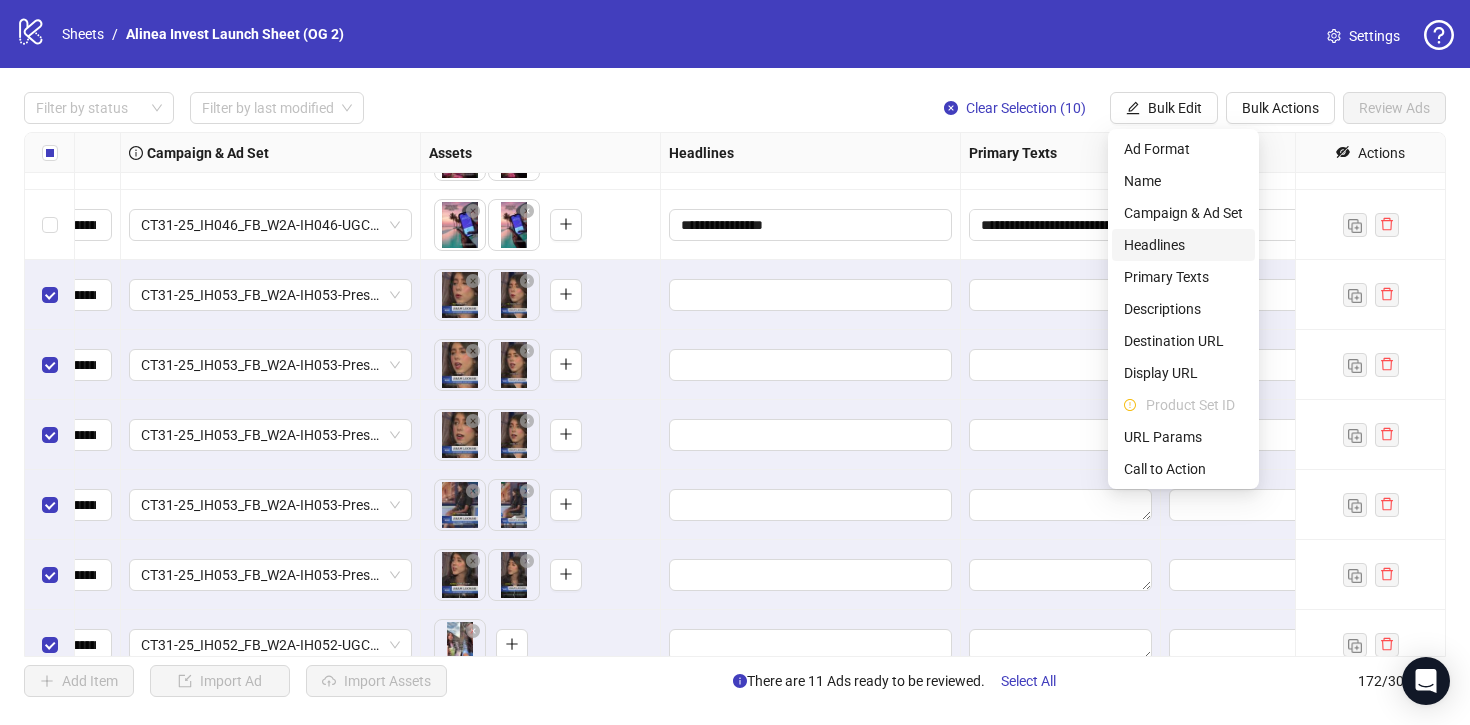 click on "Headlines" at bounding box center (1183, 245) 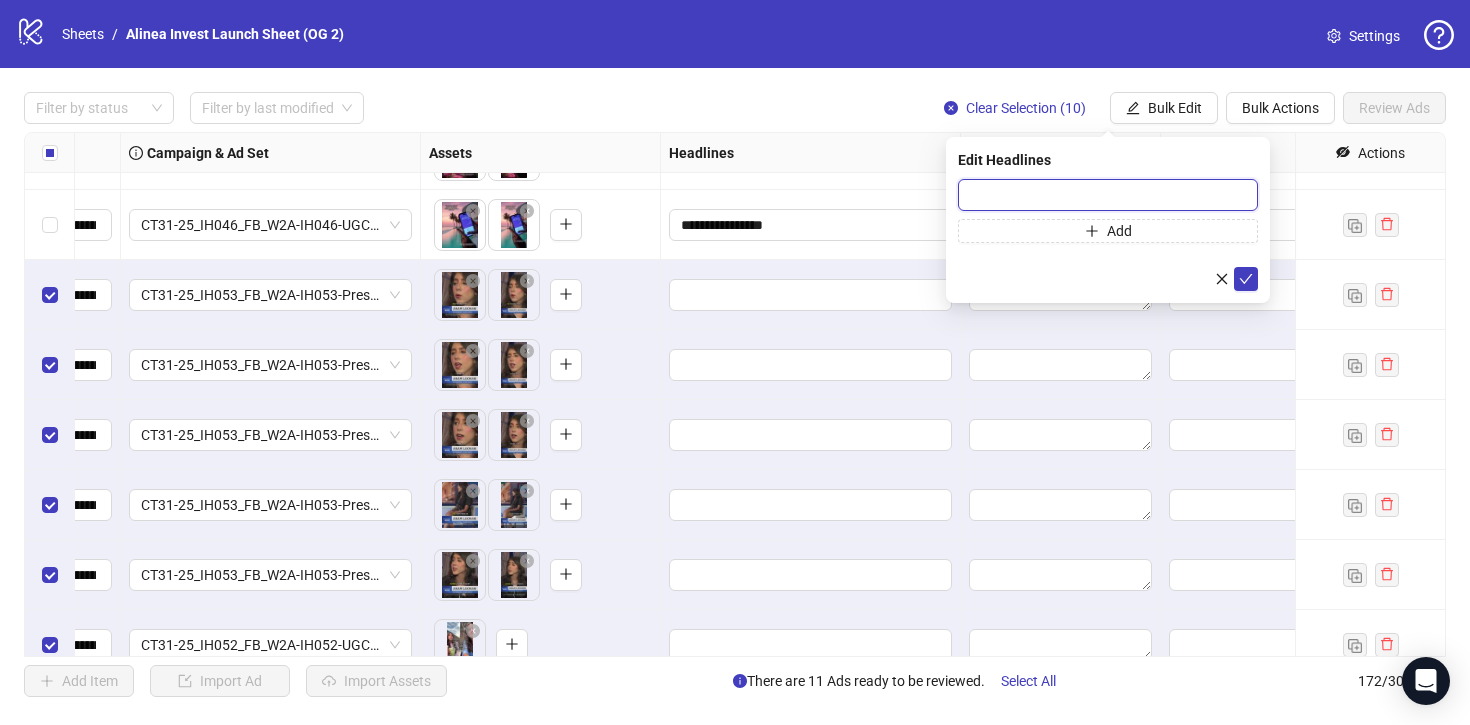 click at bounding box center (1108, 195) 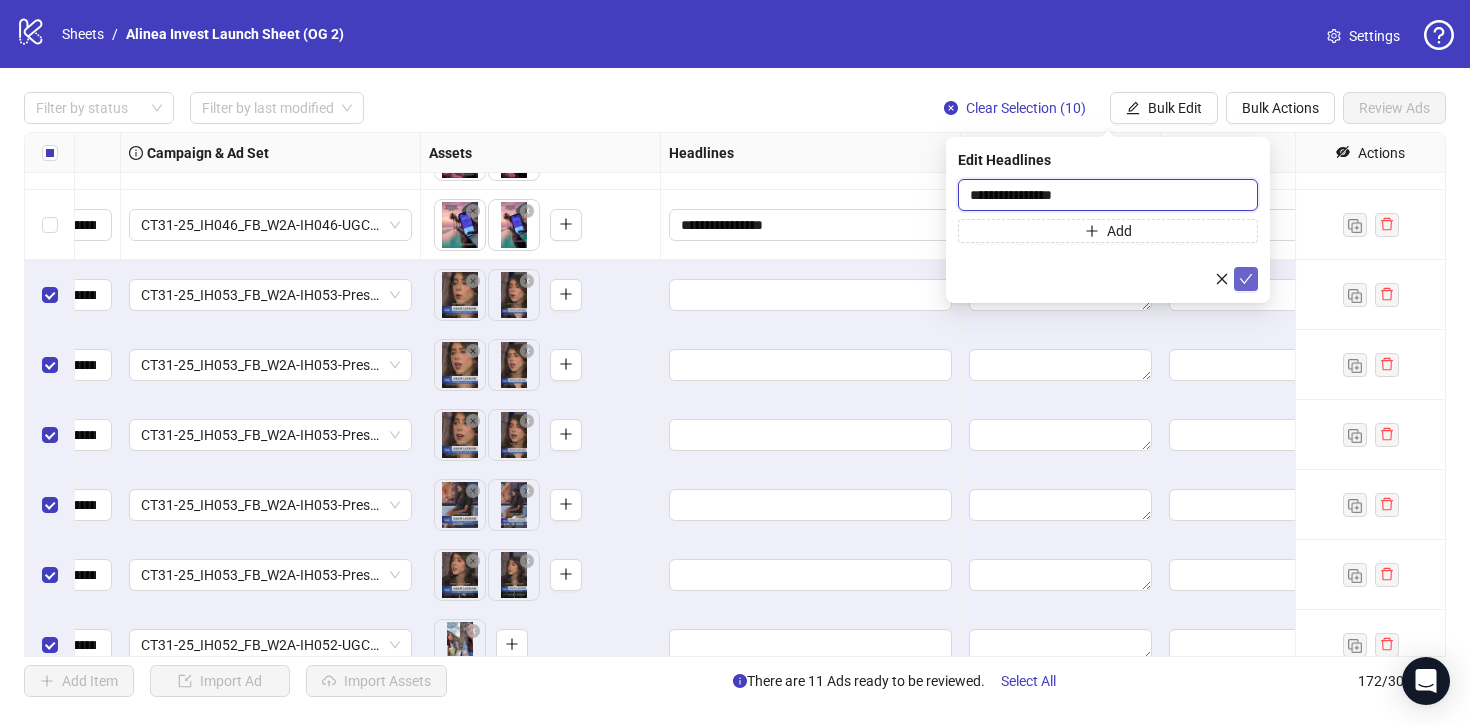 type on "**********" 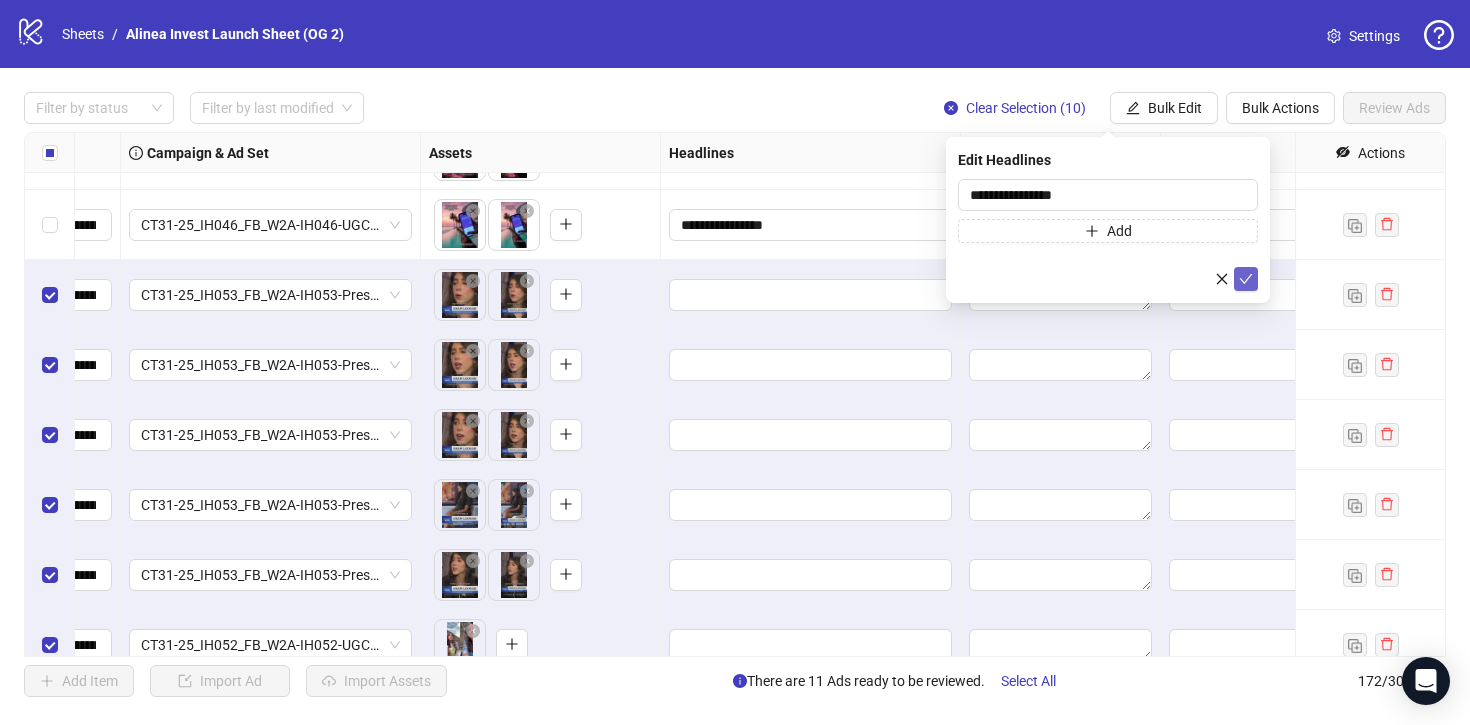 click 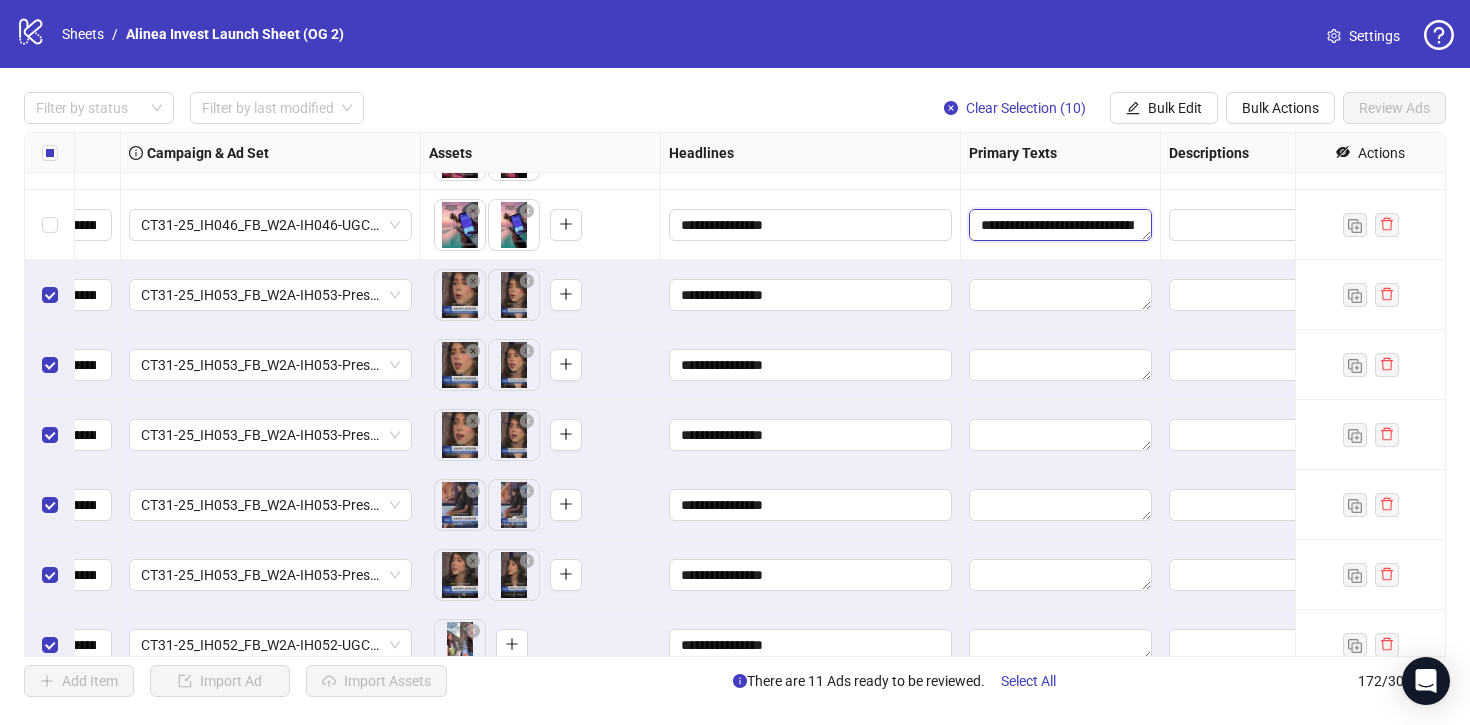 click on "**********" at bounding box center [1060, 225] 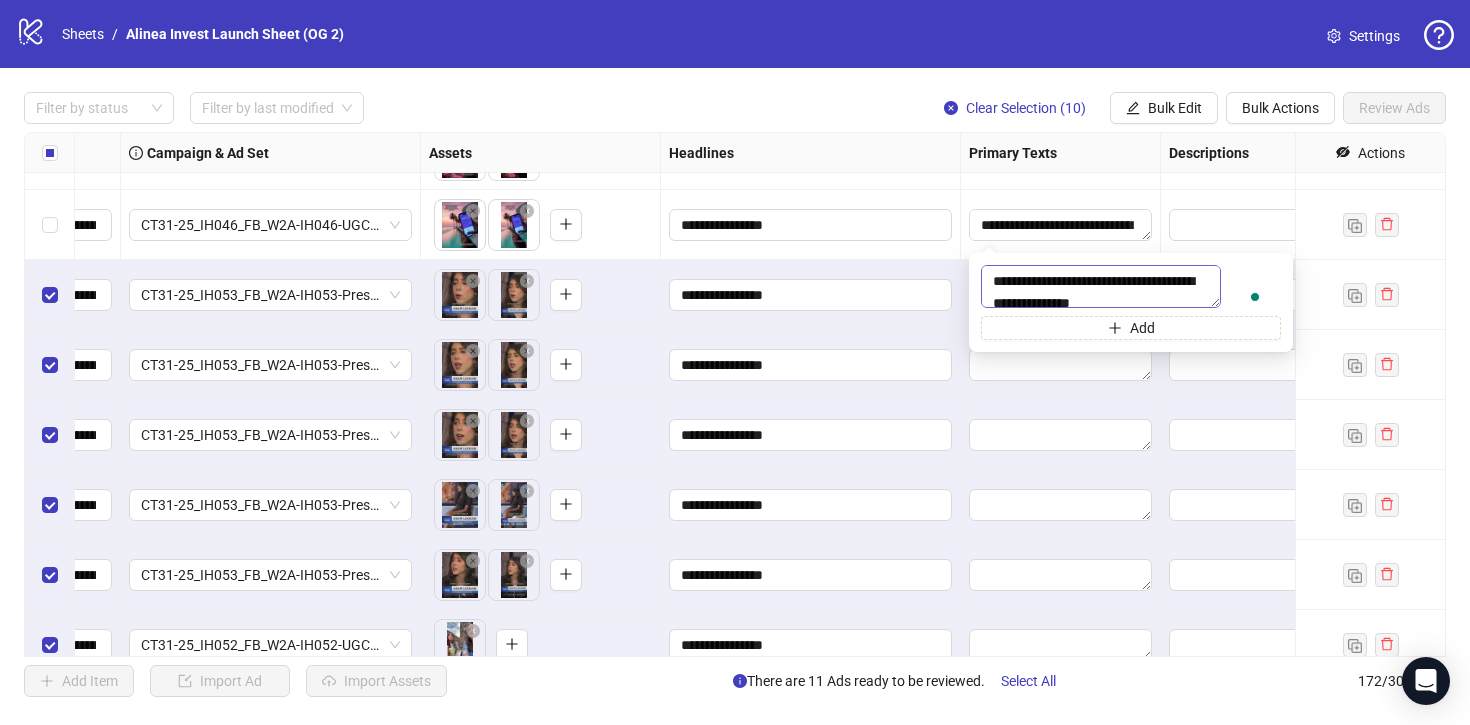 drag, startPoint x: 993, startPoint y: 281, endPoint x: 1163, endPoint y: 311, distance: 172.62677 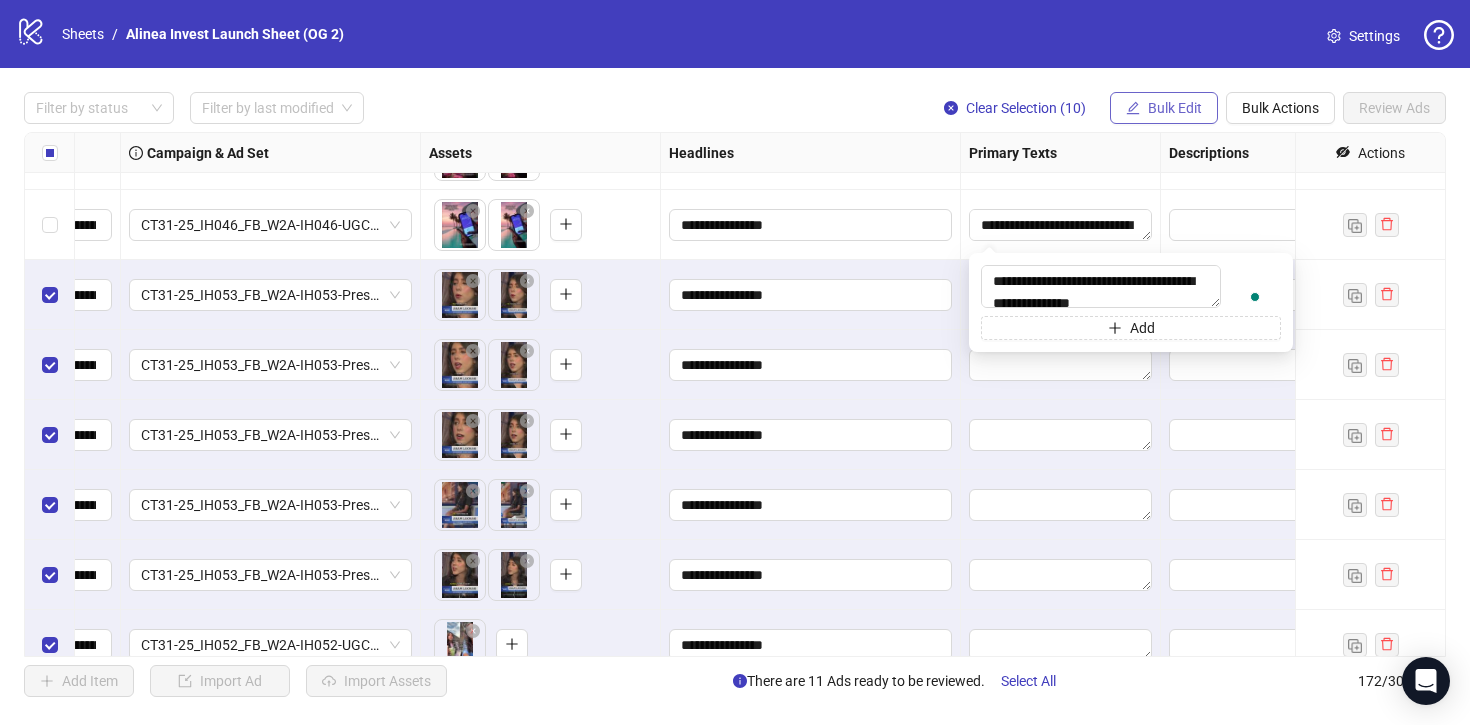 click on "Bulk Edit" at bounding box center (1175, 108) 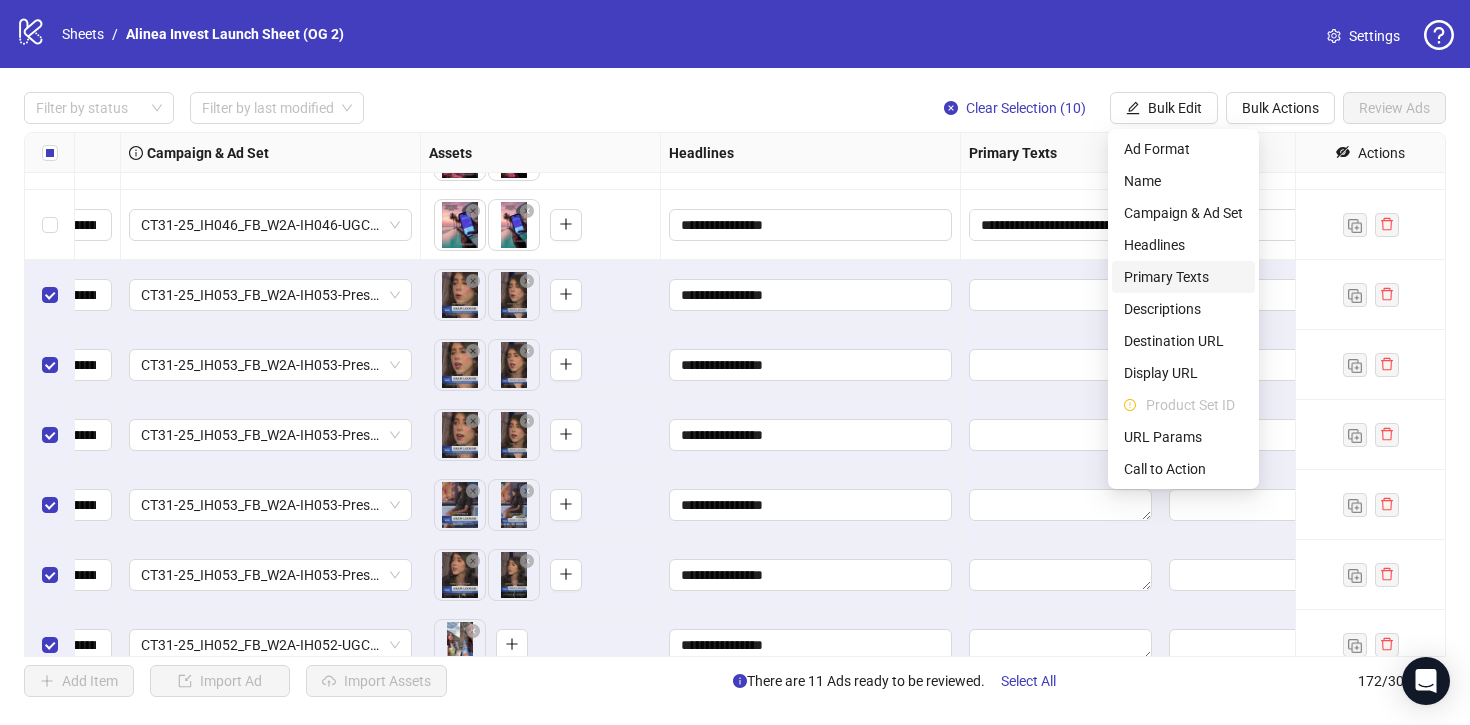 click on "Primary Texts" at bounding box center (1183, 277) 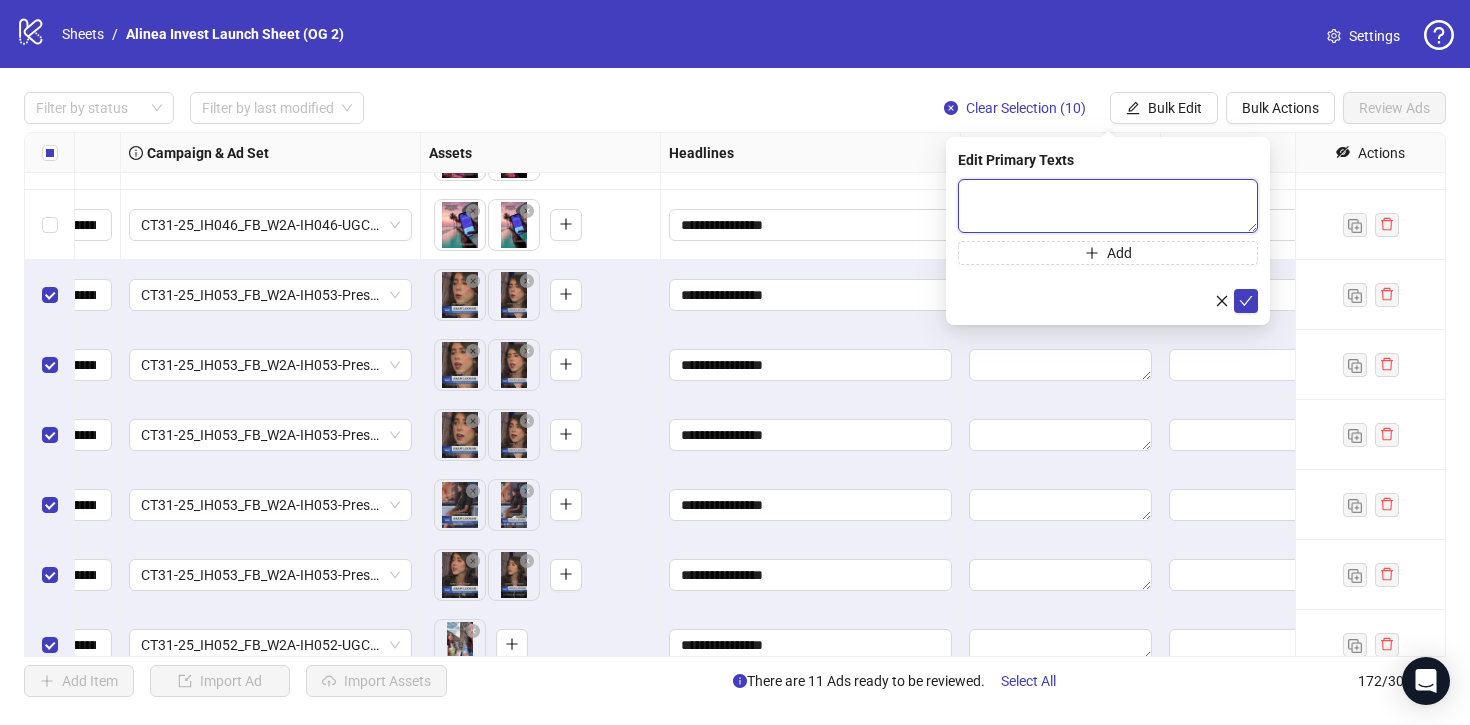 click at bounding box center (1108, 206) 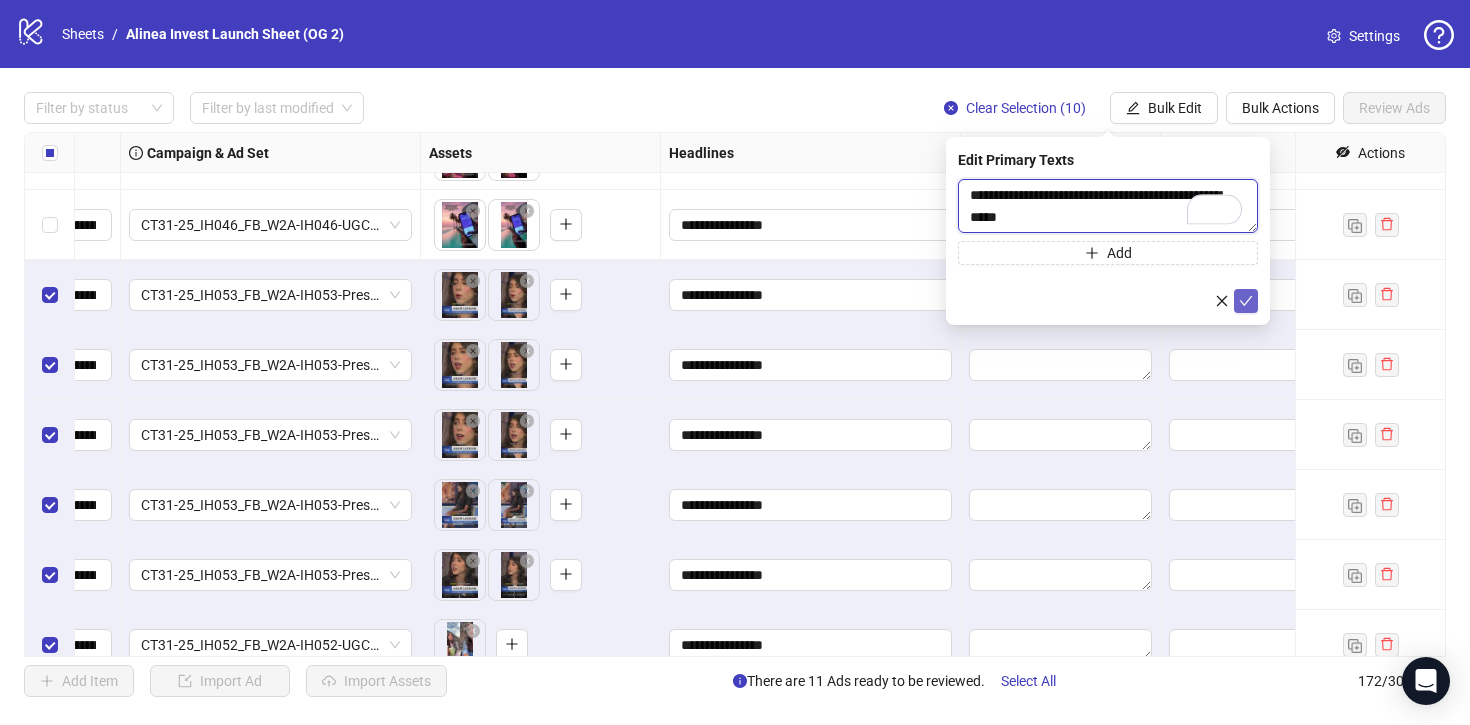 type on "**********" 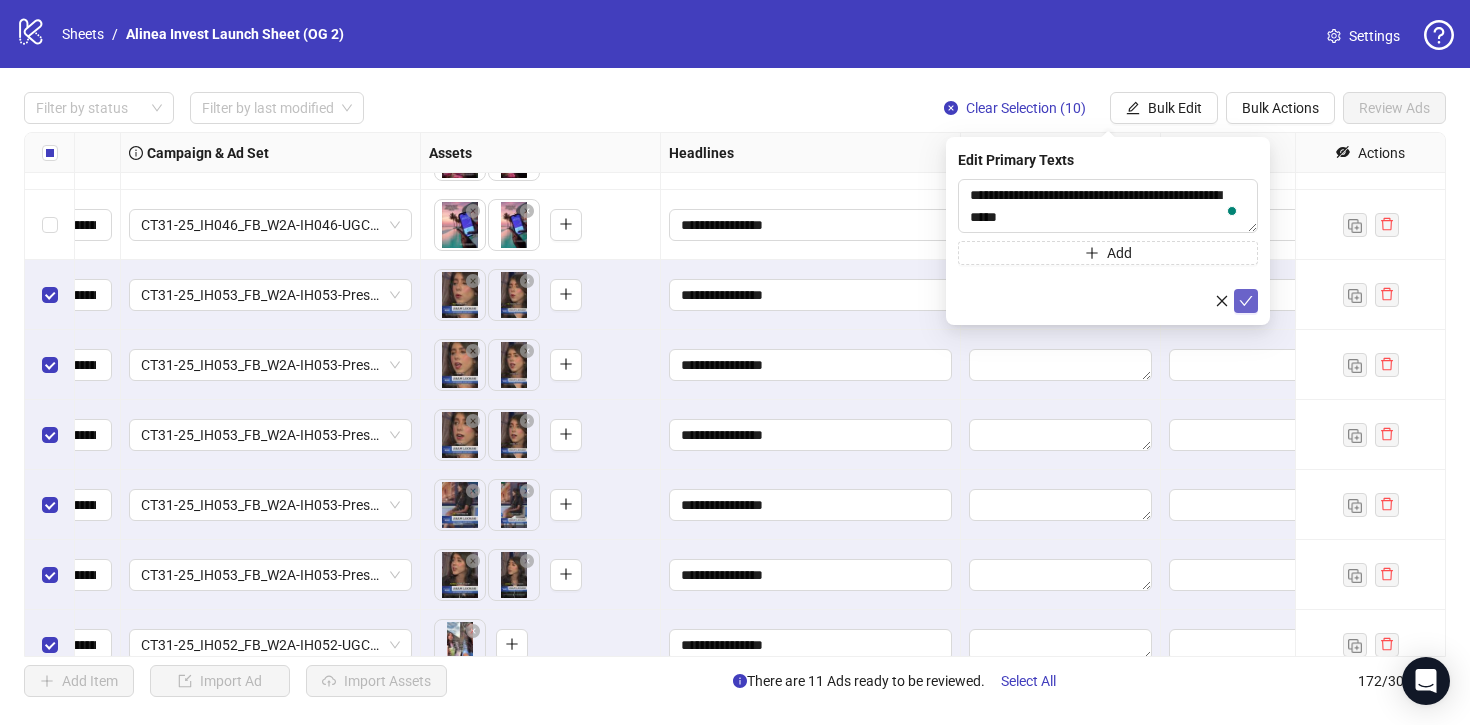 click 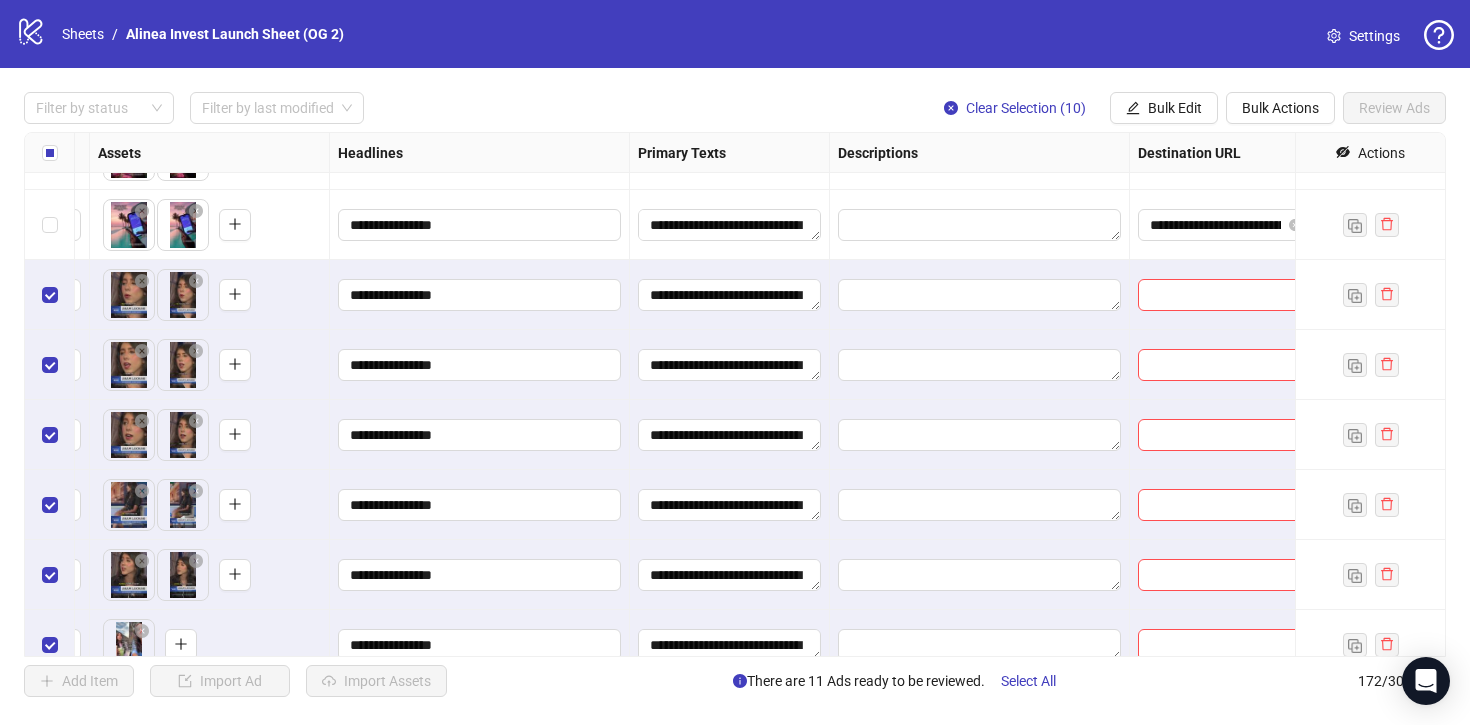 scroll, scrollTop: 11253, scrollLeft: 1076, axis: both 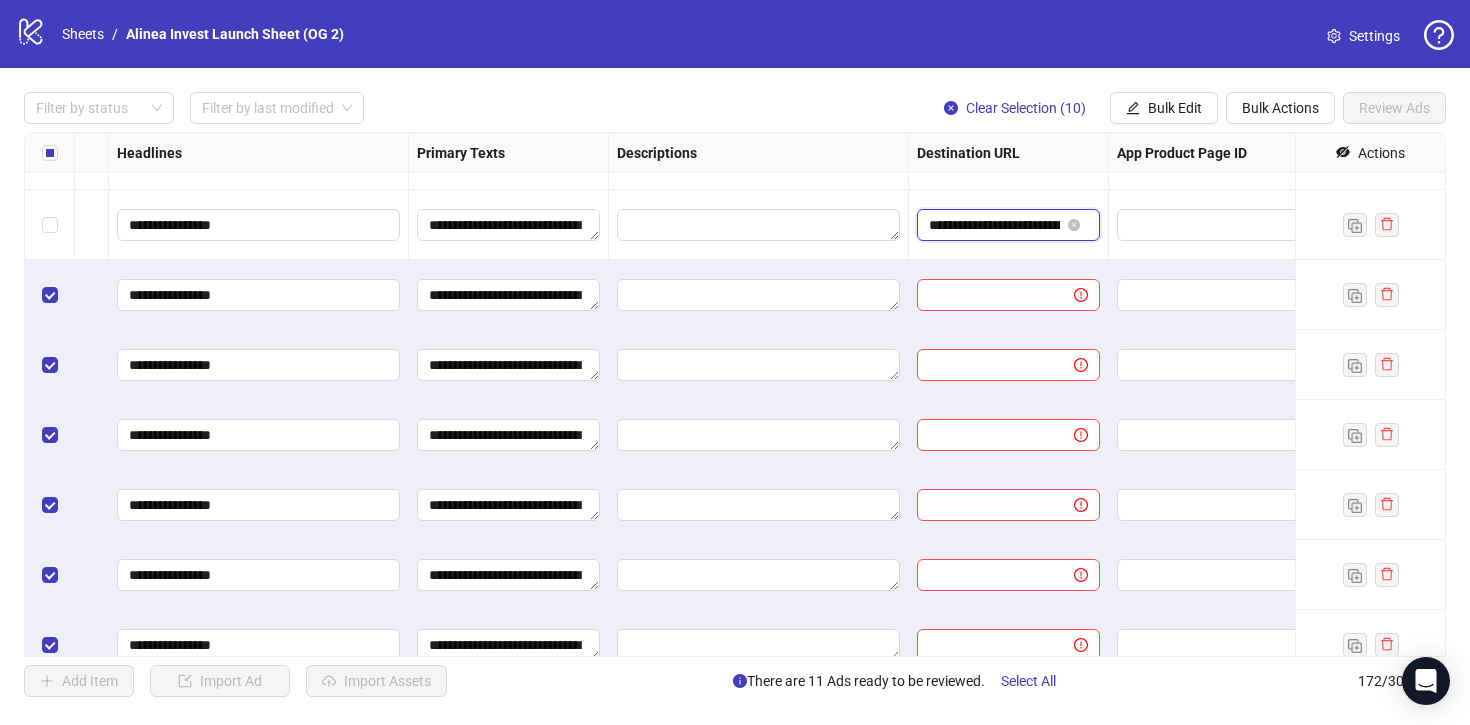 click on "**********" at bounding box center (994, 225) 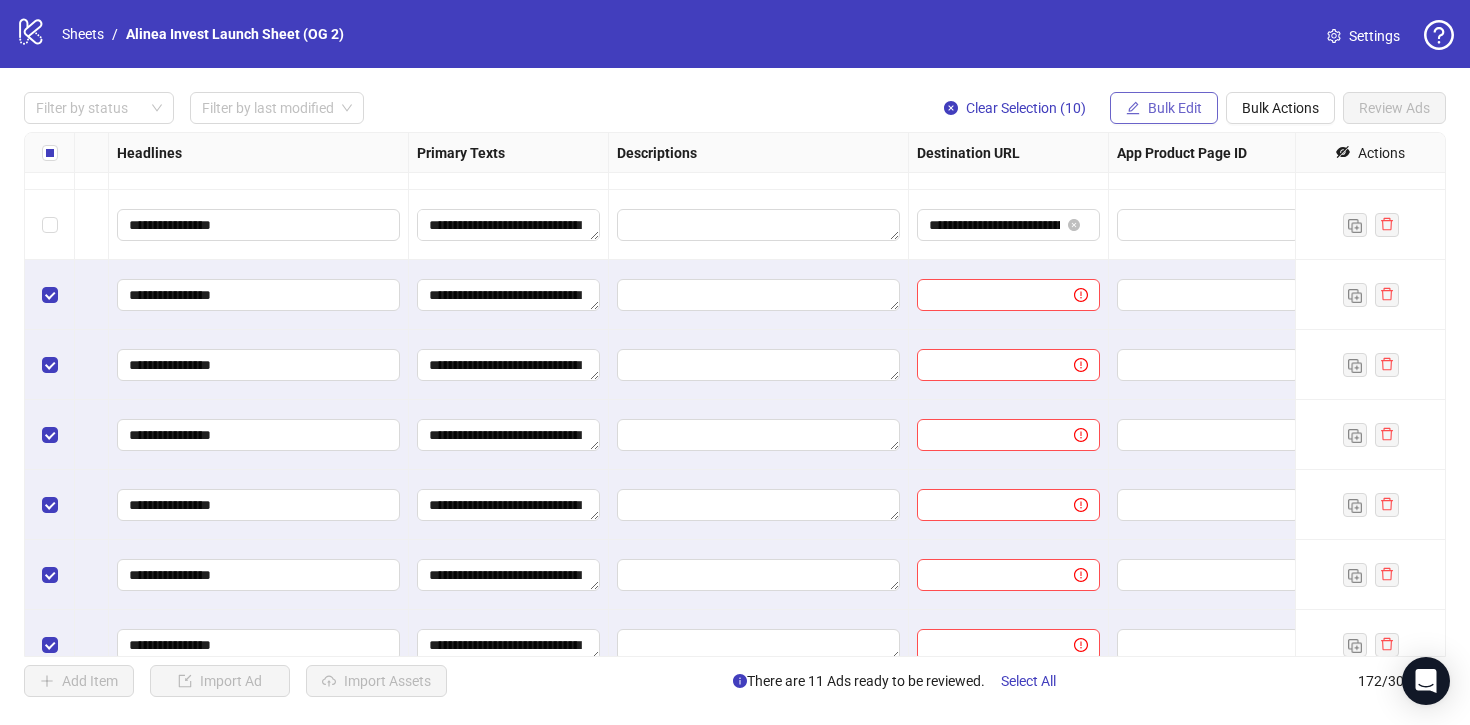 click on "Bulk Edit" at bounding box center [1175, 108] 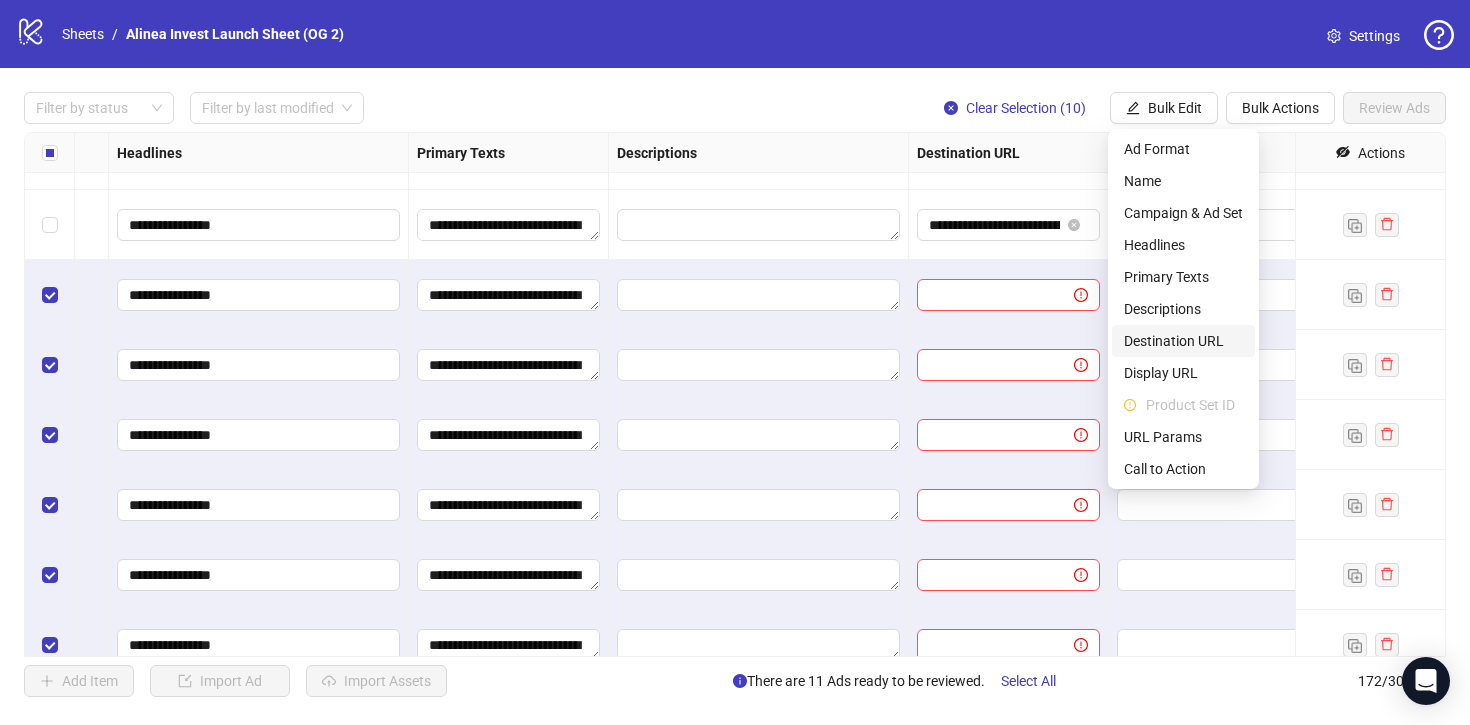 click on "Destination URL" at bounding box center [1183, 341] 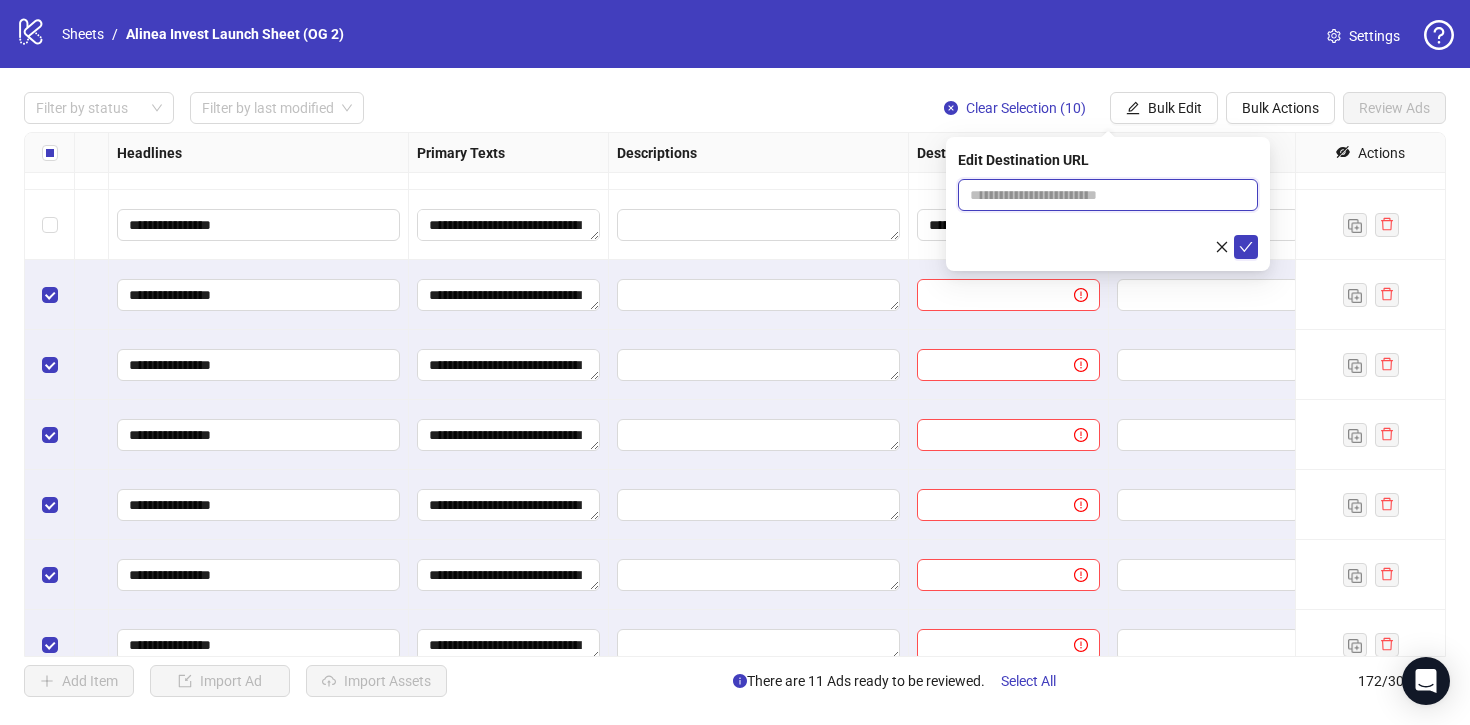click at bounding box center (1100, 195) 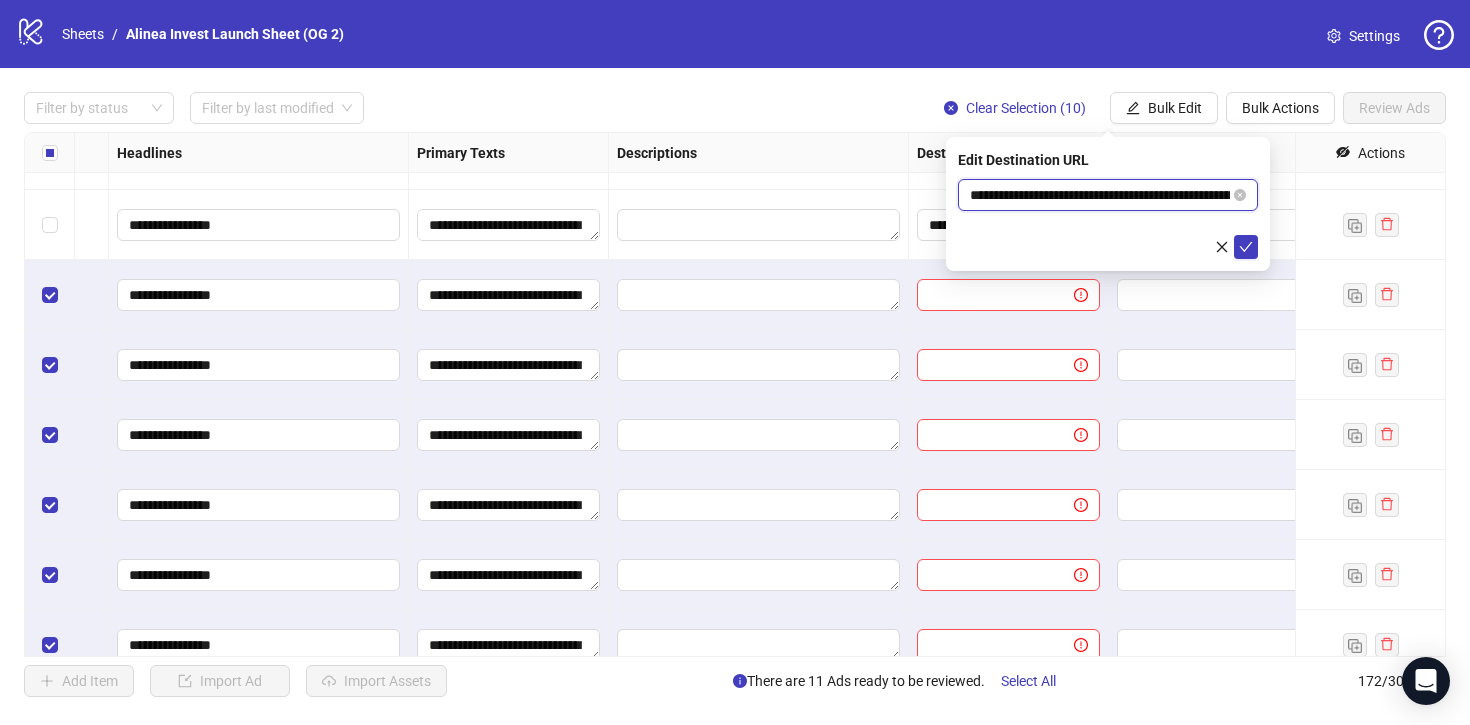 scroll, scrollTop: 0, scrollLeft: 1928, axis: horizontal 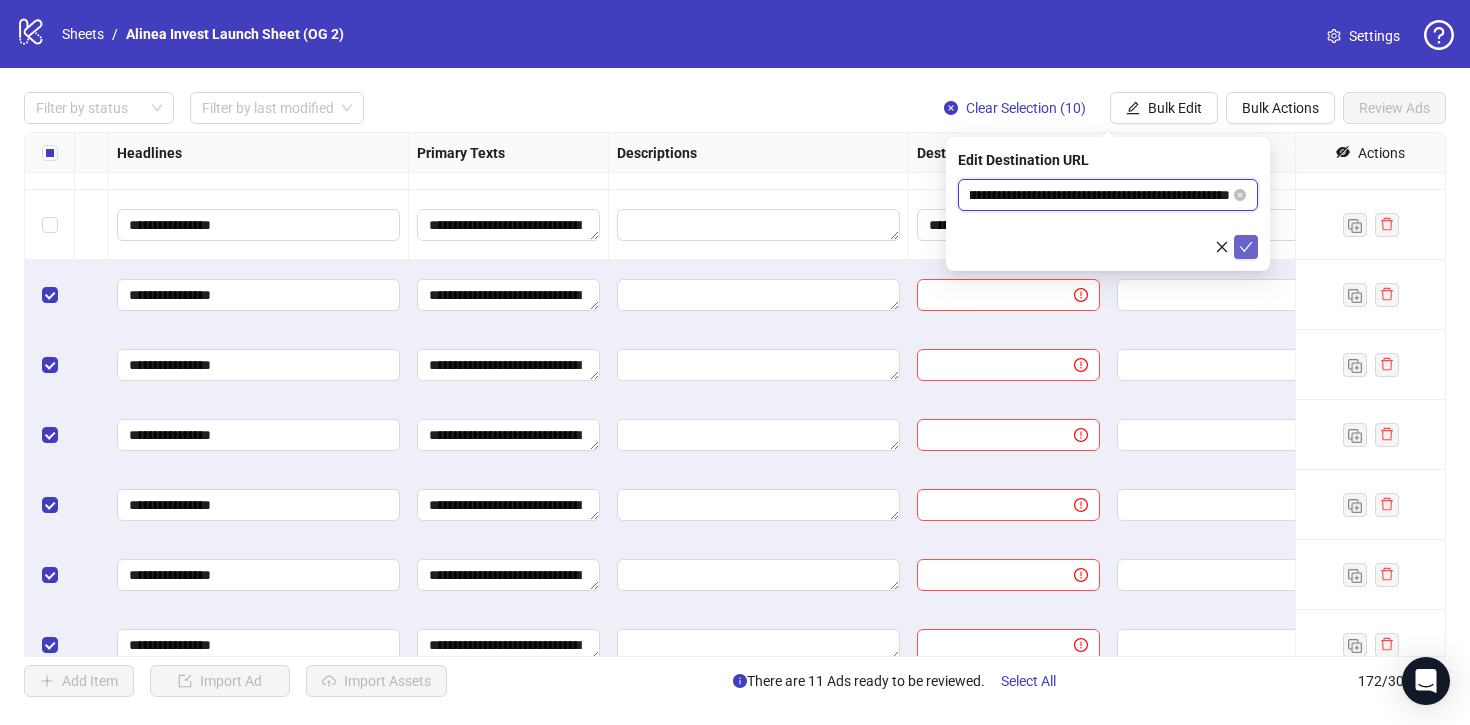 type on "**********" 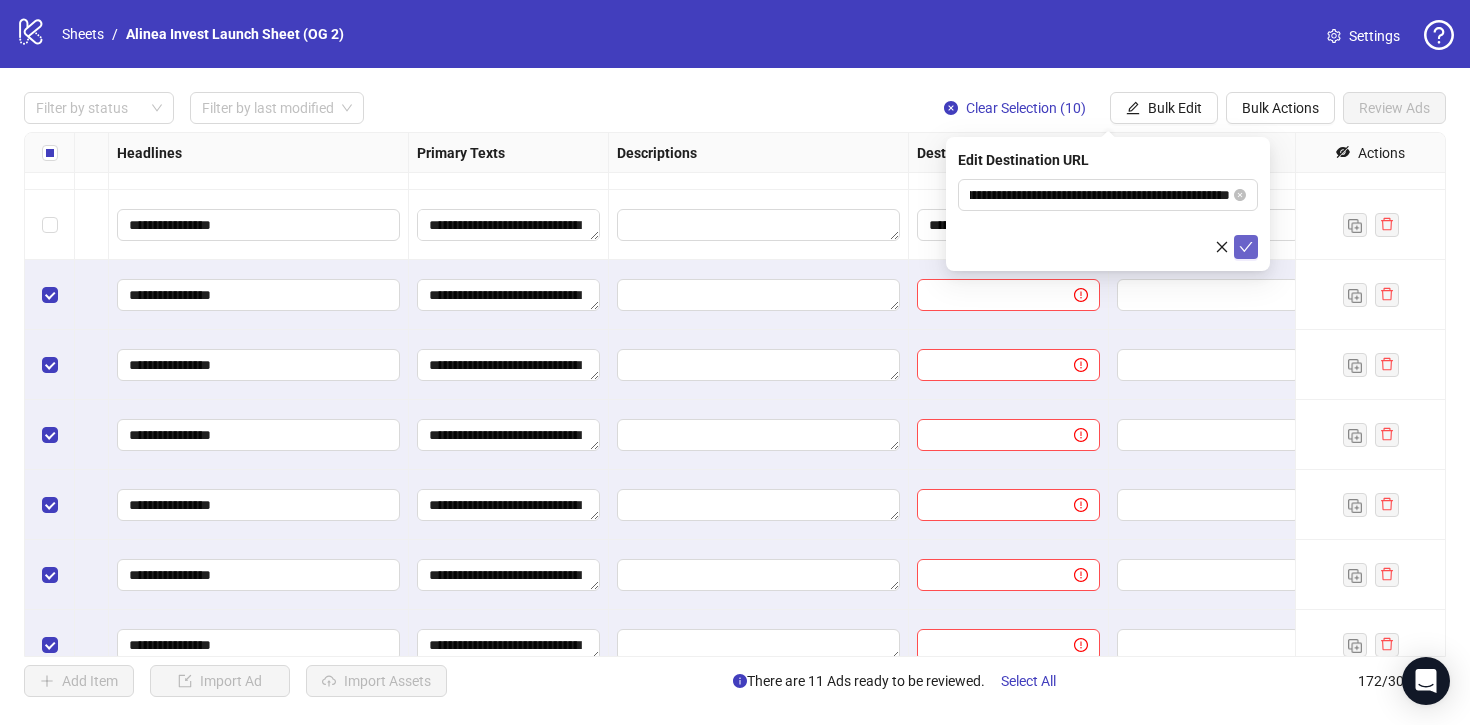 click 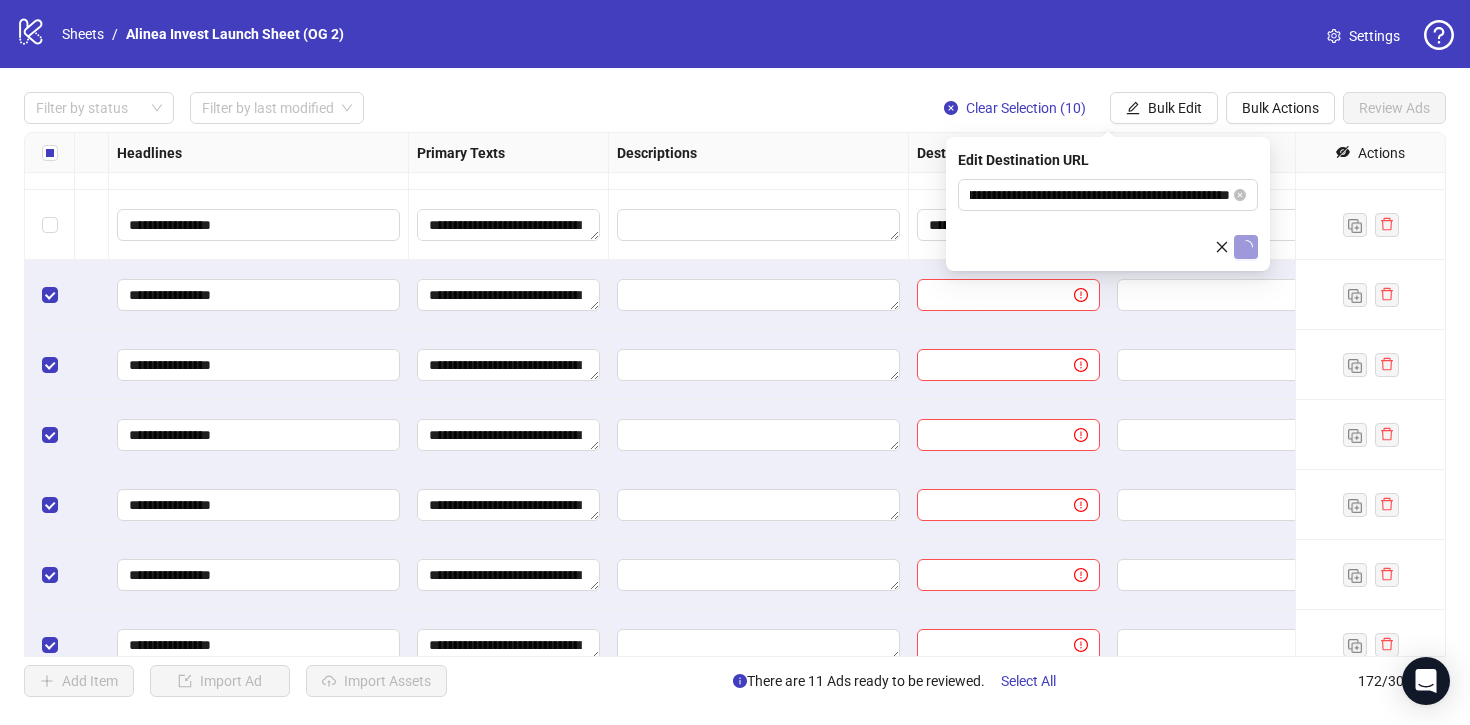 scroll, scrollTop: 0, scrollLeft: 0, axis: both 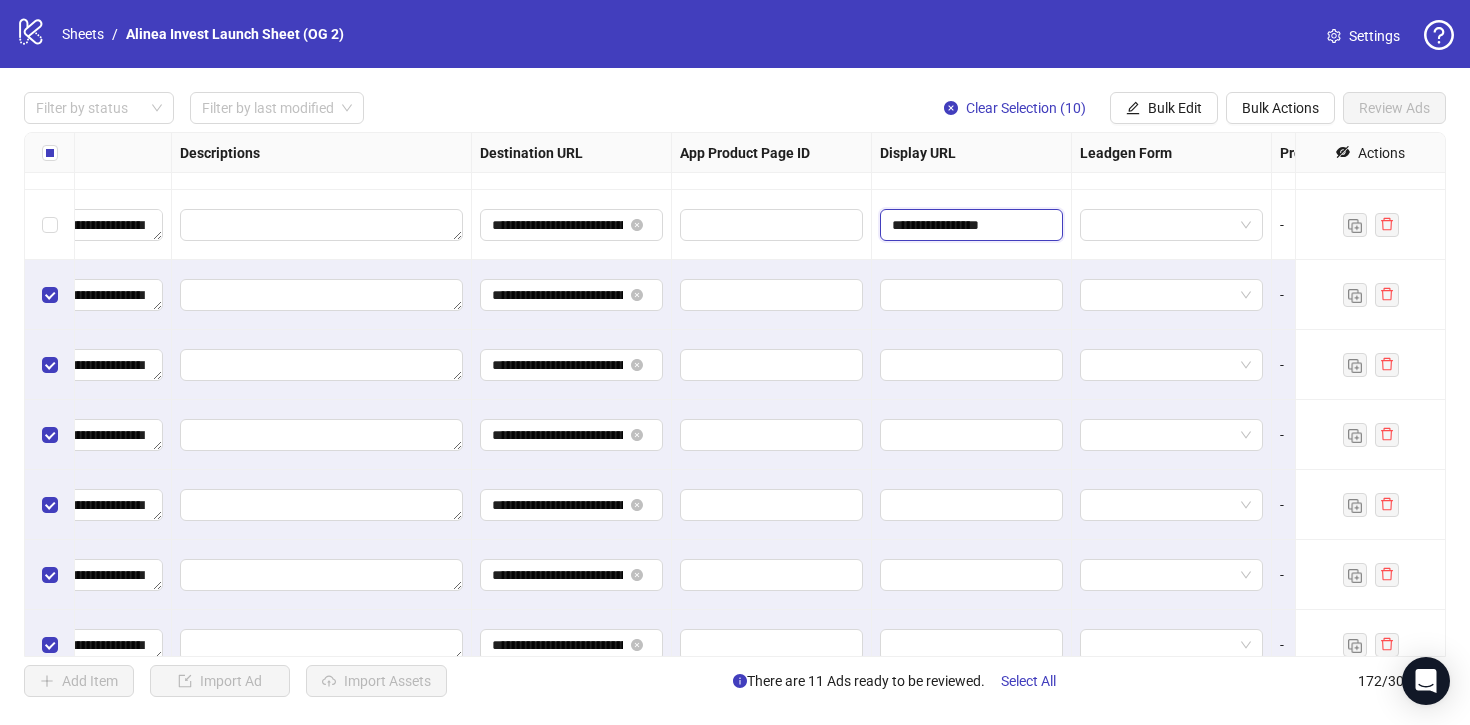 click on "**********" at bounding box center [969, 225] 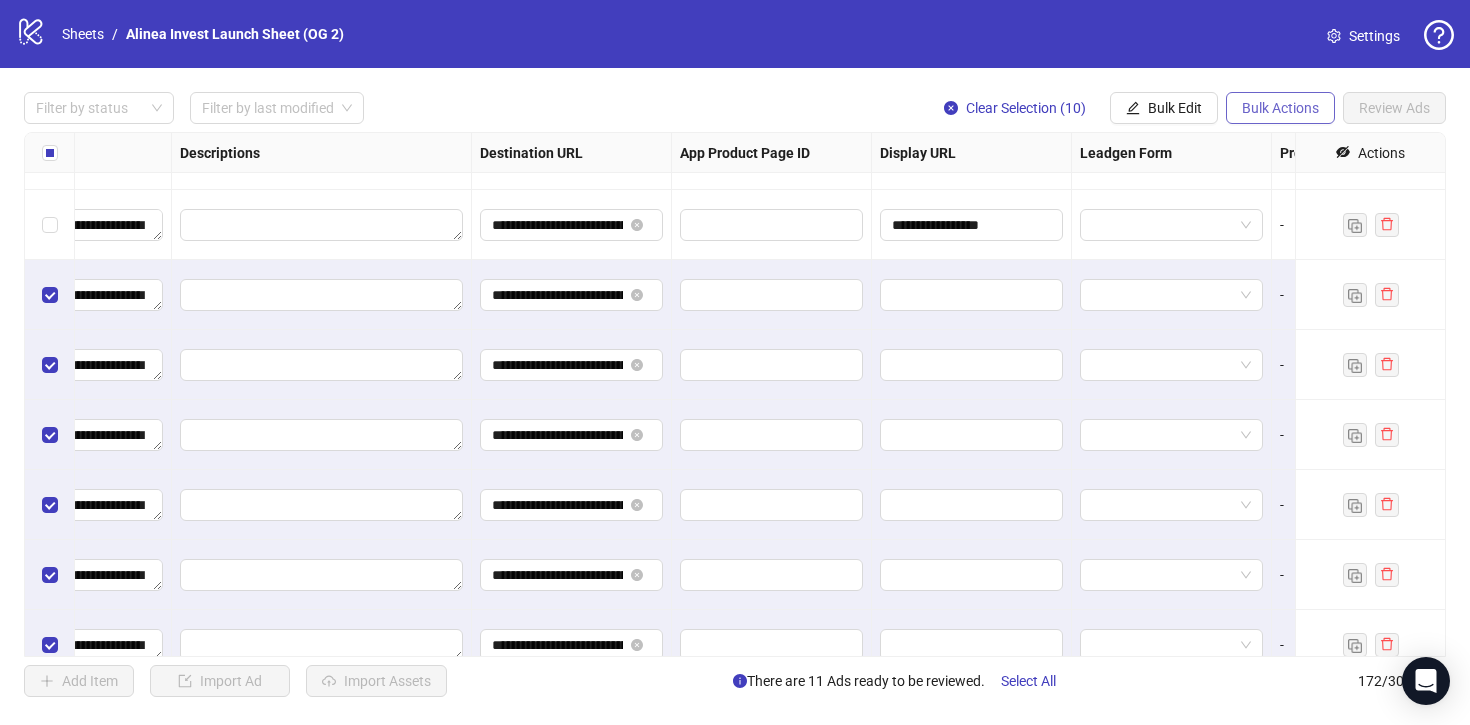 click on "Bulk Actions" at bounding box center (1280, 108) 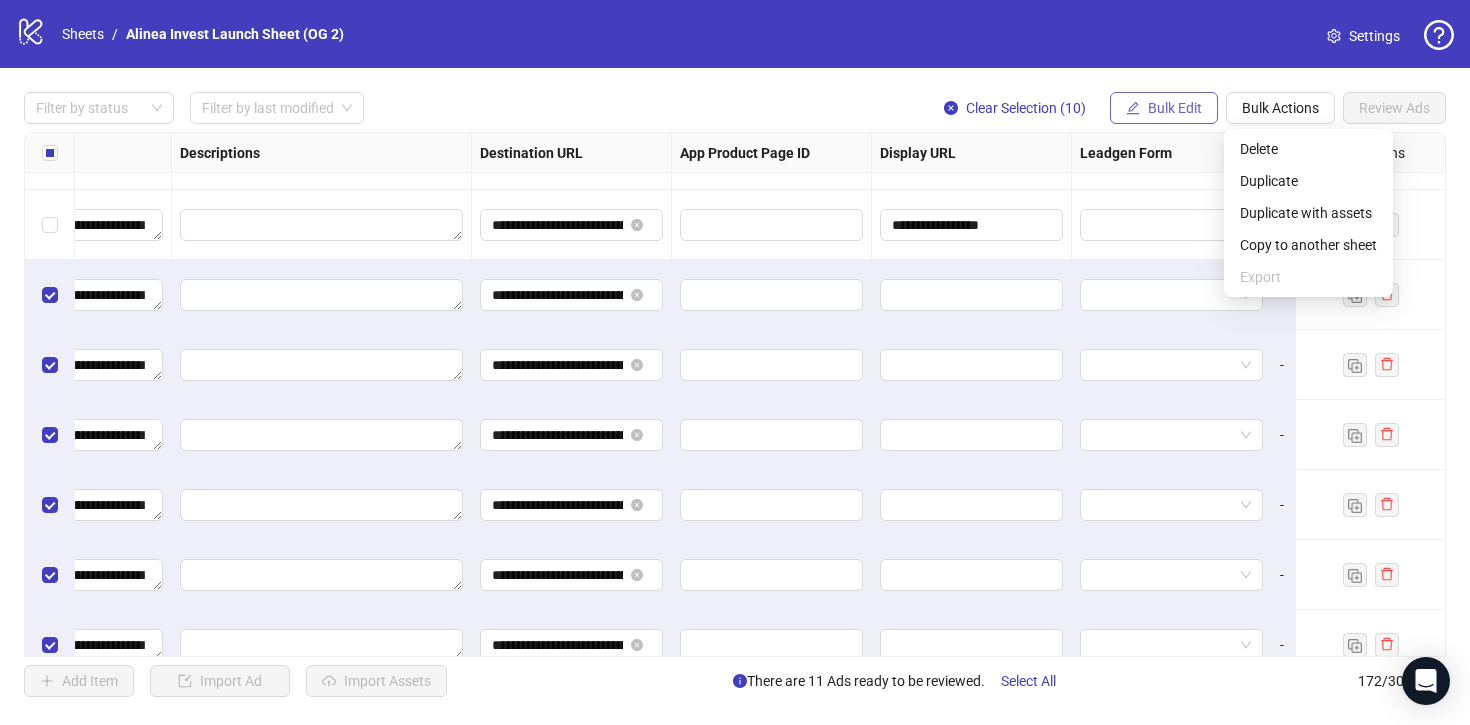 click on "Bulk Edit" at bounding box center [1175, 108] 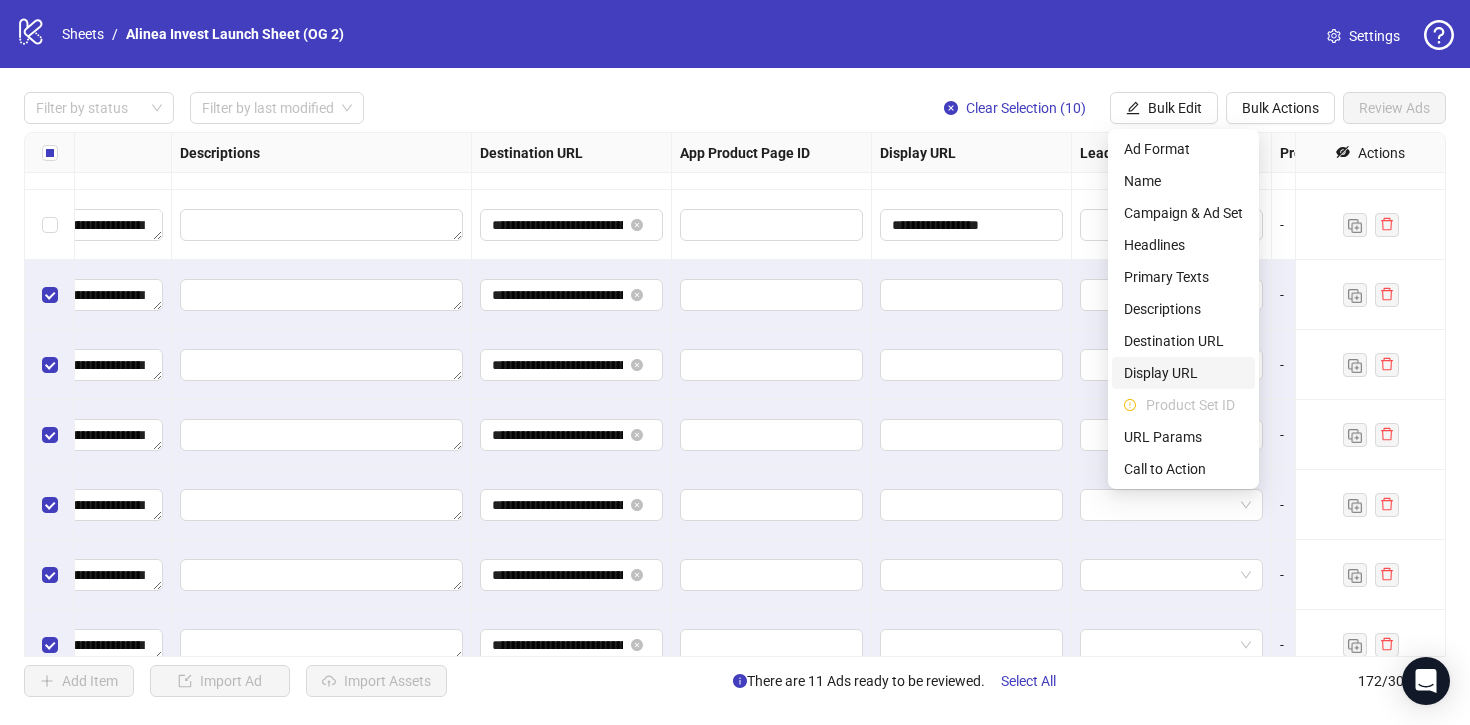 click on "Display URL" at bounding box center (1183, 373) 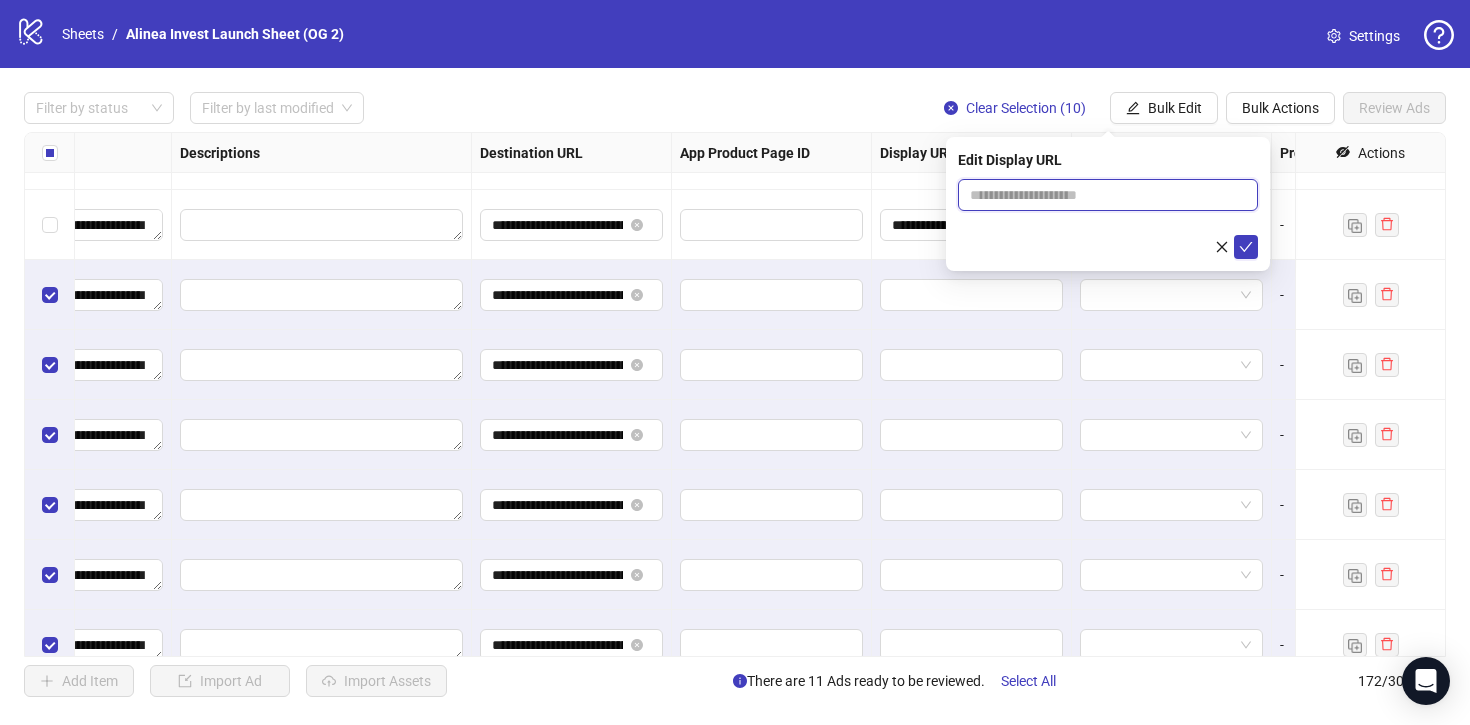click at bounding box center (1108, 195) 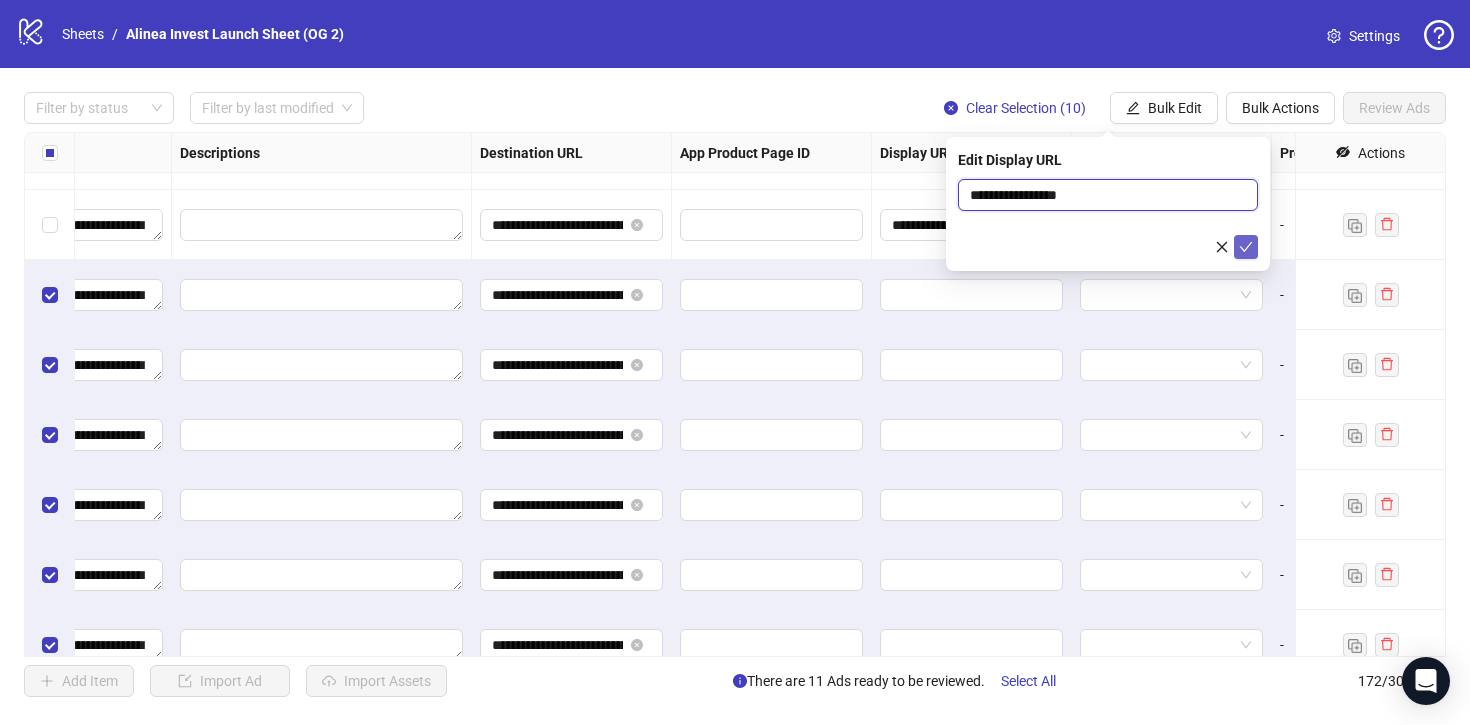 type on "**********" 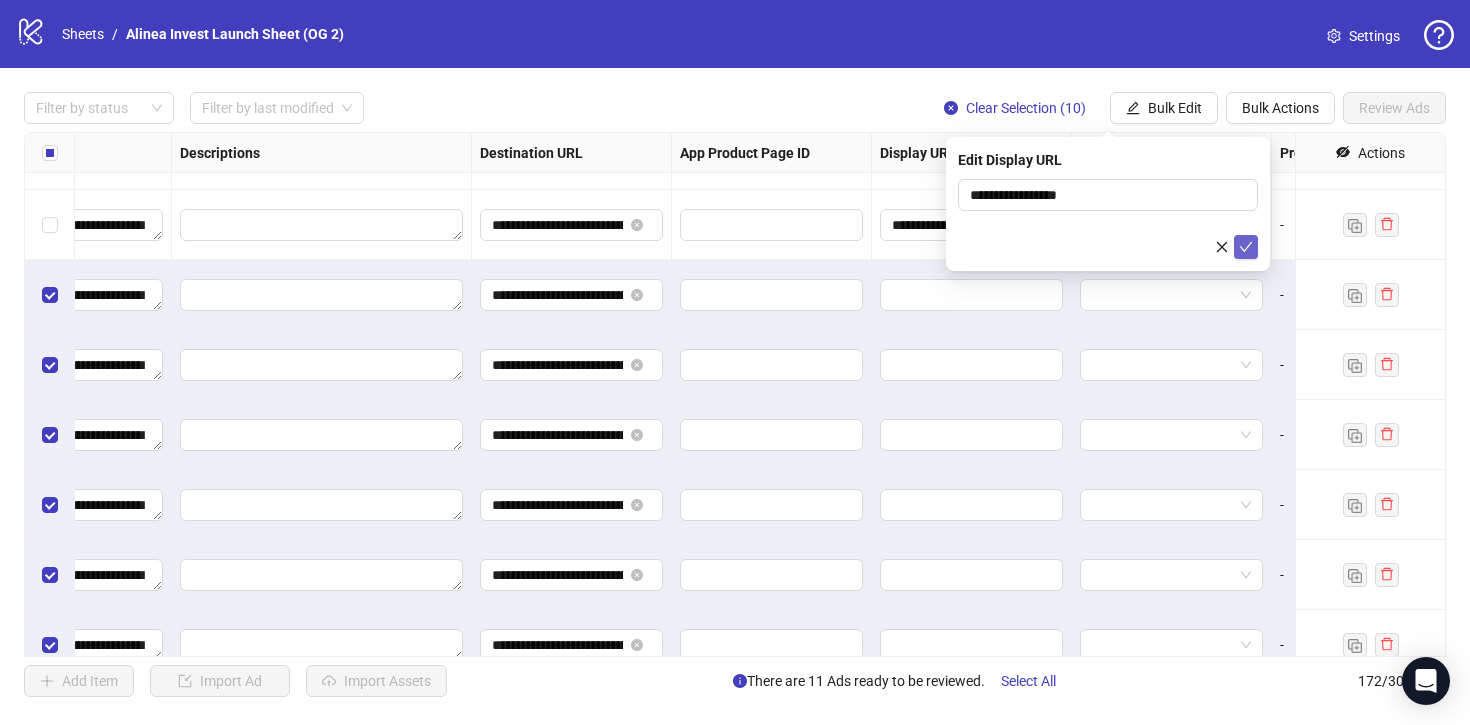 click 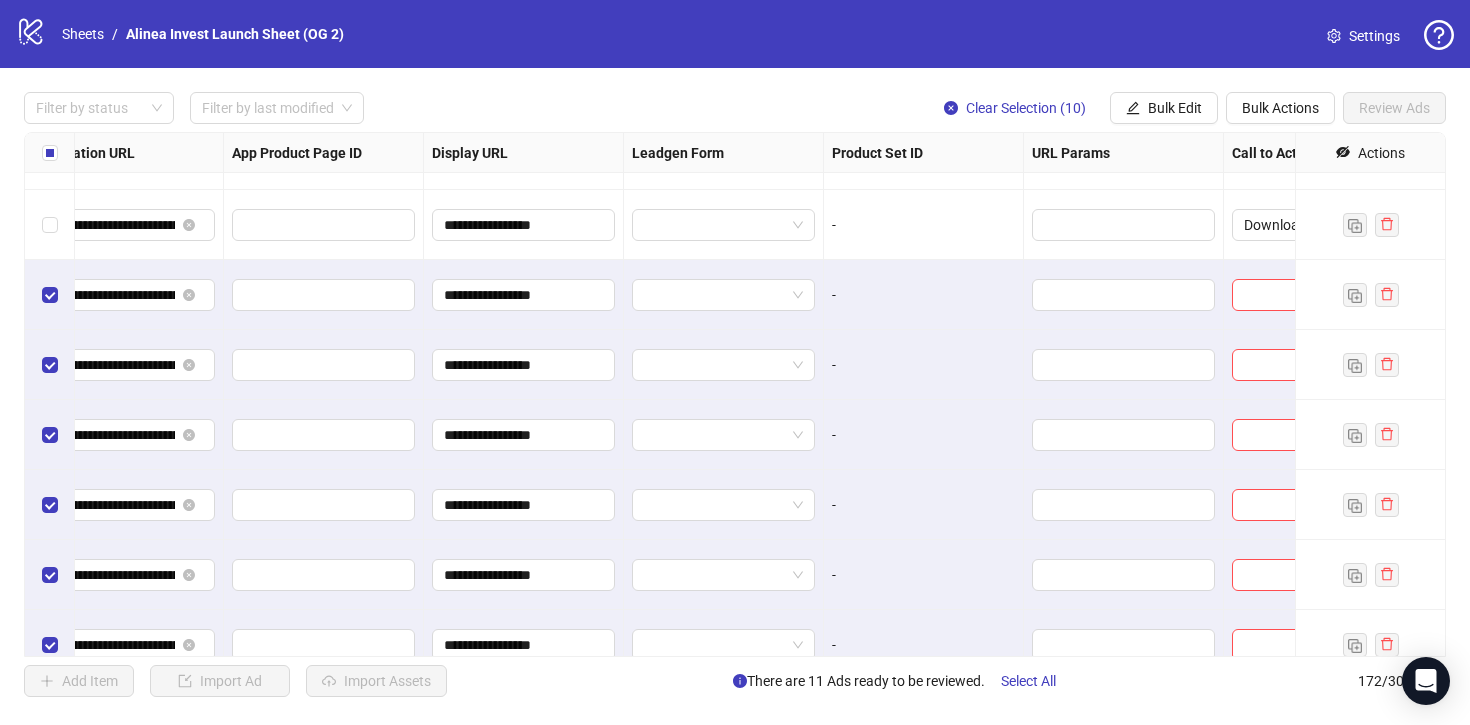 scroll, scrollTop: 11253, scrollLeft: 2050, axis: both 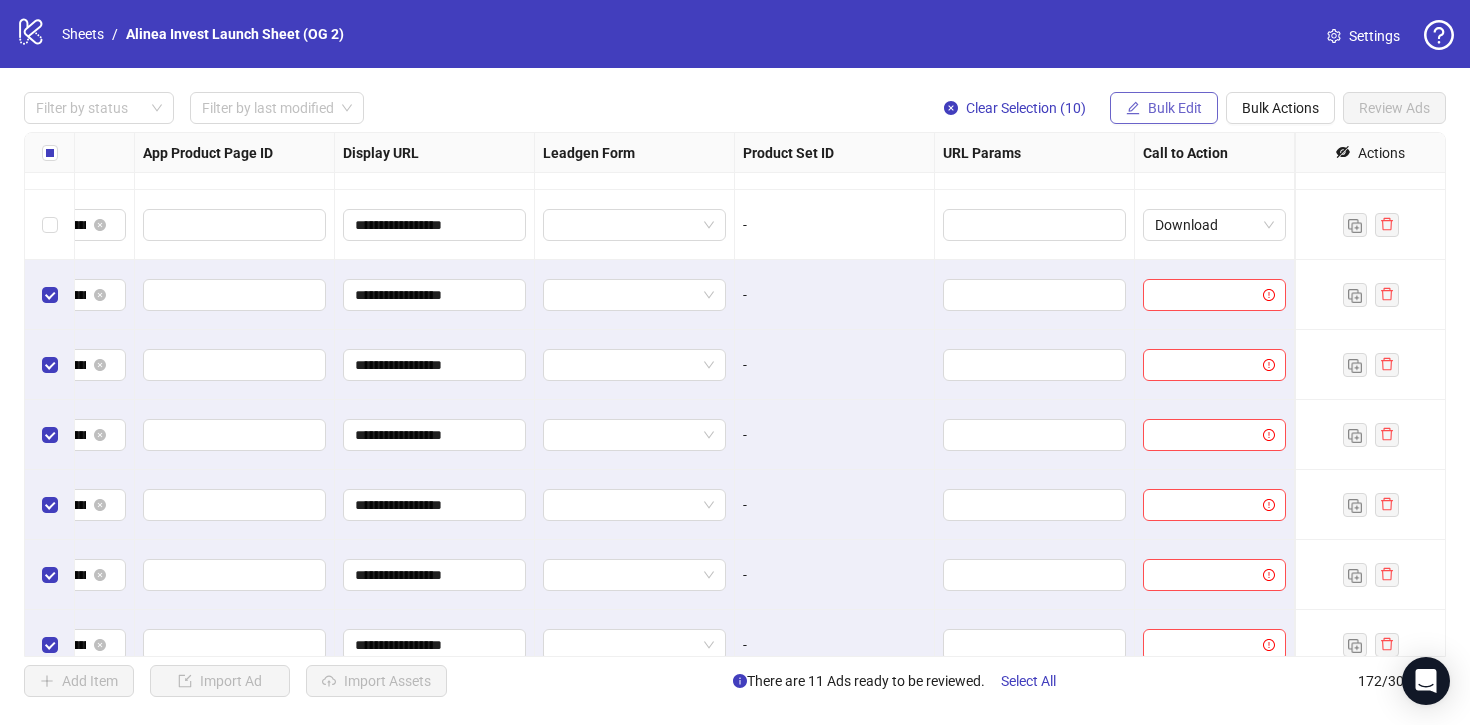 click on "Bulk Edit" at bounding box center (1175, 108) 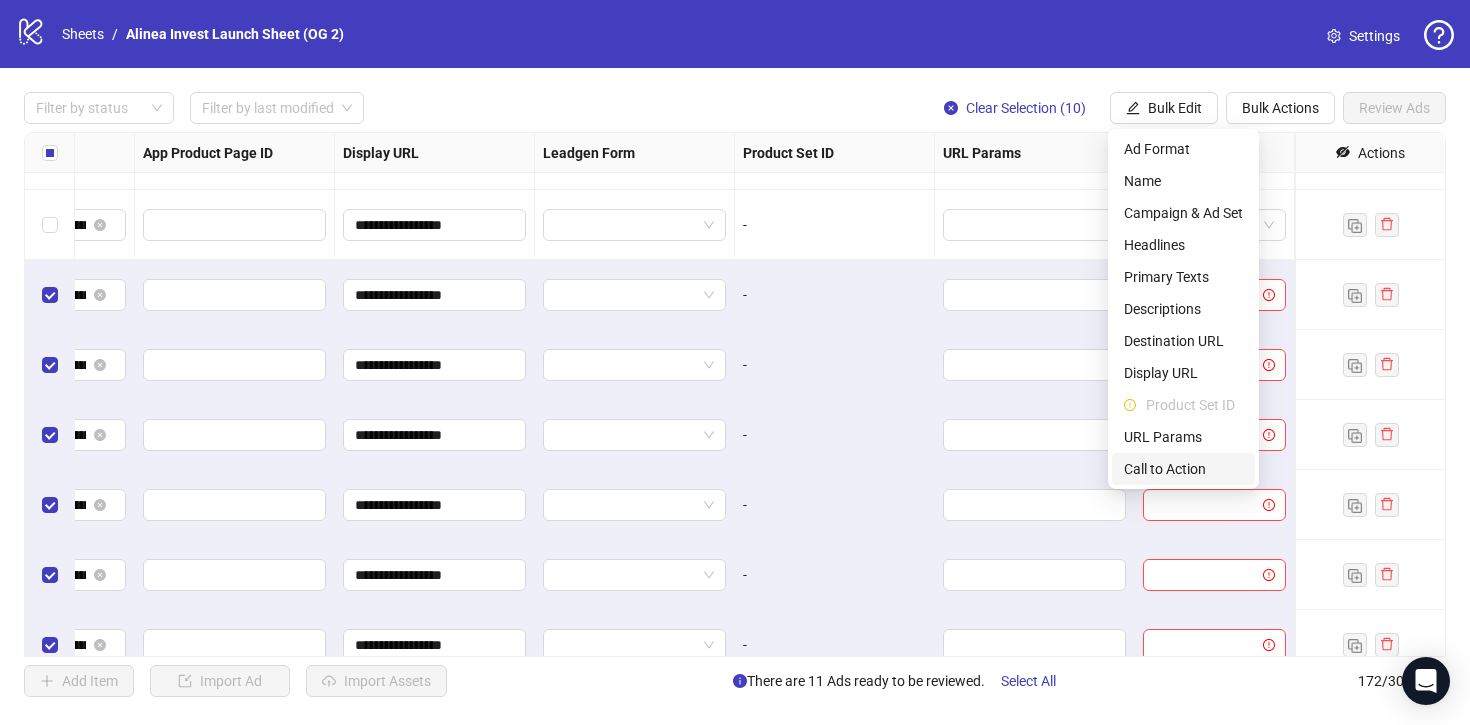 click on "Call to Action" at bounding box center [1183, 469] 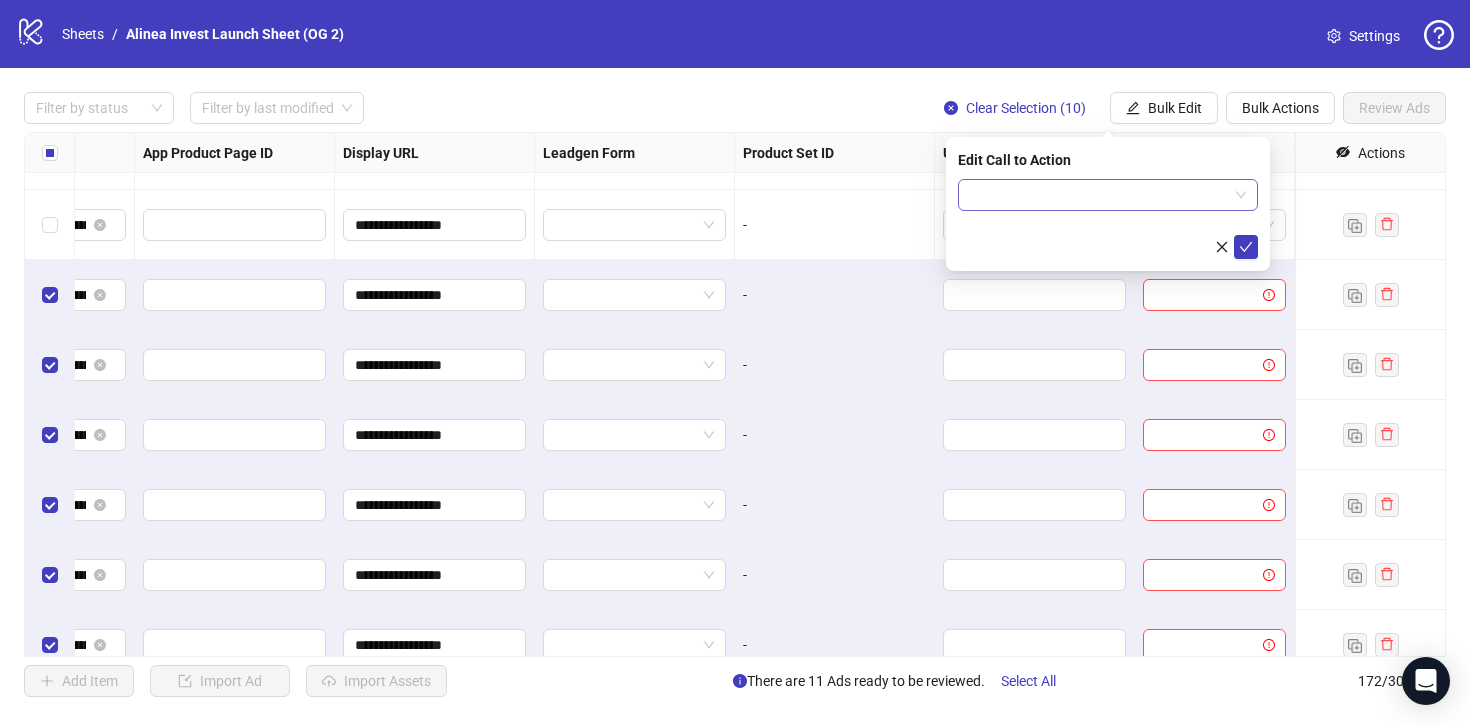 click at bounding box center [1099, 195] 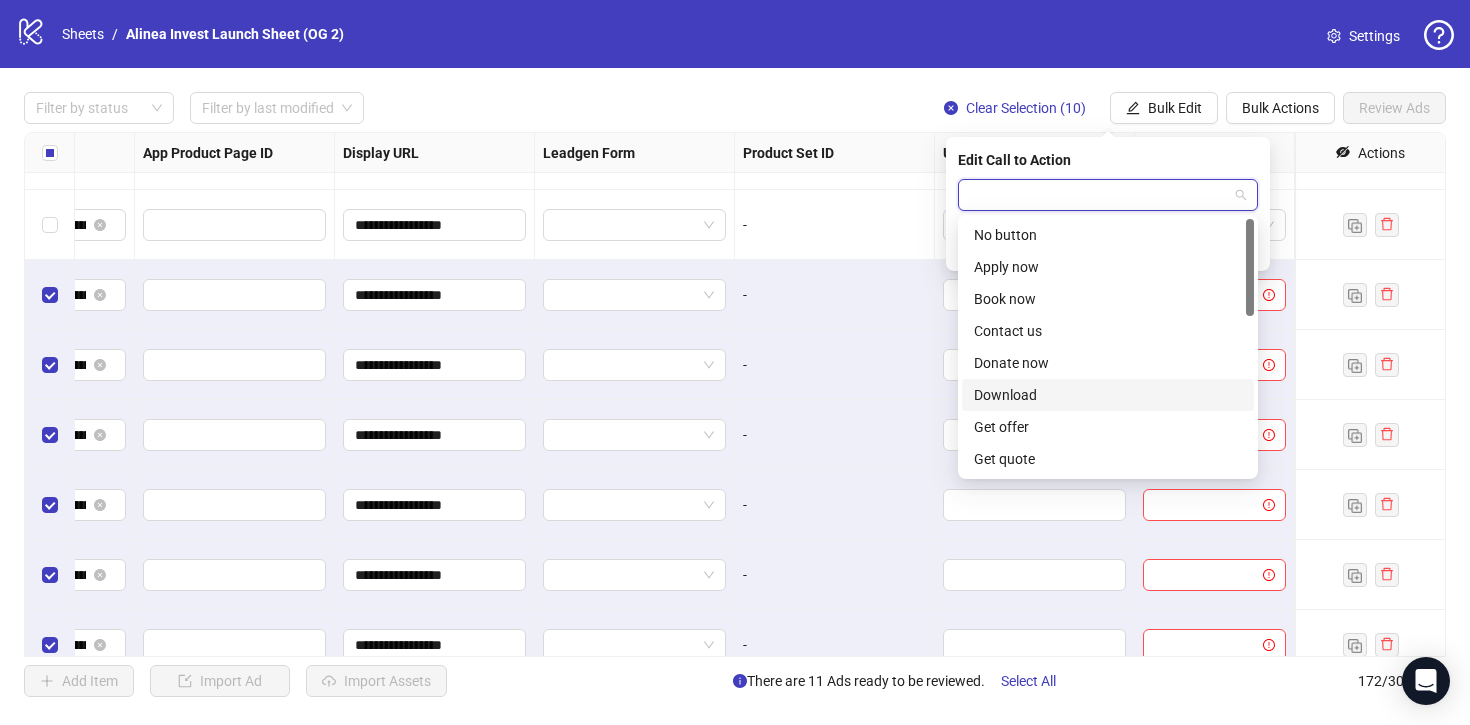 click on "Download" at bounding box center [1108, 395] 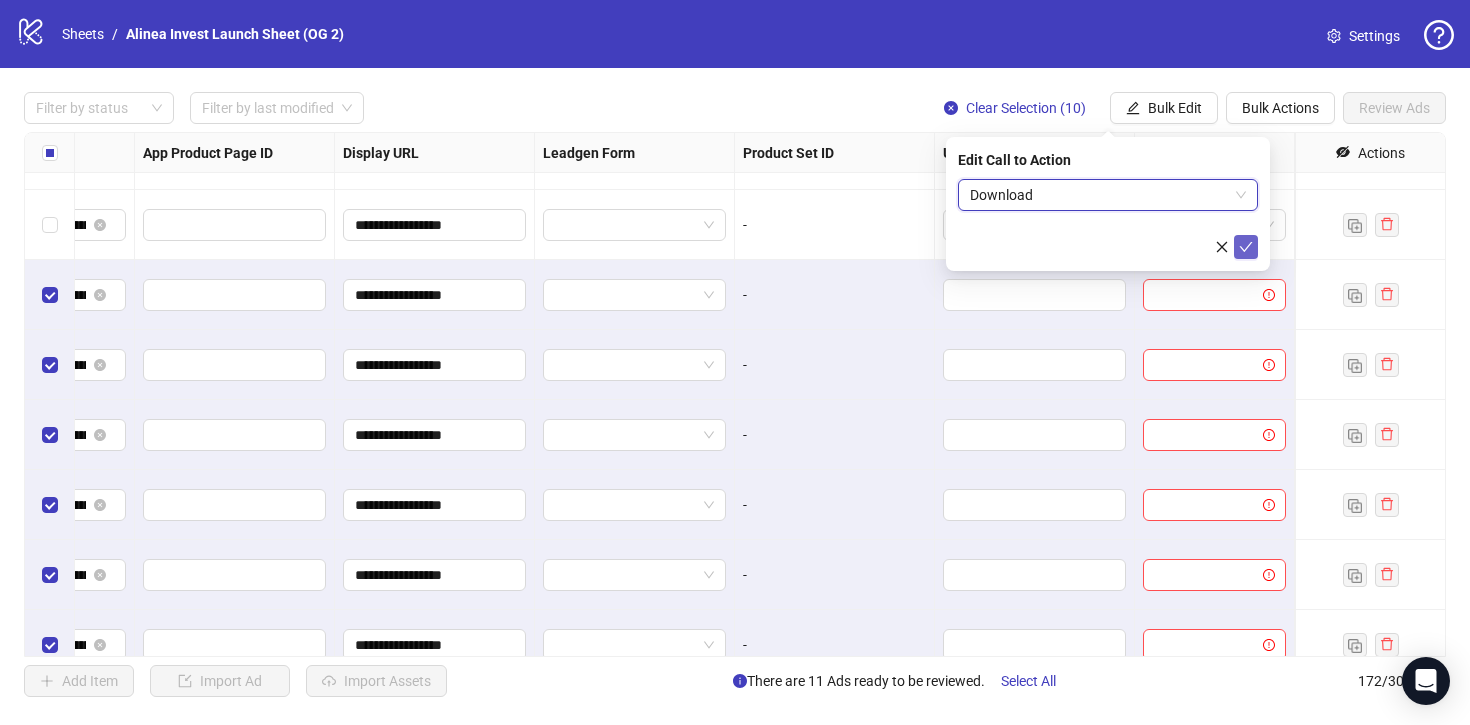 click 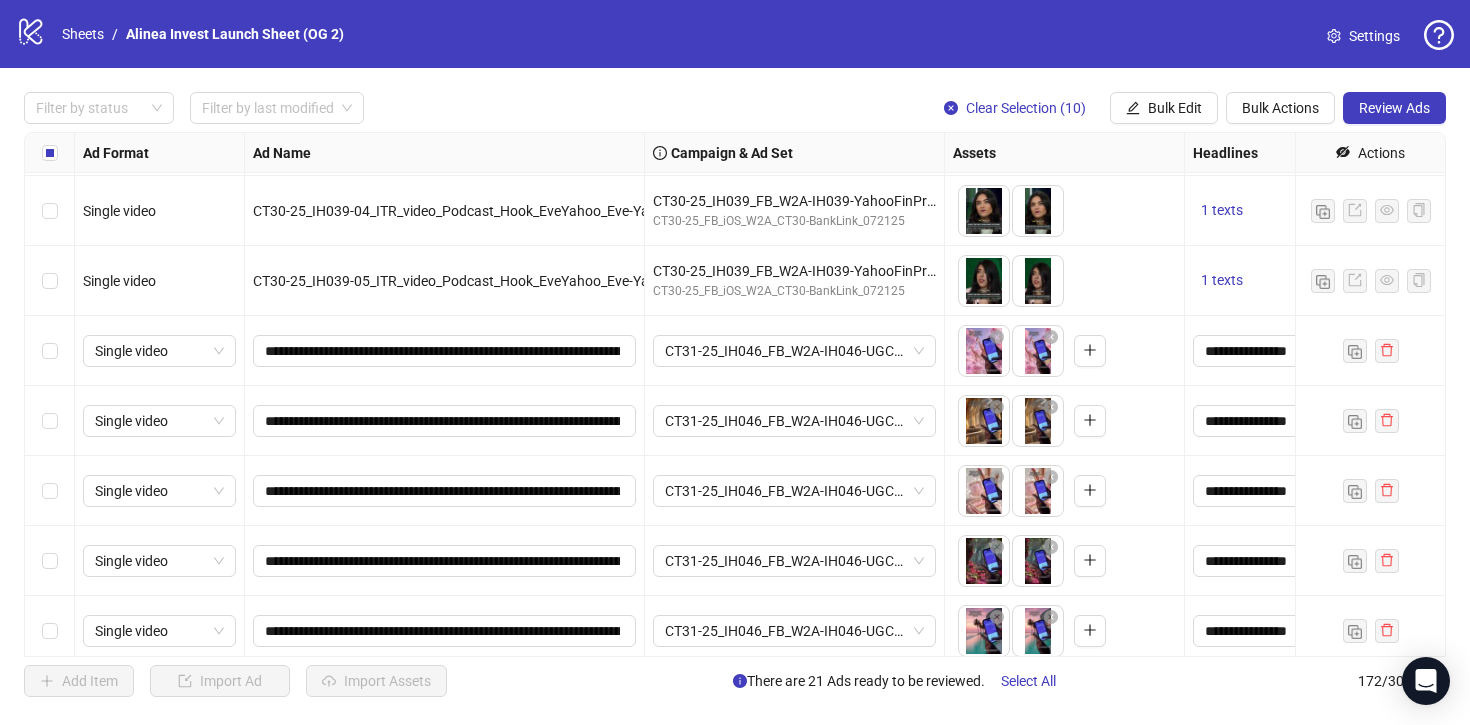scroll, scrollTop: 10807, scrollLeft: 0, axis: vertical 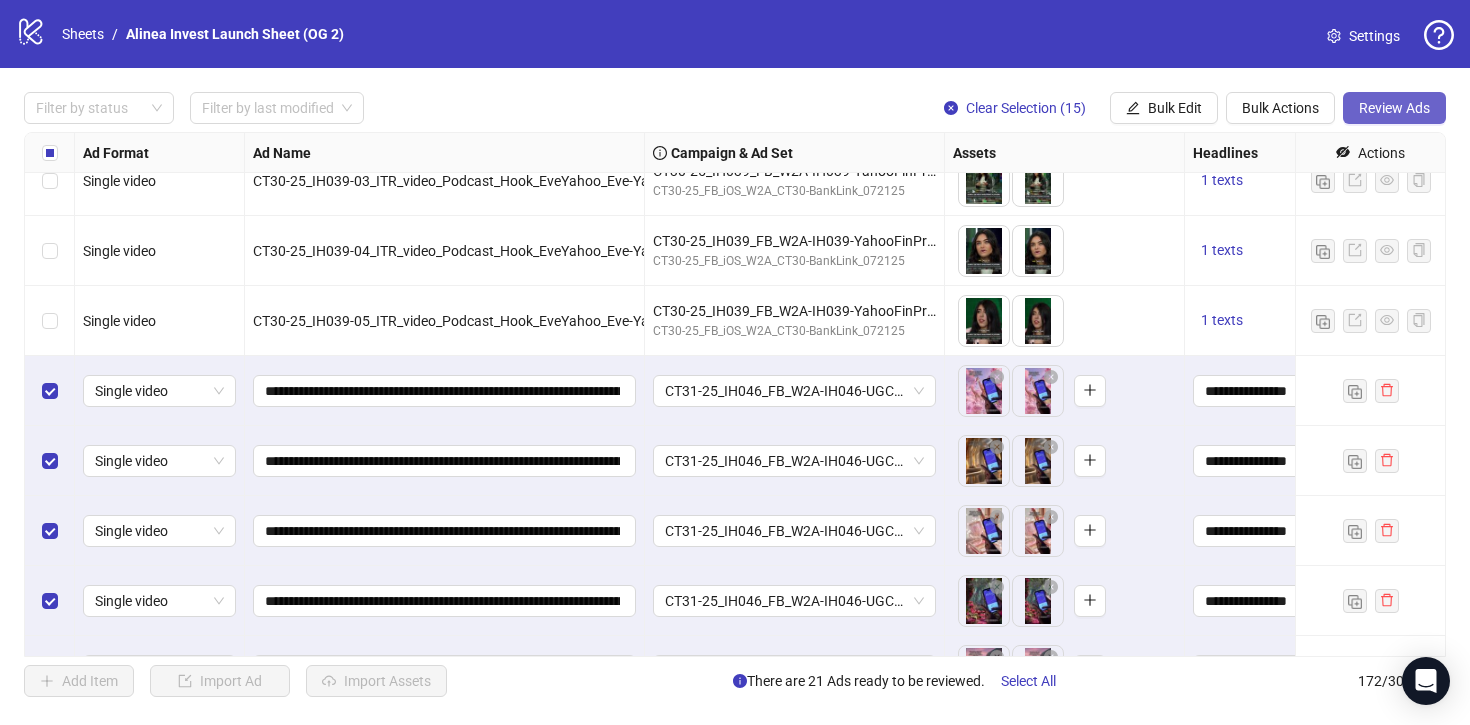 click on "Review Ads" at bounding box center [1394, 108] 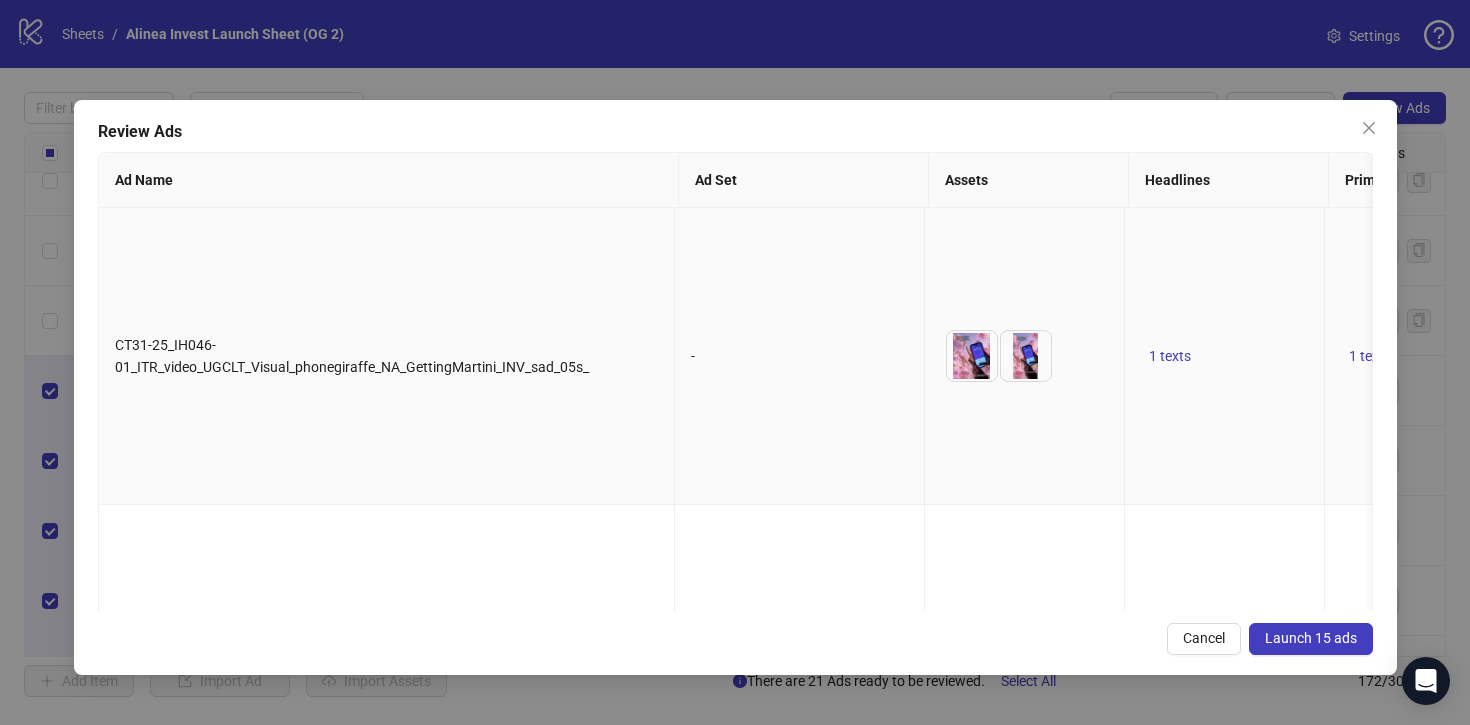 scroll, scrollTop: 0, scrollLeft: 463, axis: horizontal 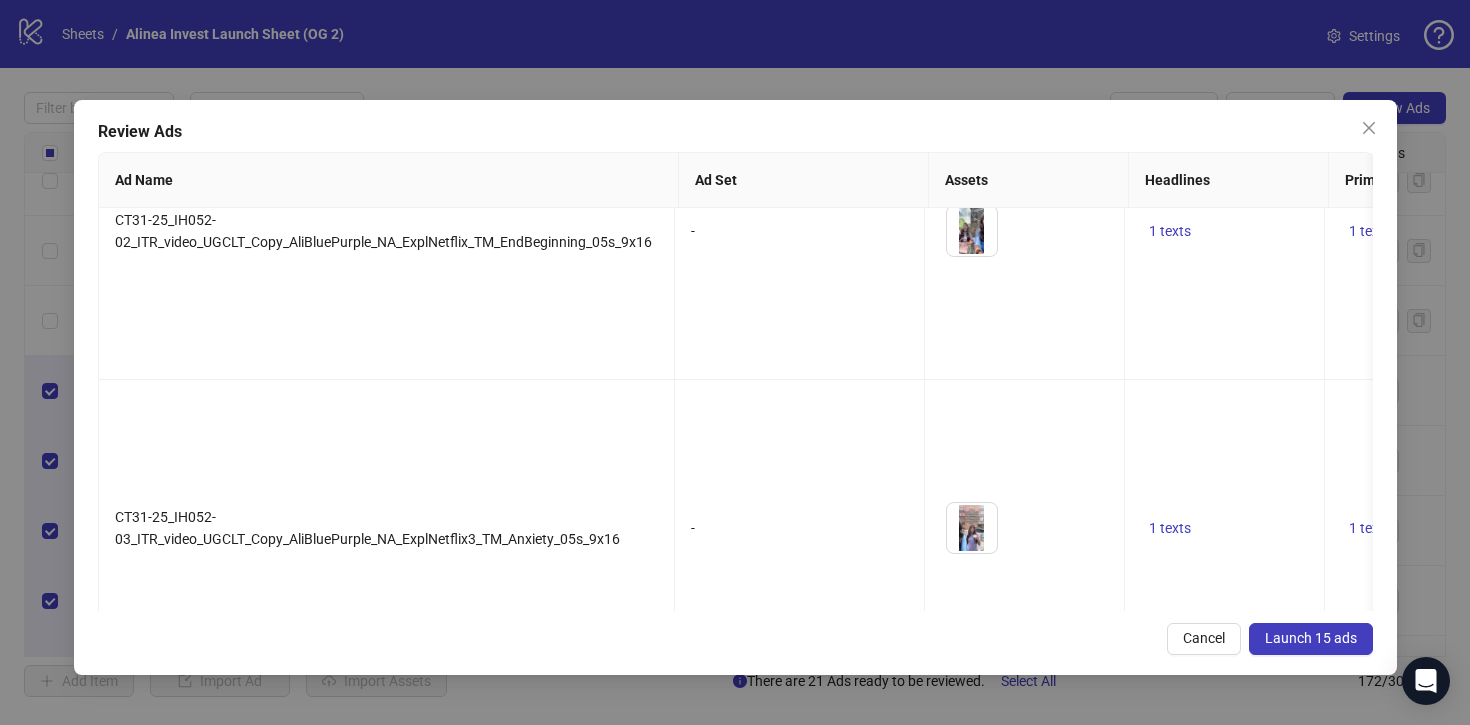 click on "Launch 15 ads" at bounding box center (1311, 638) 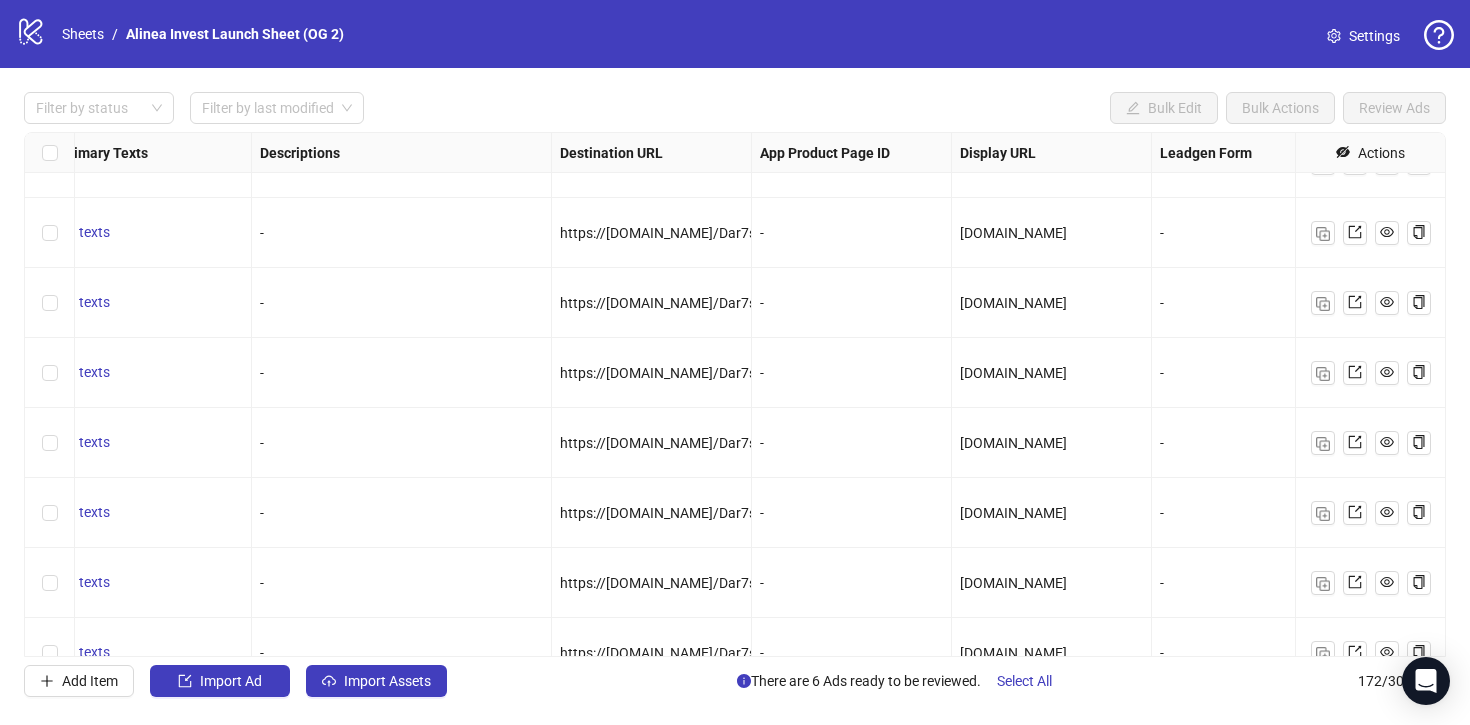scroll, scrollTop: 11035, scrollLeft: 1441, axis: both 